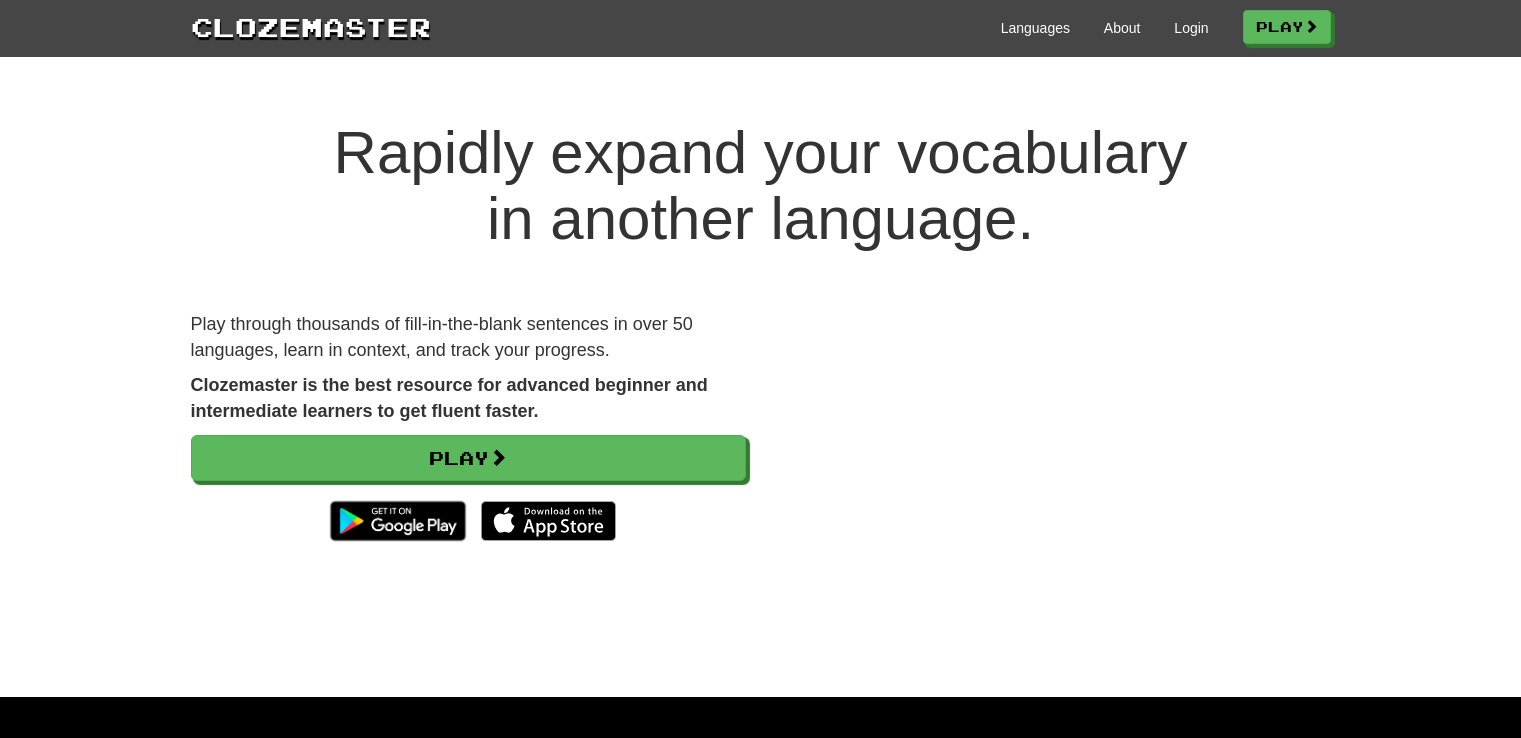 scroll, scrollTop: 0, scrollLeft: 0, axis: both 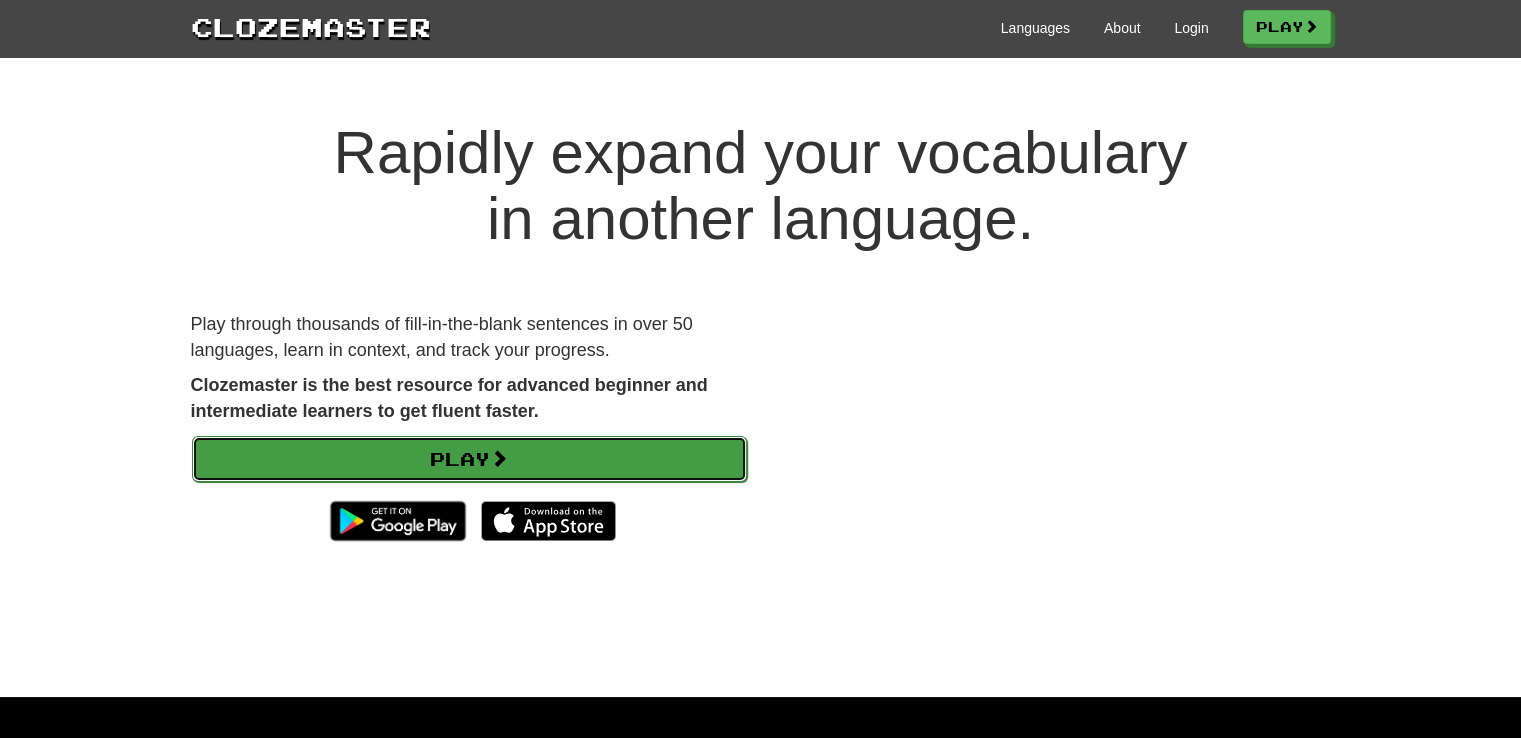 click on "Play" at bounding box center (469, 459) 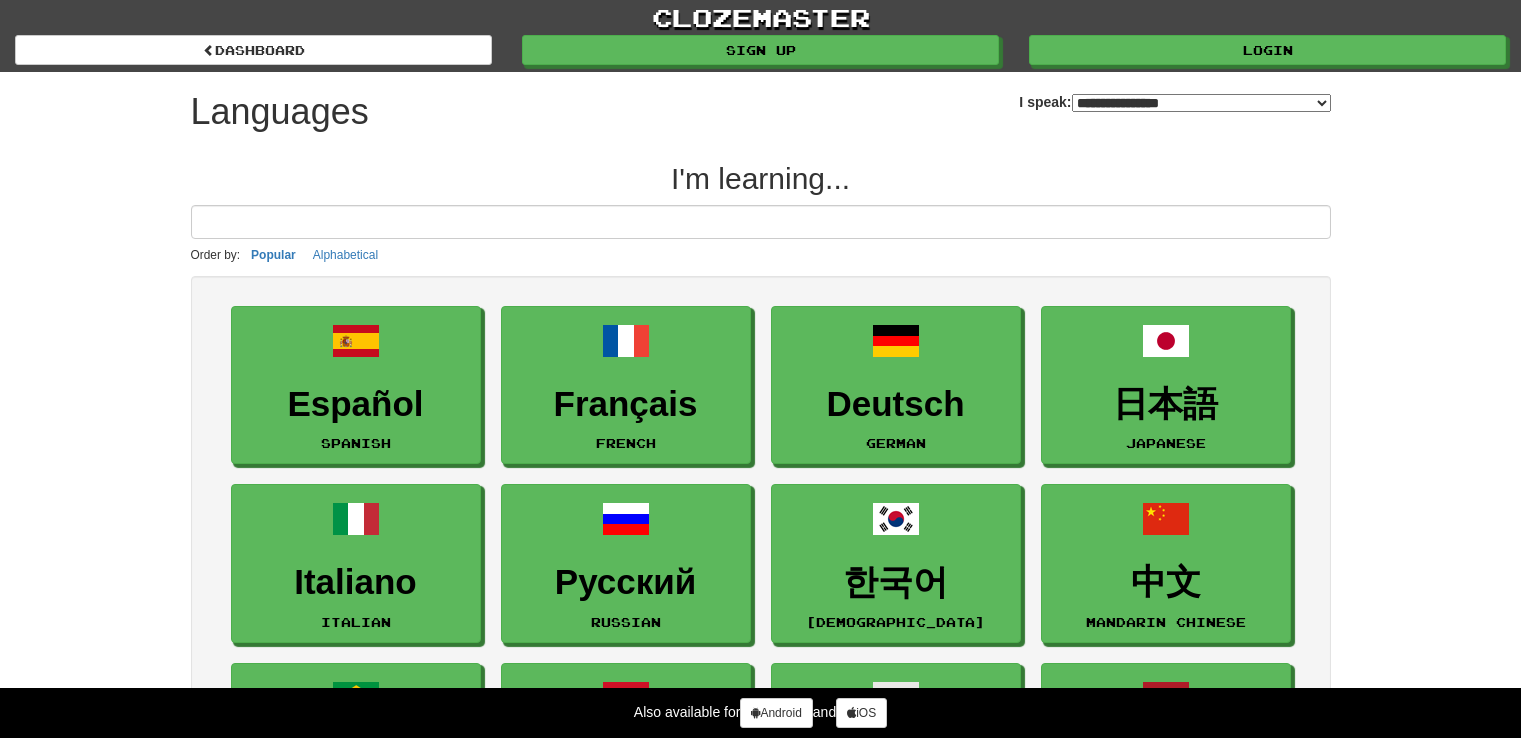 select on "*******" 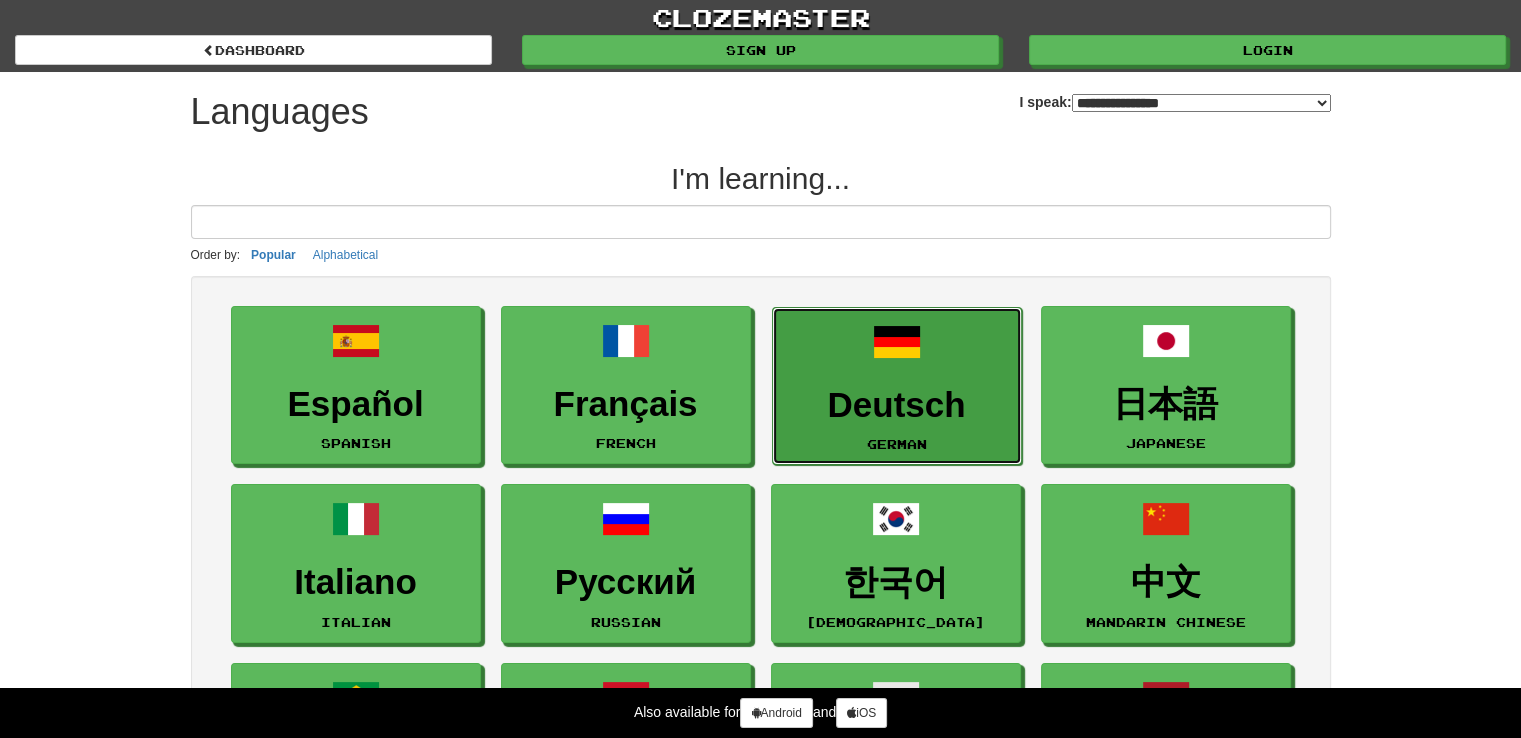 click on "Deutsch" at bounding box center (897, 405) 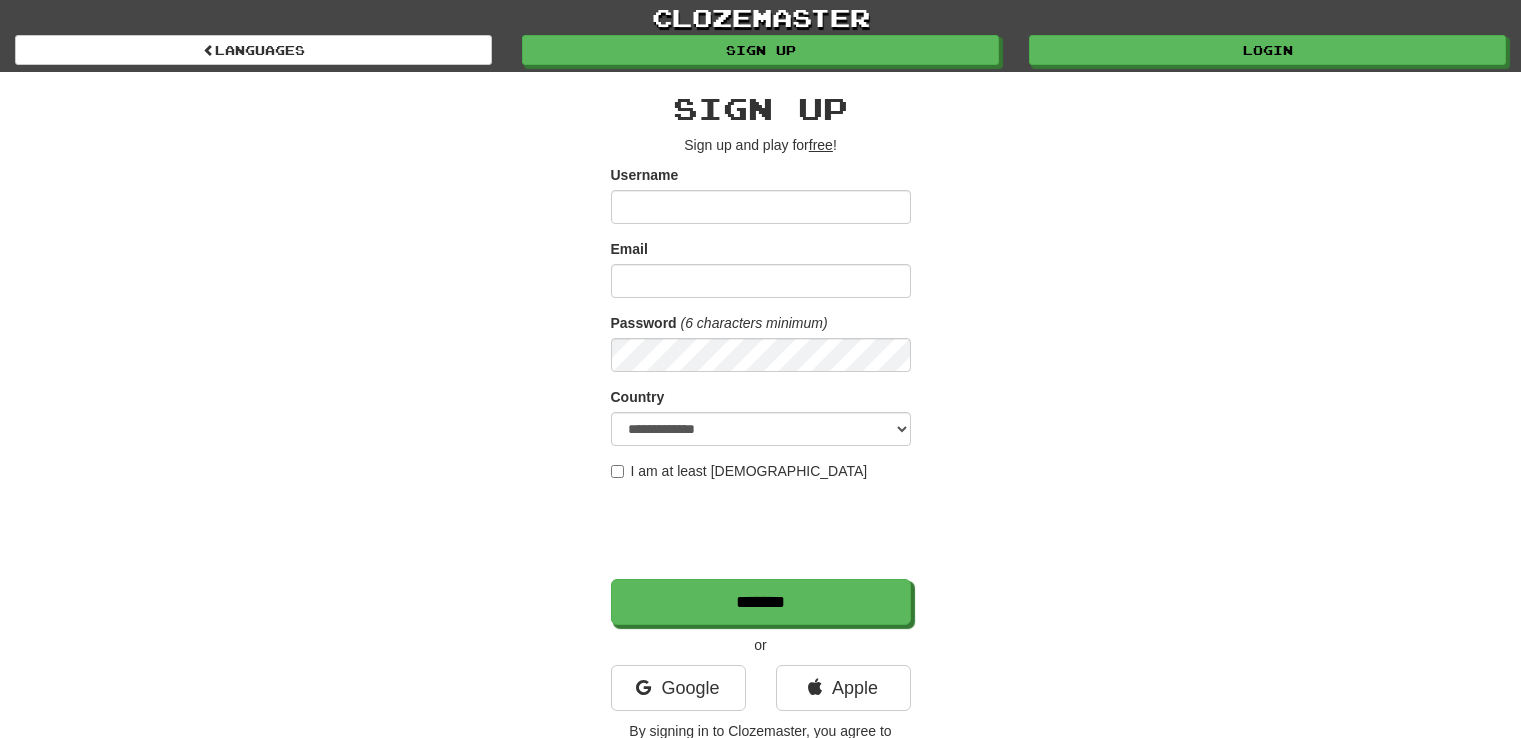 scroll, scrollTop: 0, scrollLeft: 0, axis: both 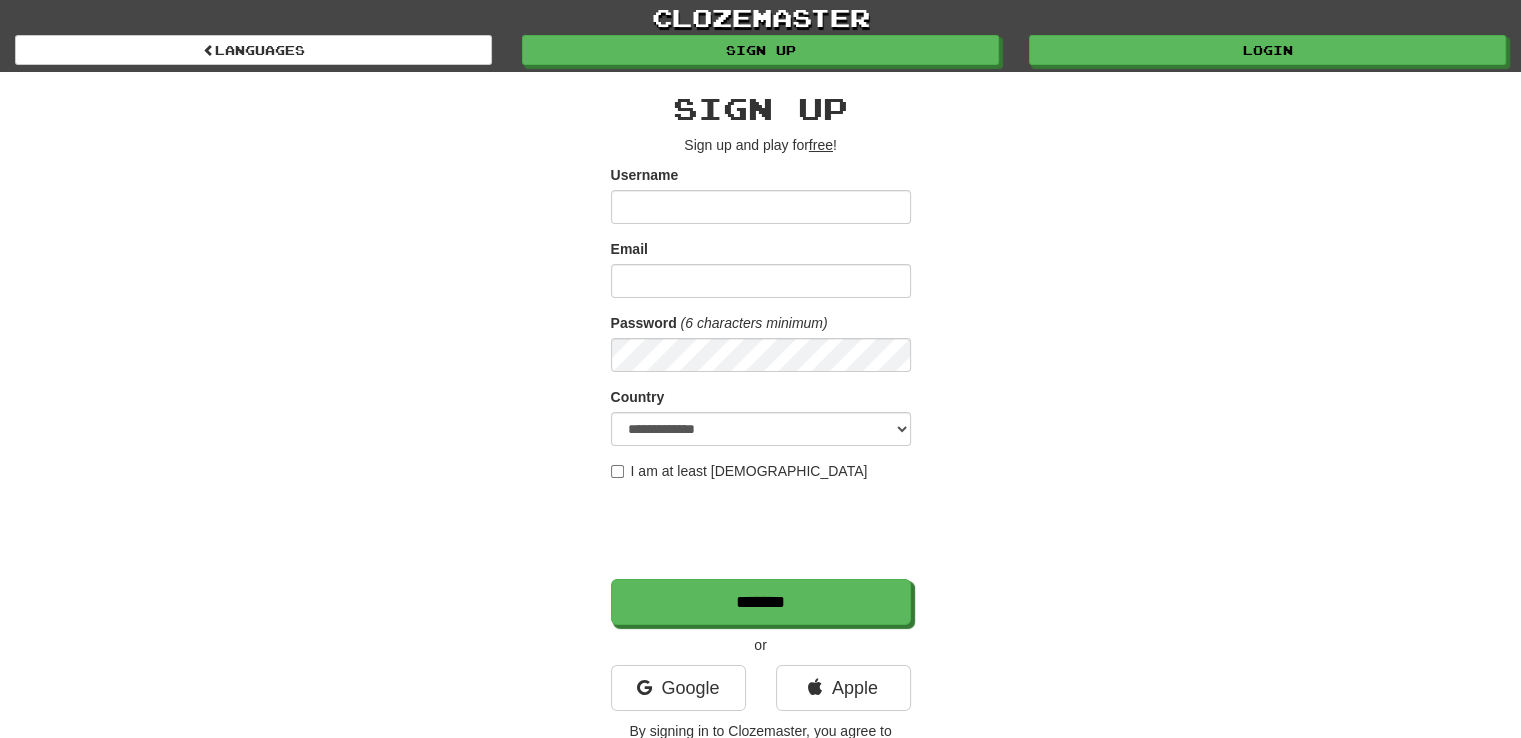 click on "Username" at bounding box center (761, 207) 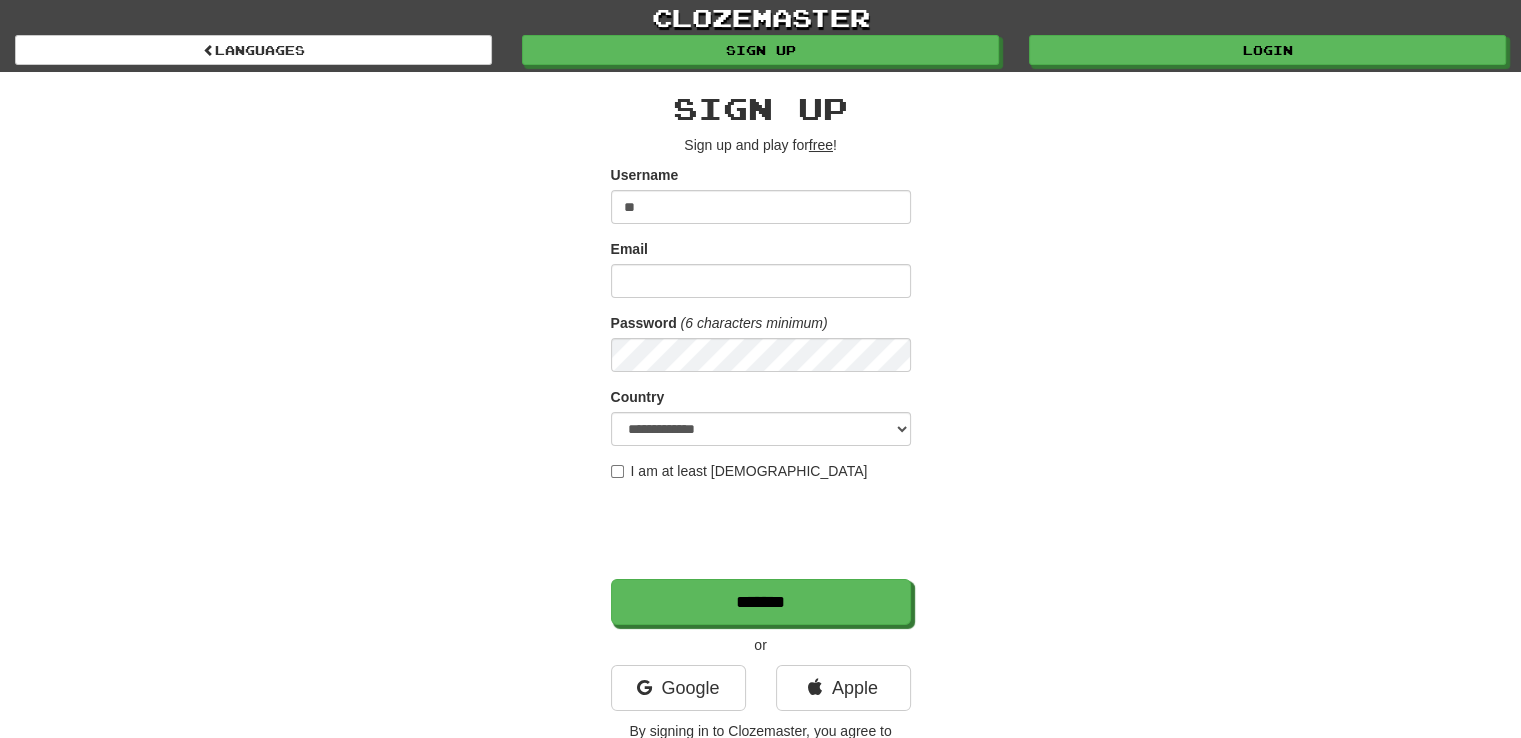 type on "*" 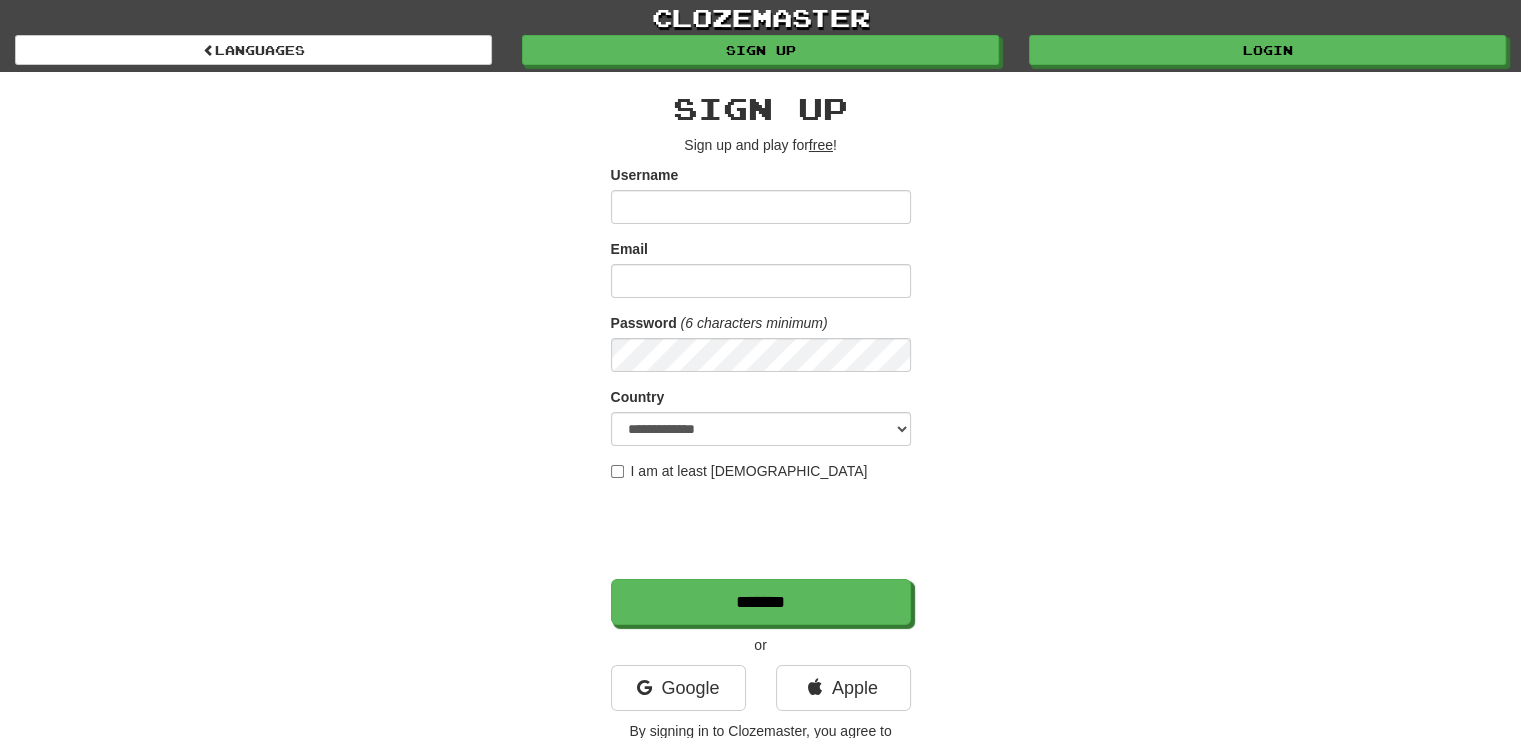 click on "Username" at bounding box center [761, 207] 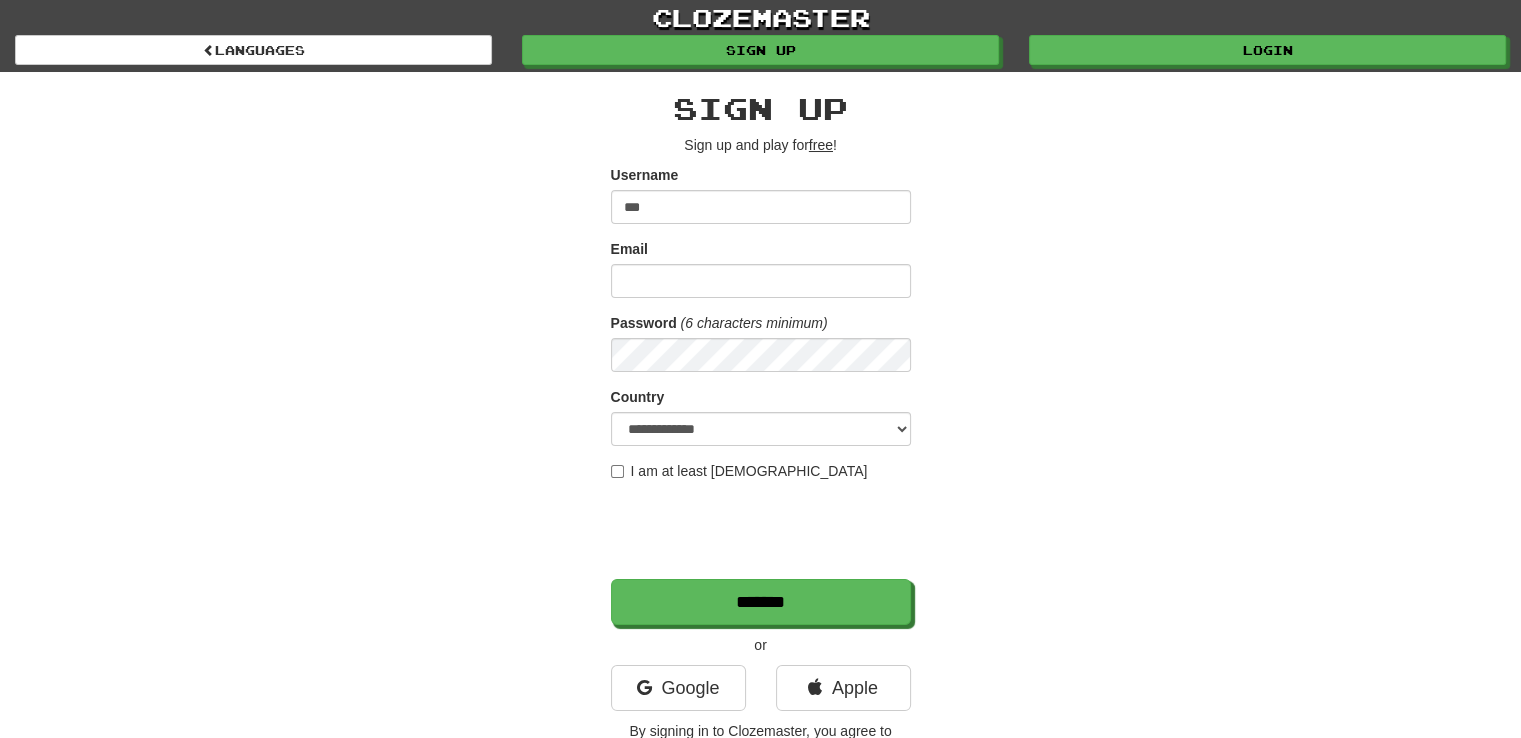type on "***" 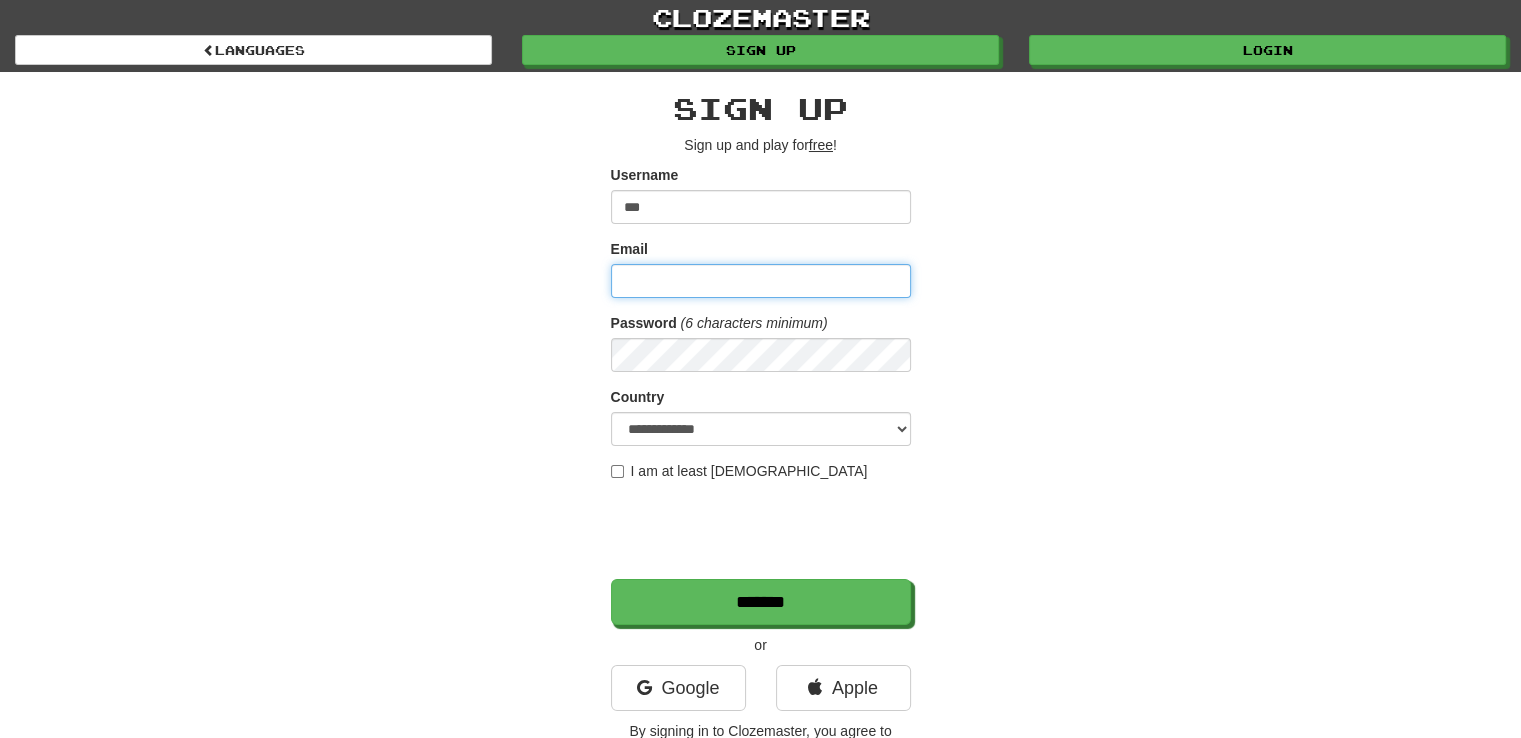 click on "Email" at bounding box center [761, 281] 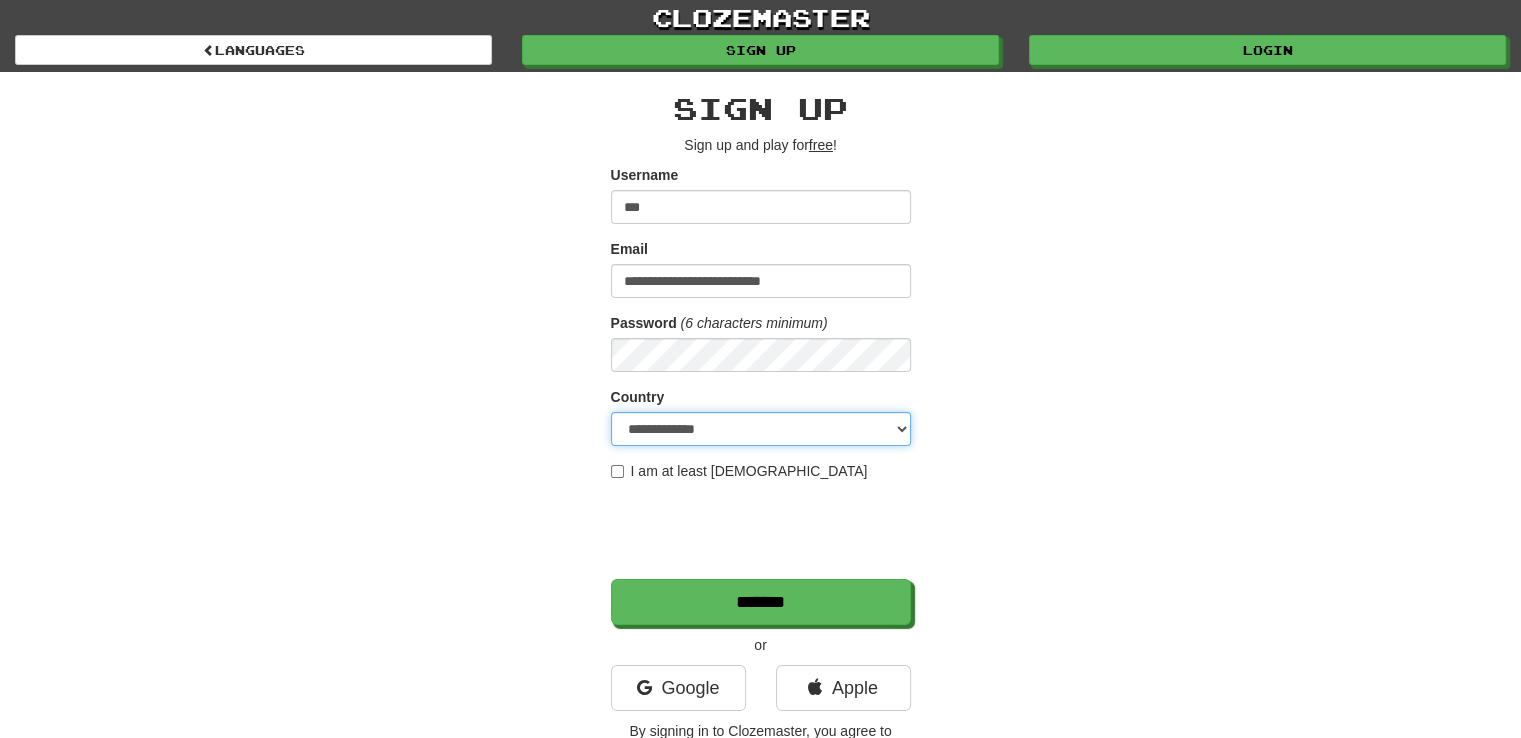 click on "**********" at bounding box center [761, 429] 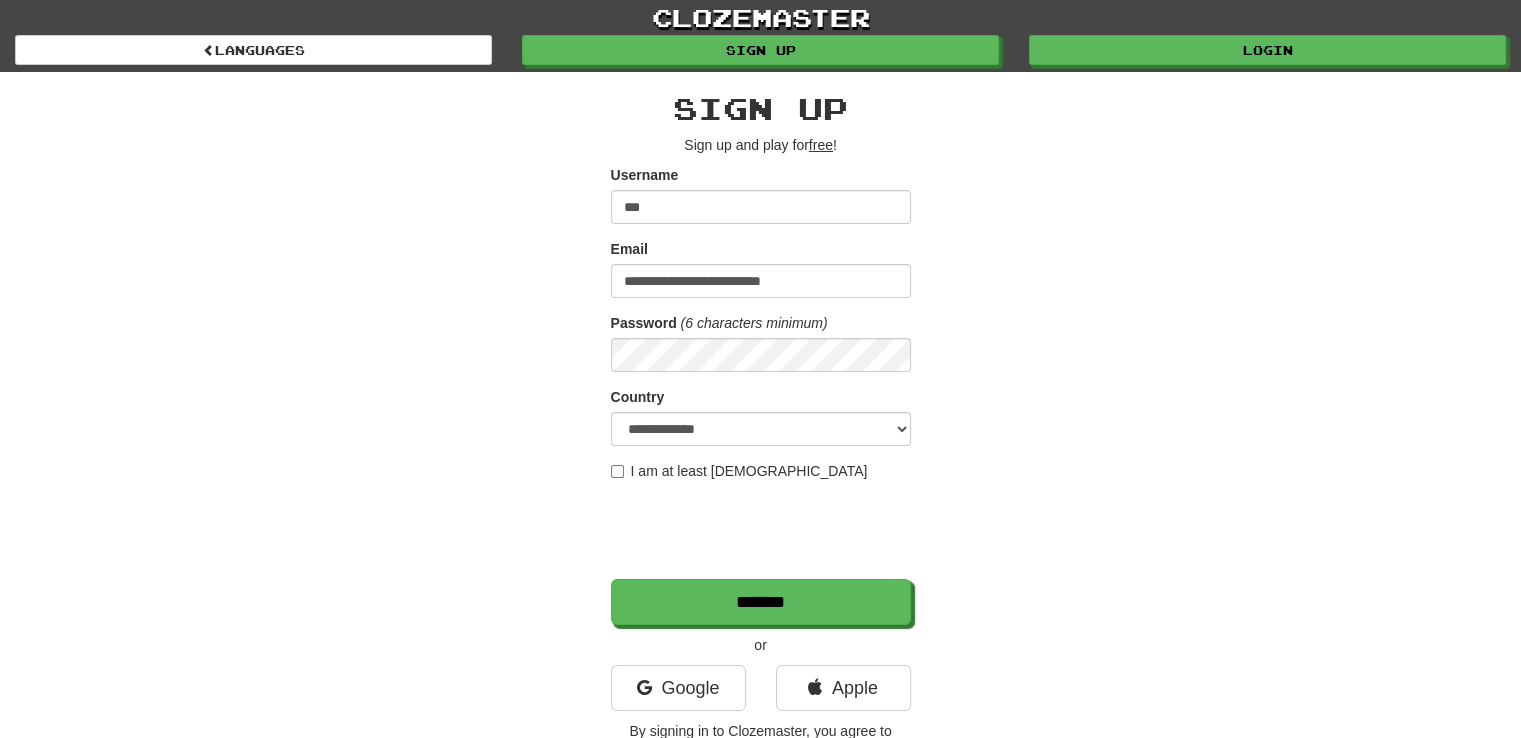 click on "I am at least [DEMOGRAPHIC_DATA]" at bounding box center [739, 471] 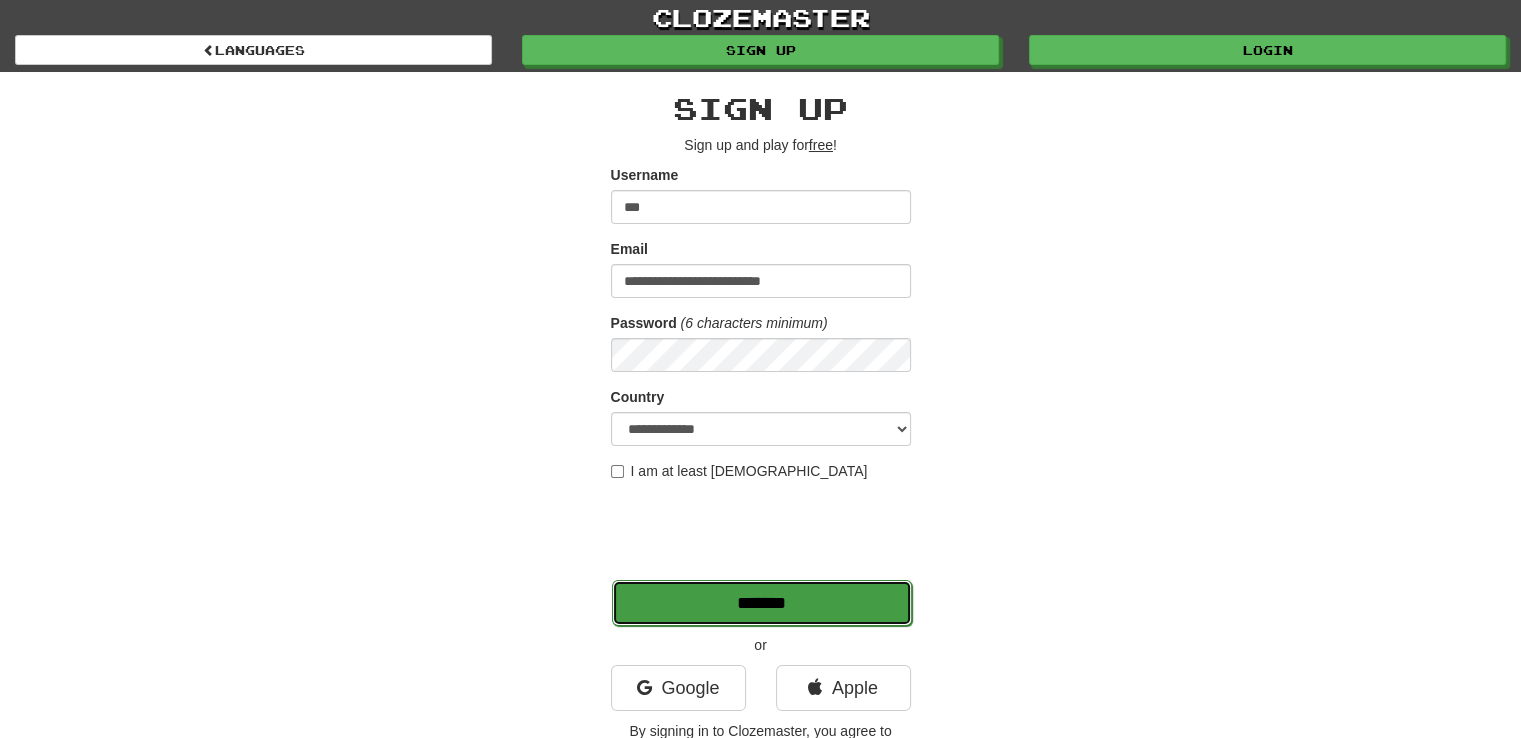 click on "*******" at bounding box center [762, 603] 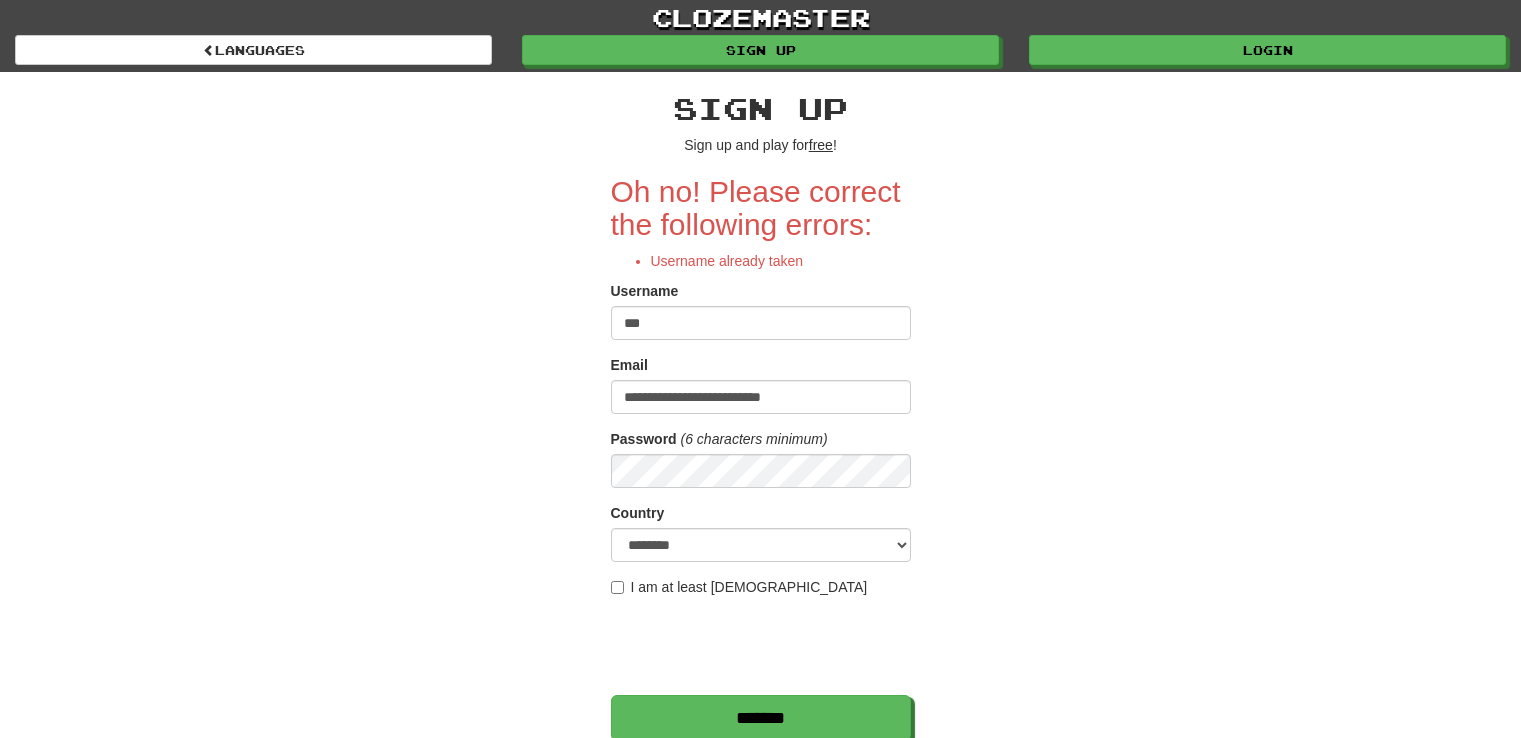 scroll, scrollTop: 0, scrollLeft: 0, axis: both 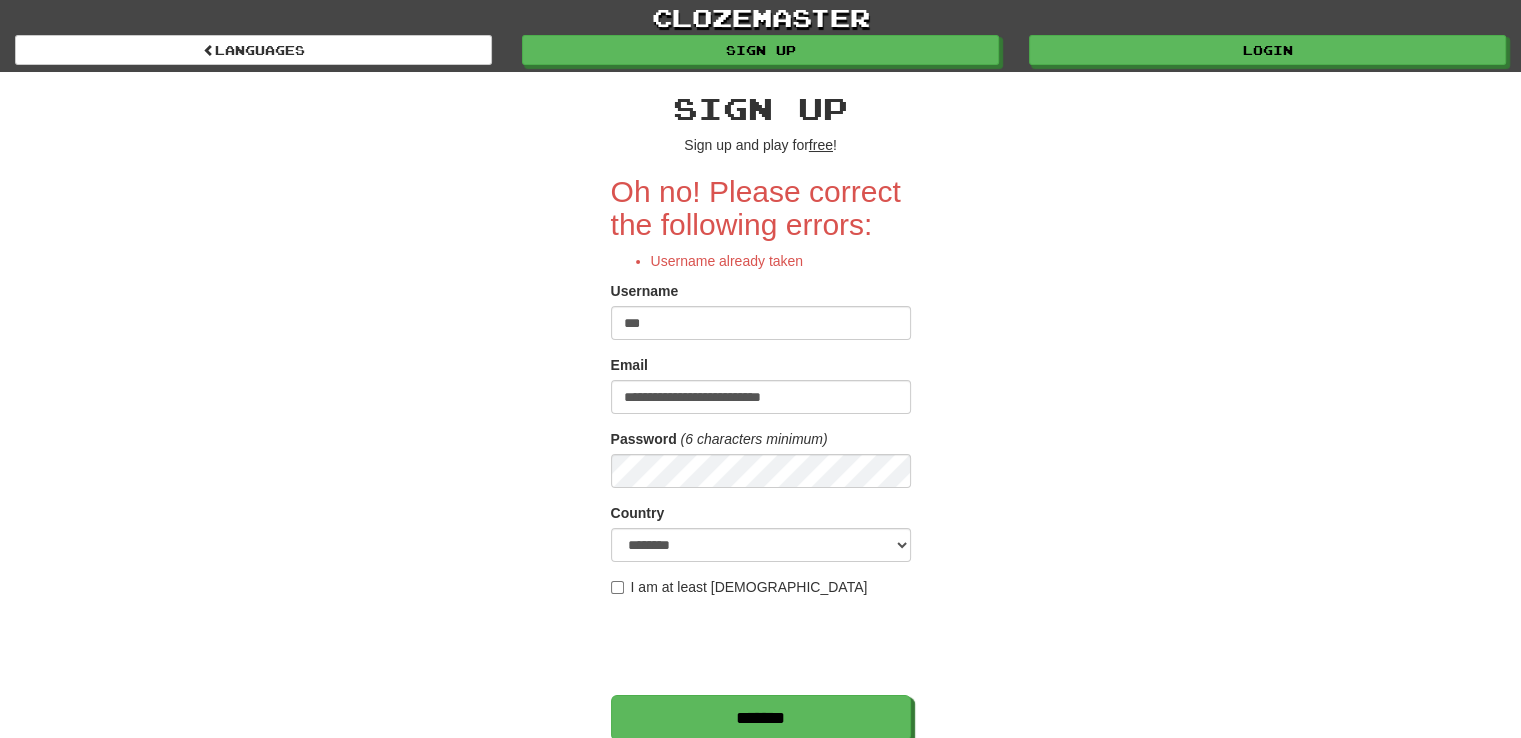 click on "***" at bounding box center (761, 323) 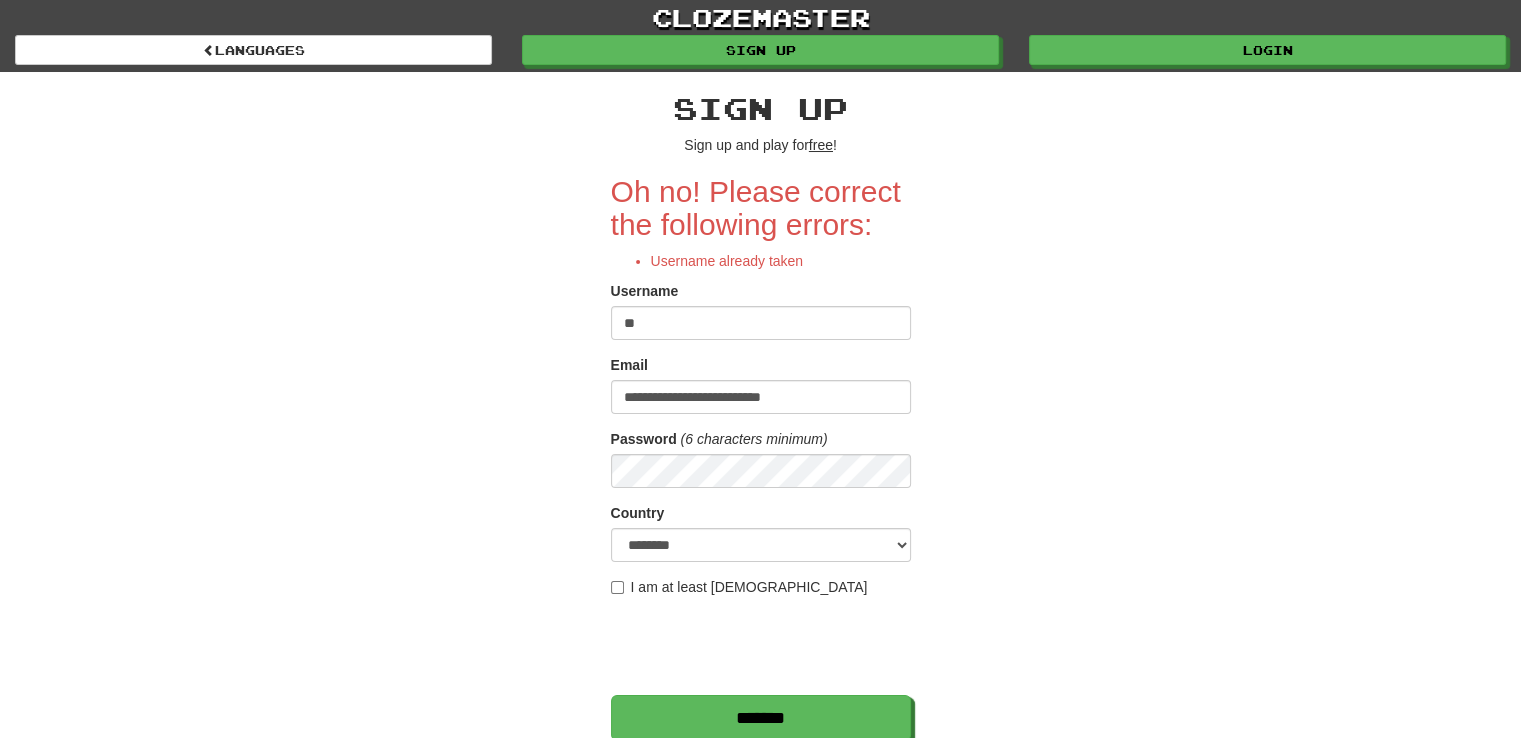 type on "*" 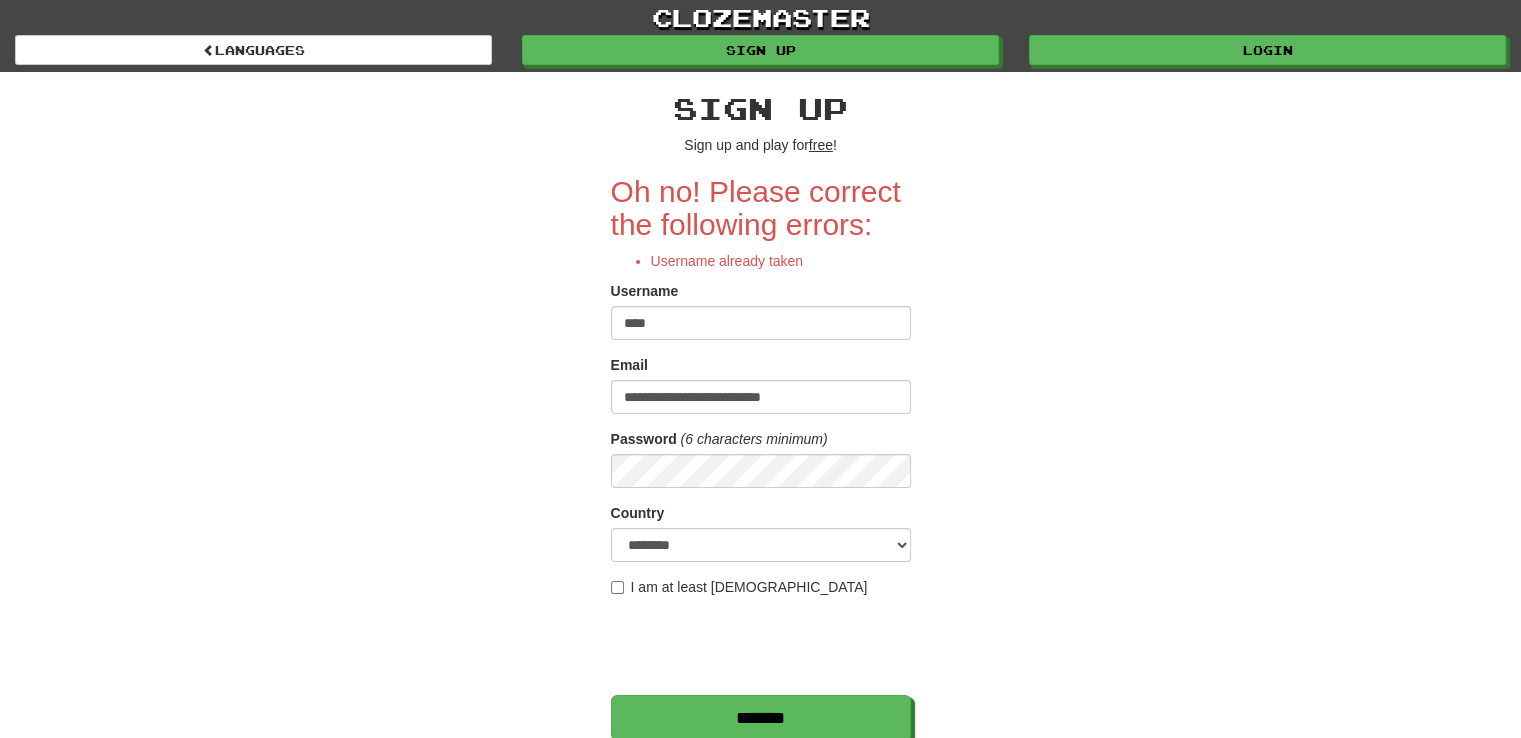 type on "****" 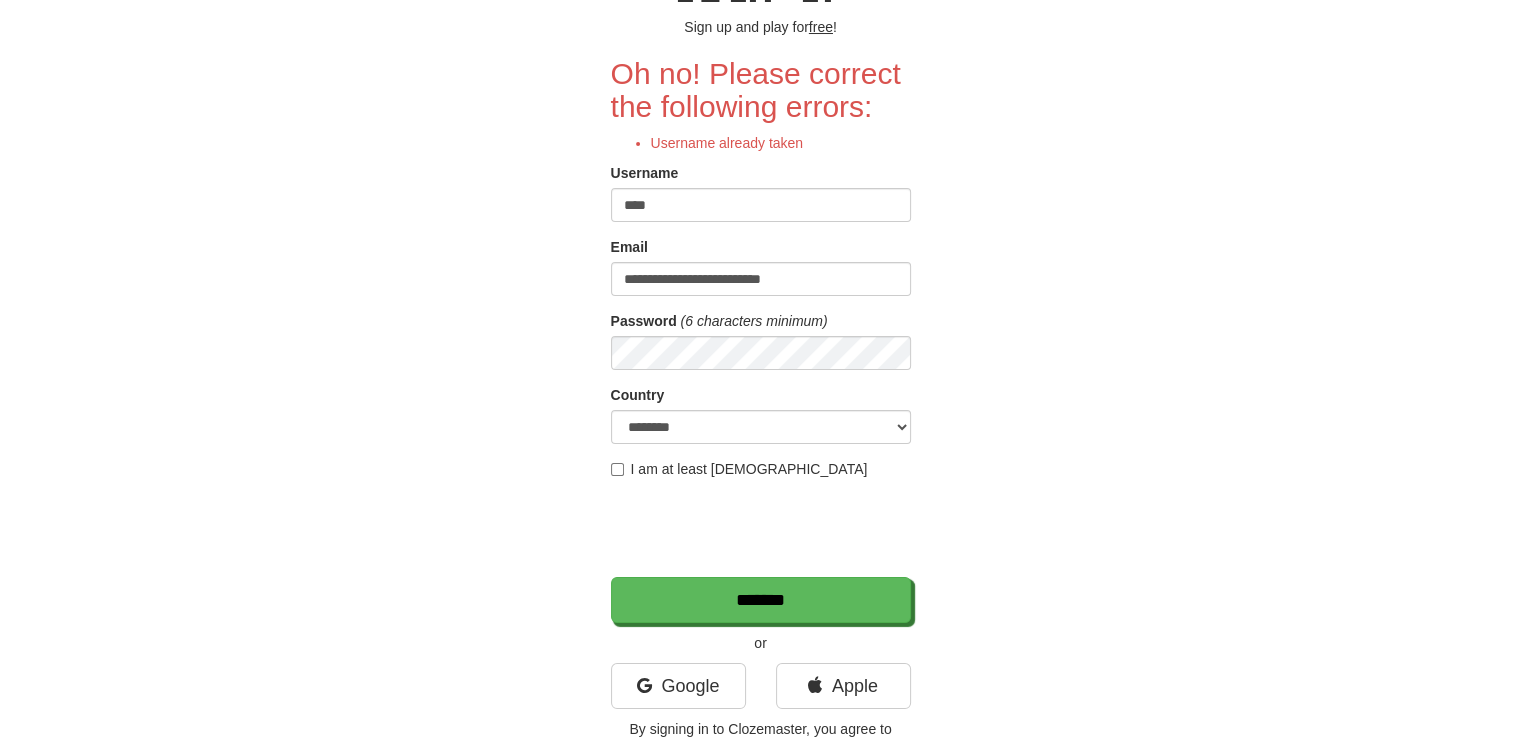 scroll, scrollTop: 128, scrollLeft: 0, axis: vertical 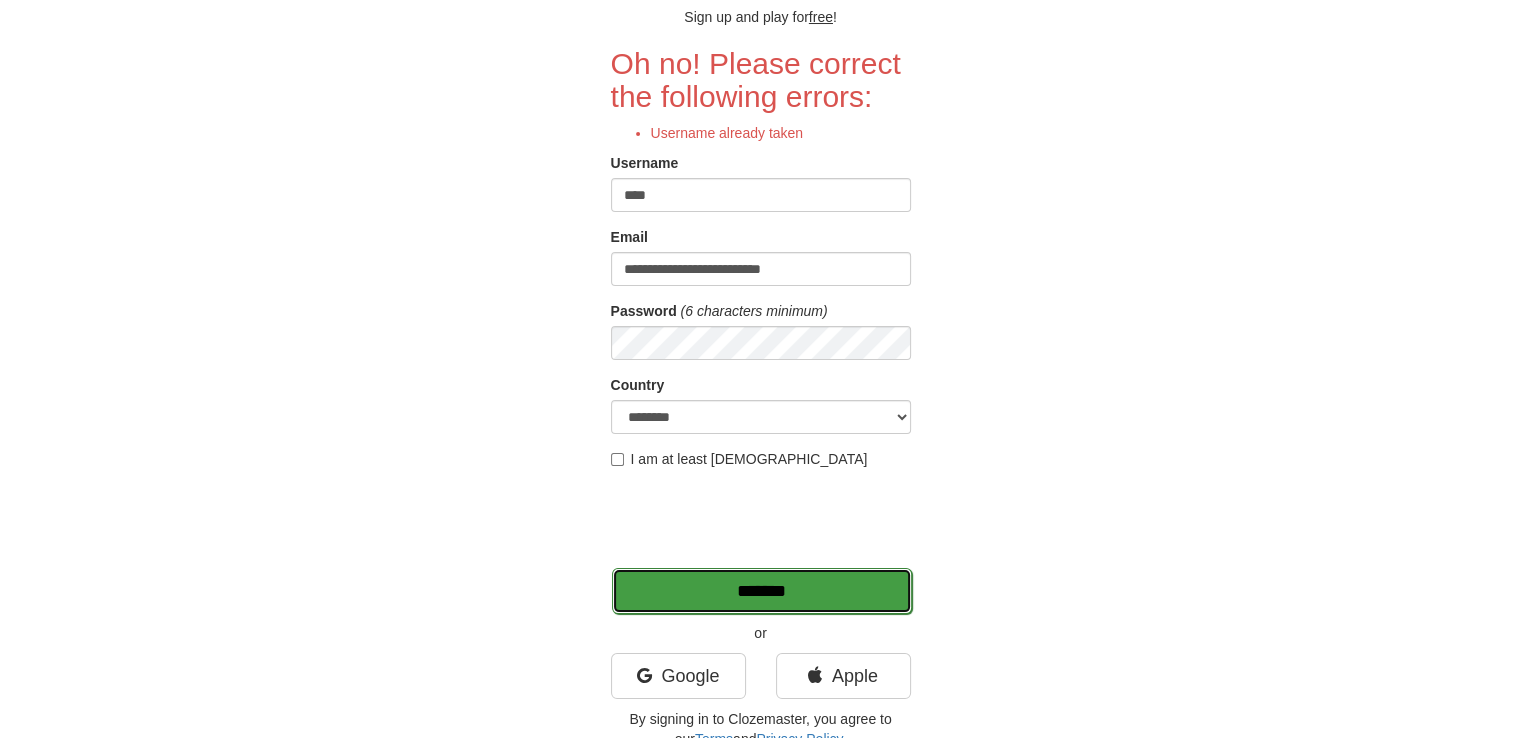 click on "*******" at bounding box center (762, 591) 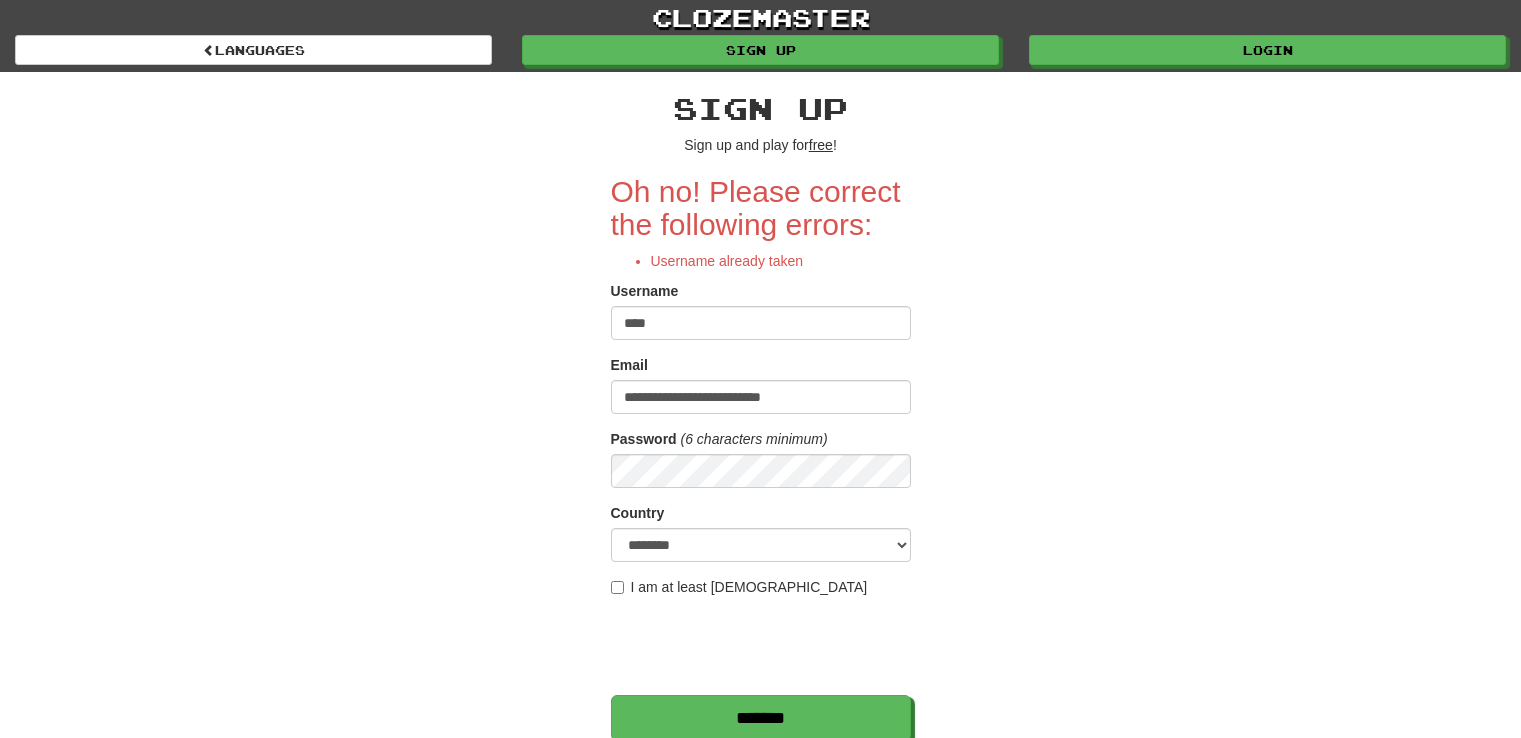 scroll, scrollTop: 0, scrollLeft: 0, axis: both 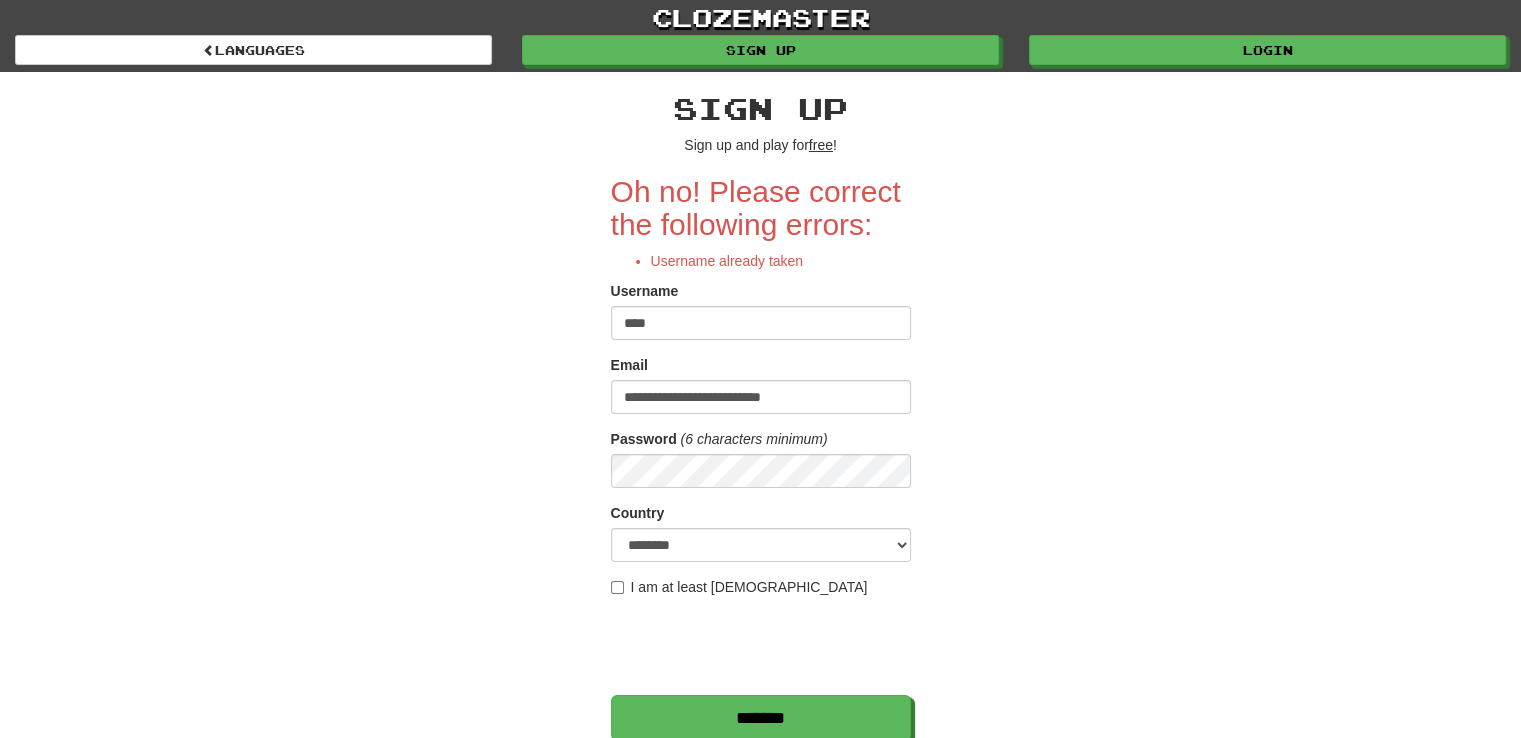click on "****" at bounding box center [761, 323] 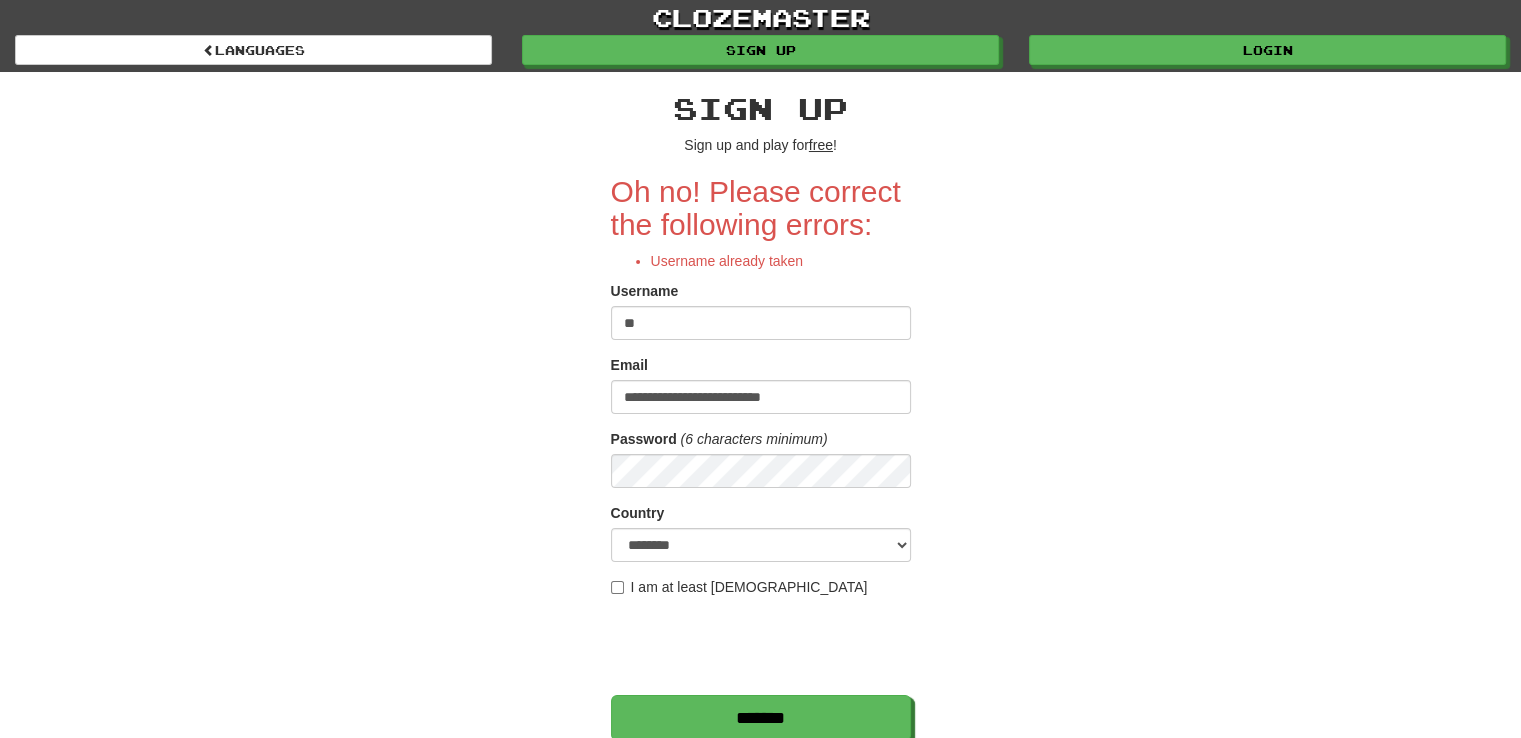 type on "*" 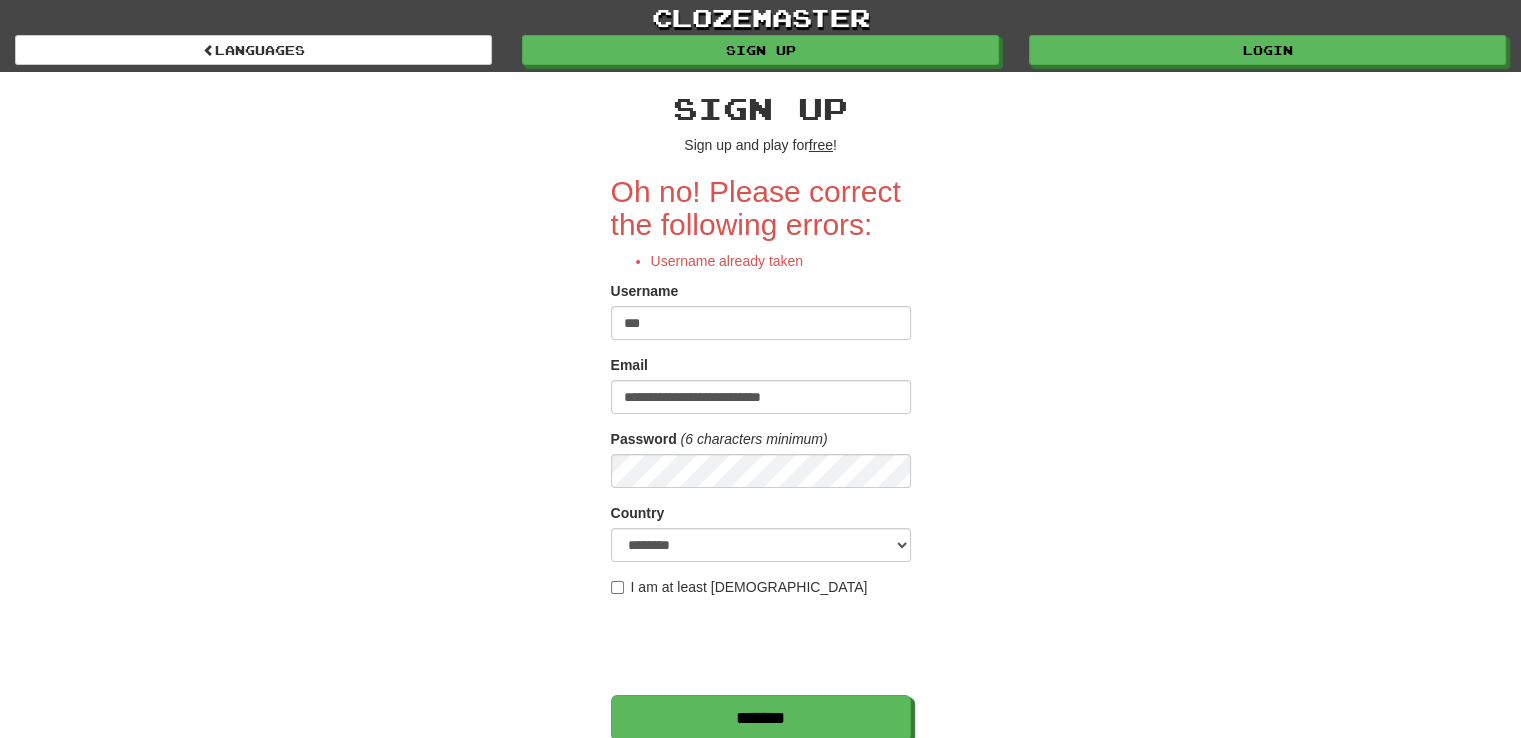 type on "***" 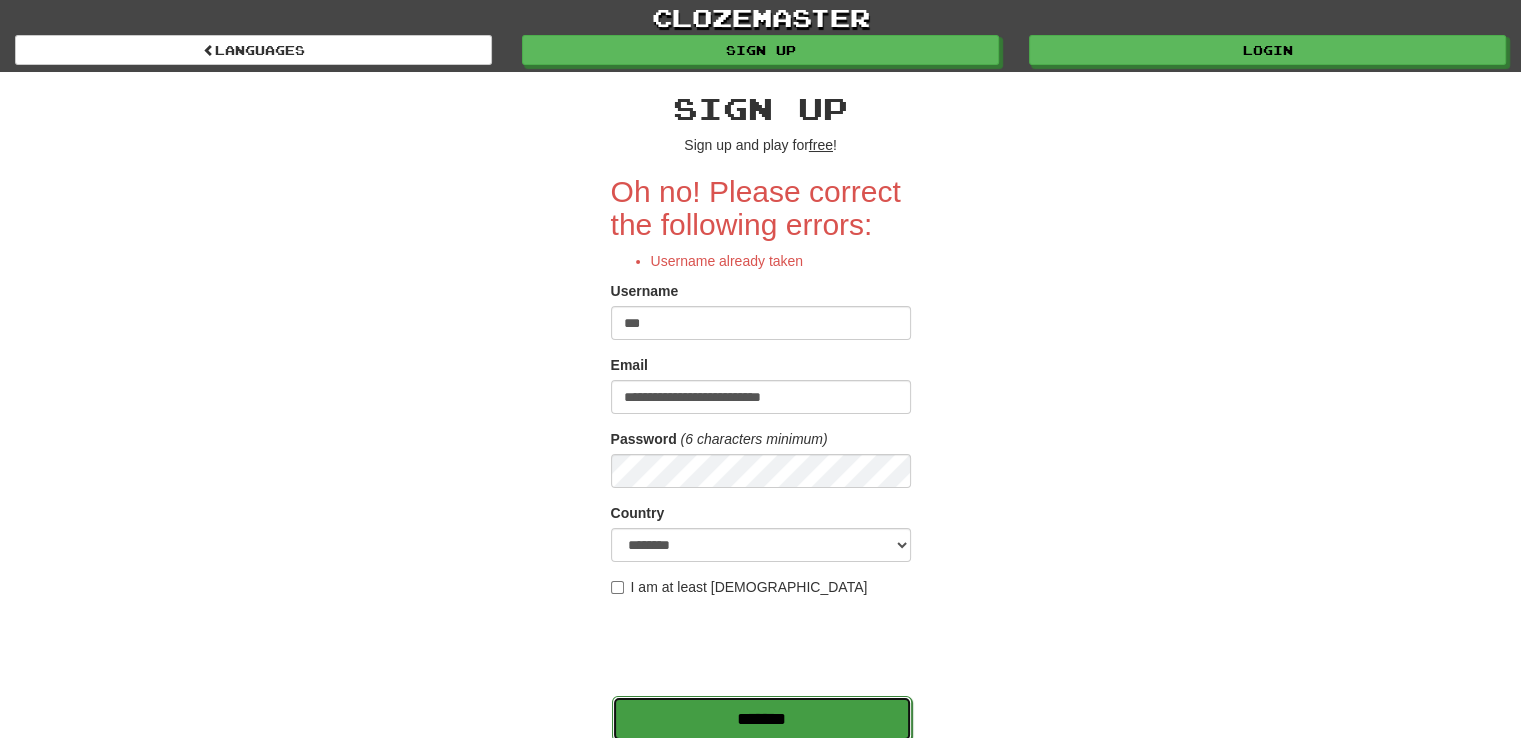 click on "*******" at bounding box center (762, 719) 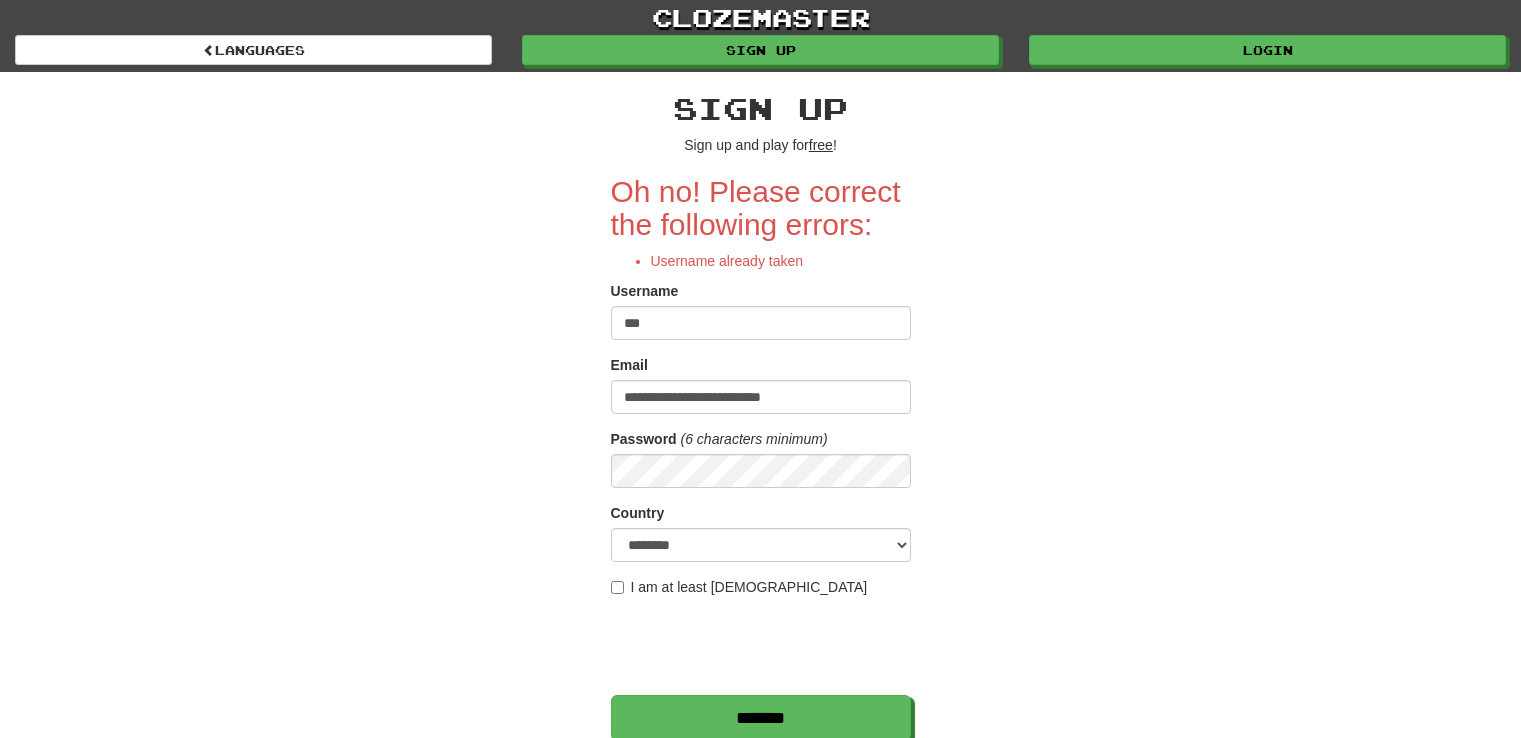 scroll, scrollTop: 0, scrollLeft: 0, axis: both 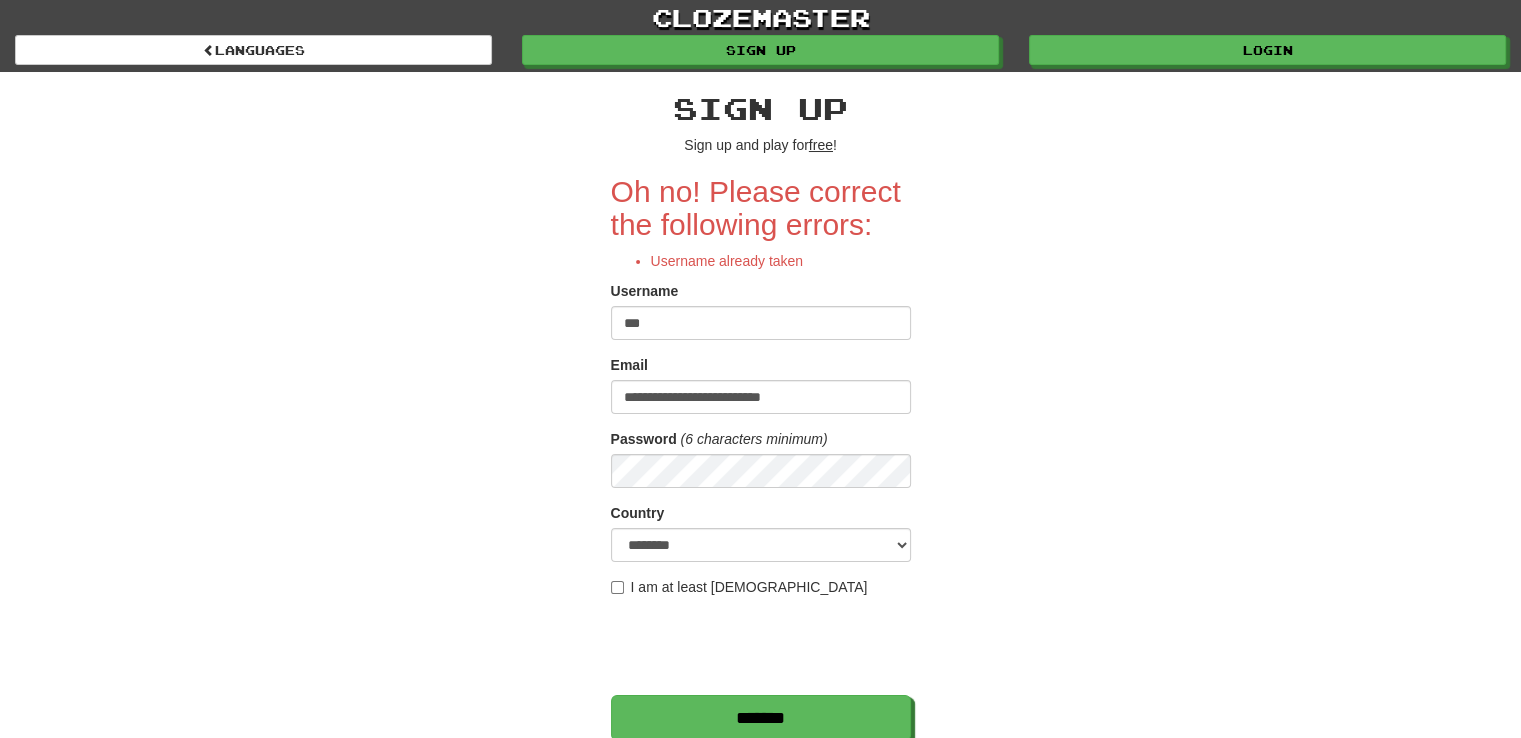 click on "***" at bounding box center (761, 323) 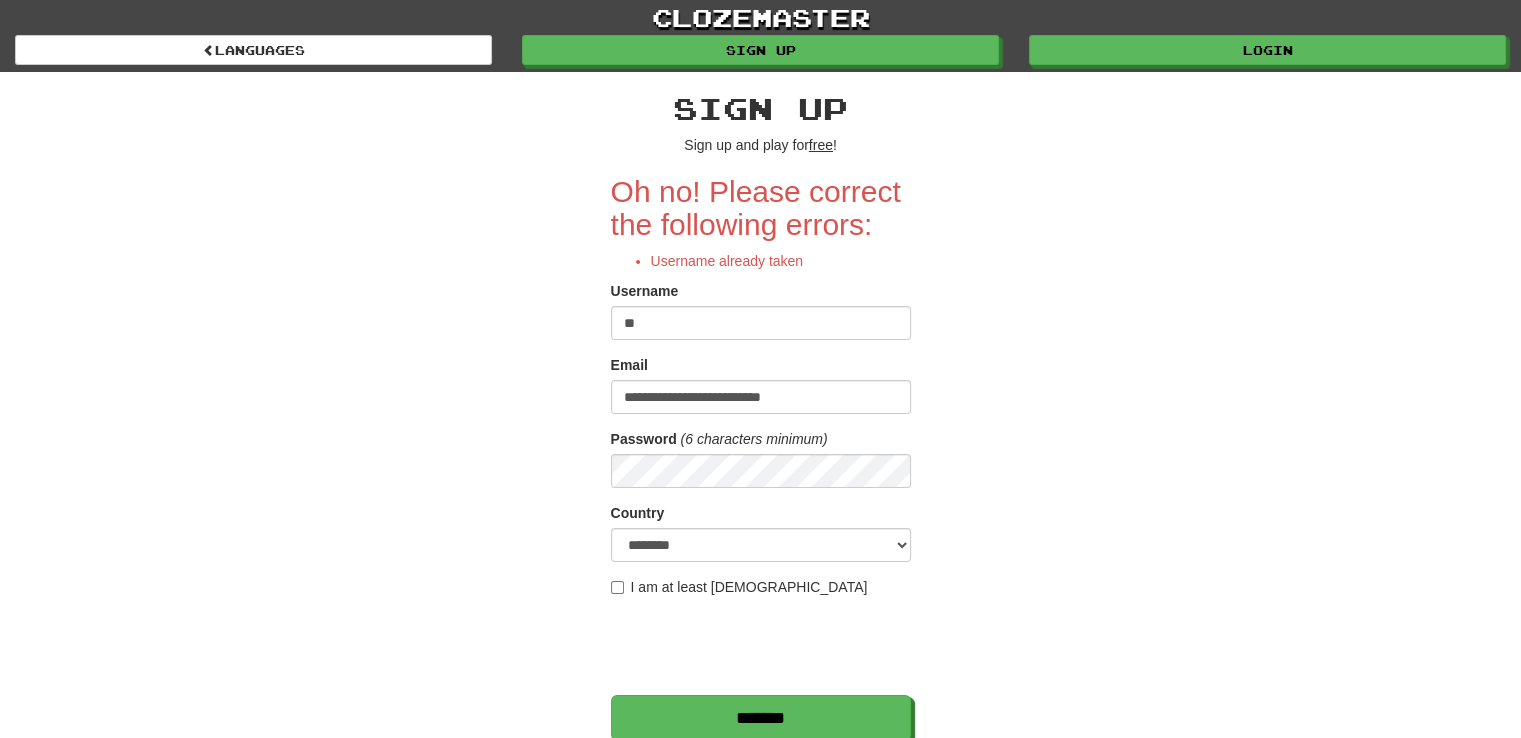 type on "*" 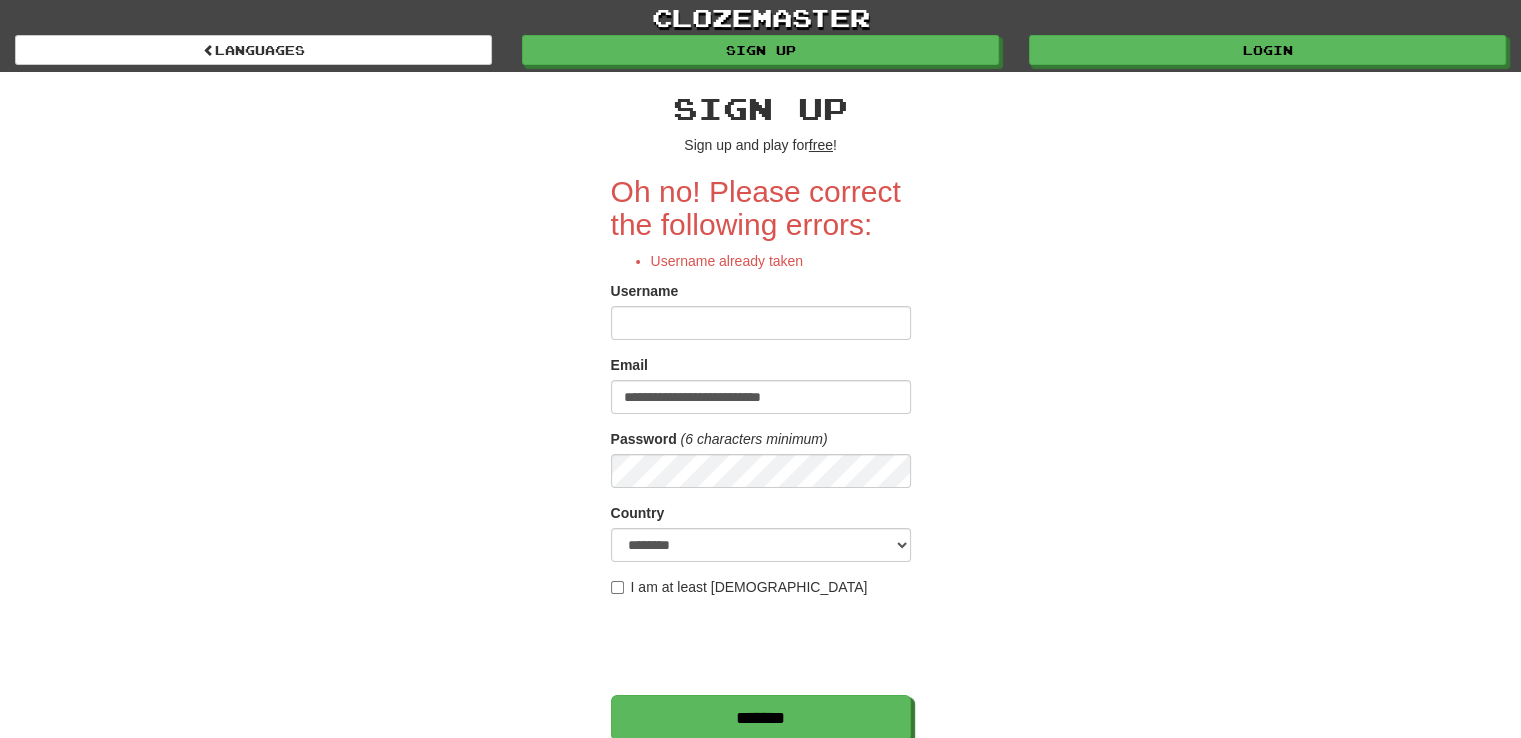 click on "Username" at bounding box center [761, 323] 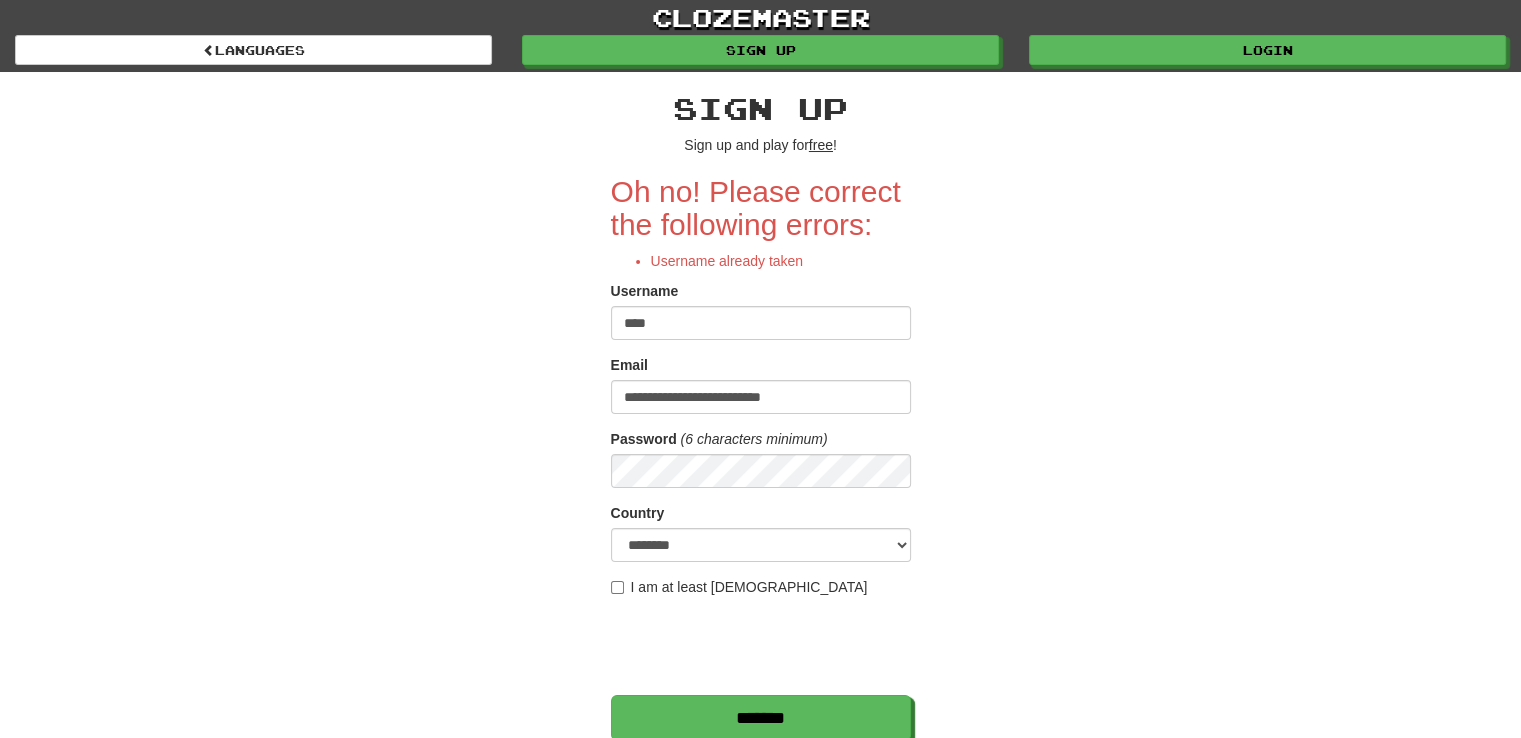 type on "****" 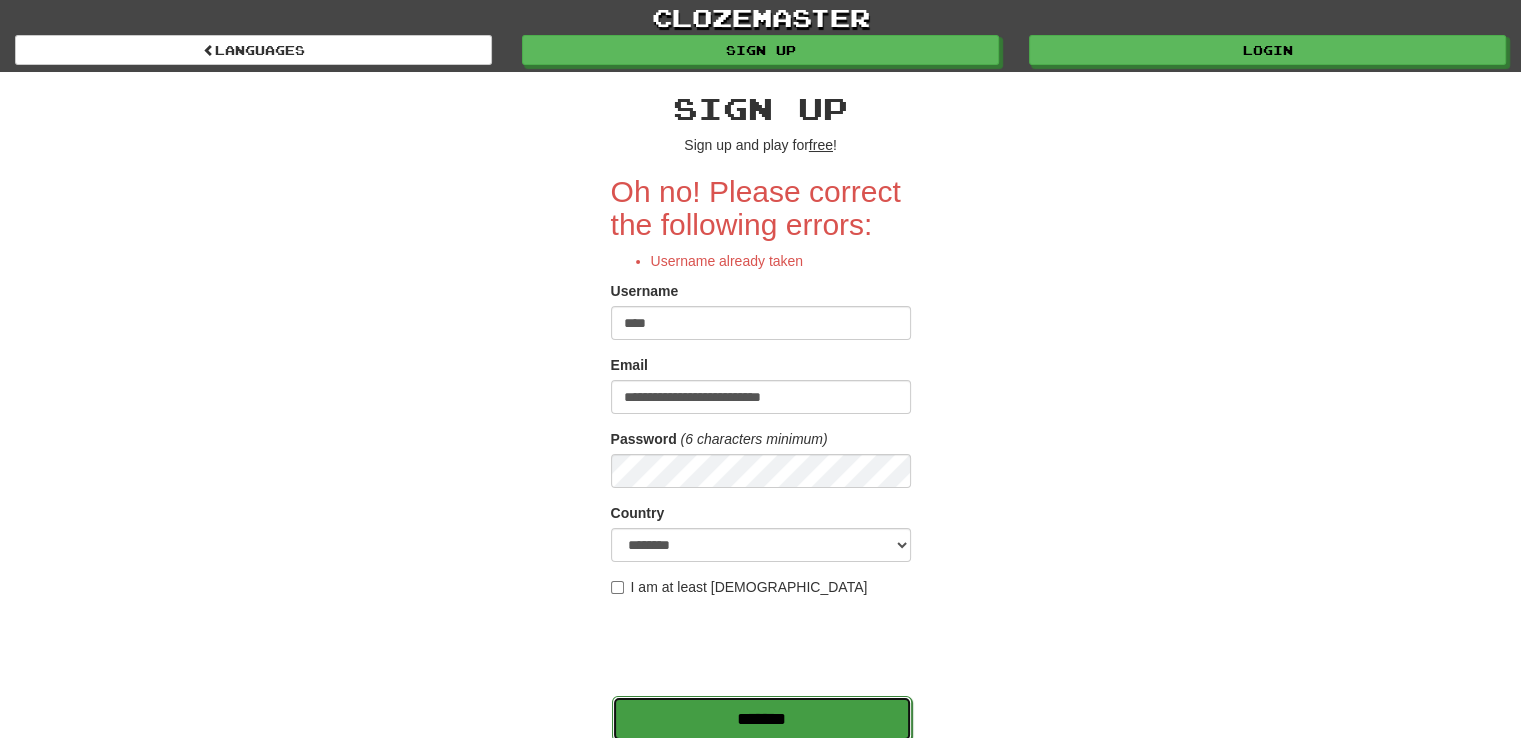click on "*******" at bounding box center [762, 719] 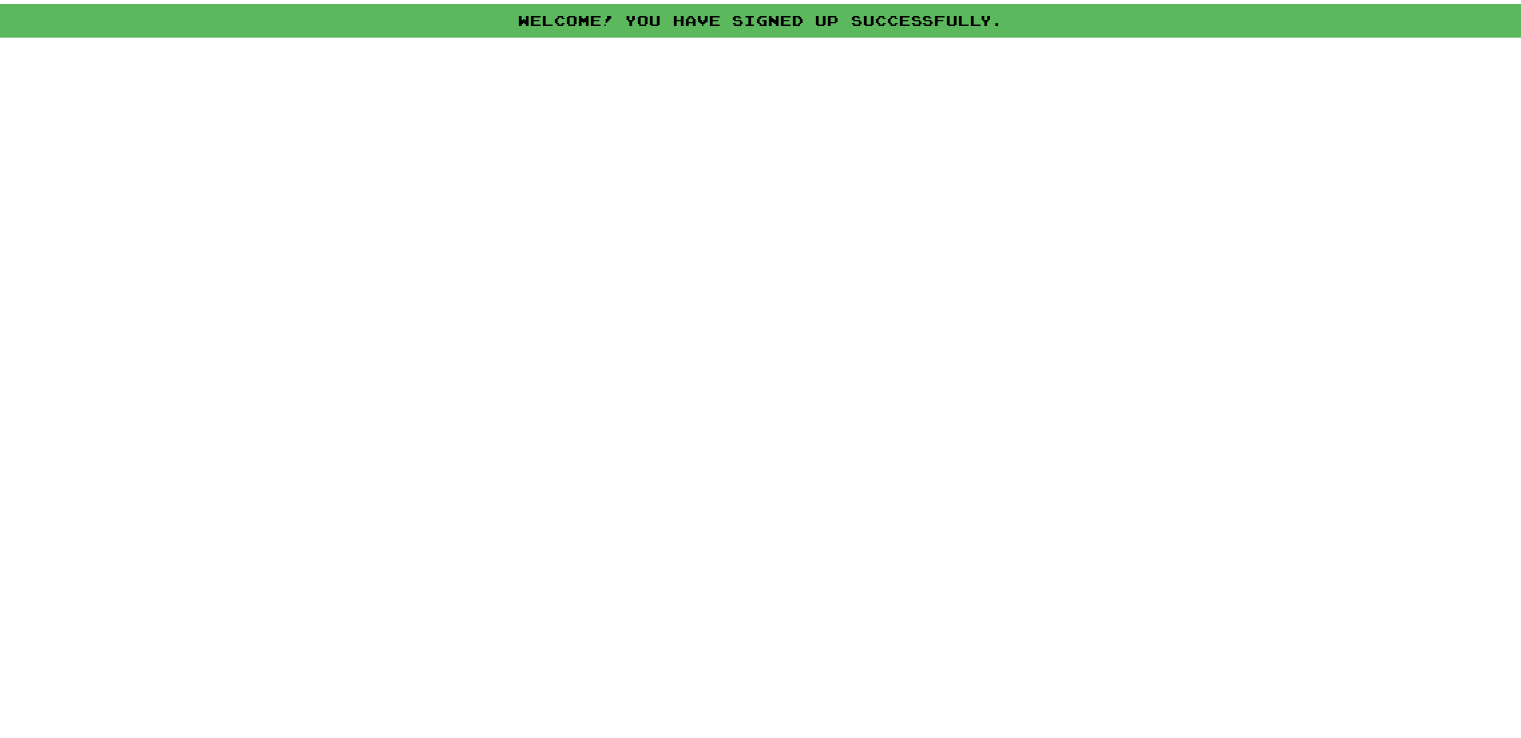 scroll, scrollTop: 0, scrollLeft: 0, axis: both 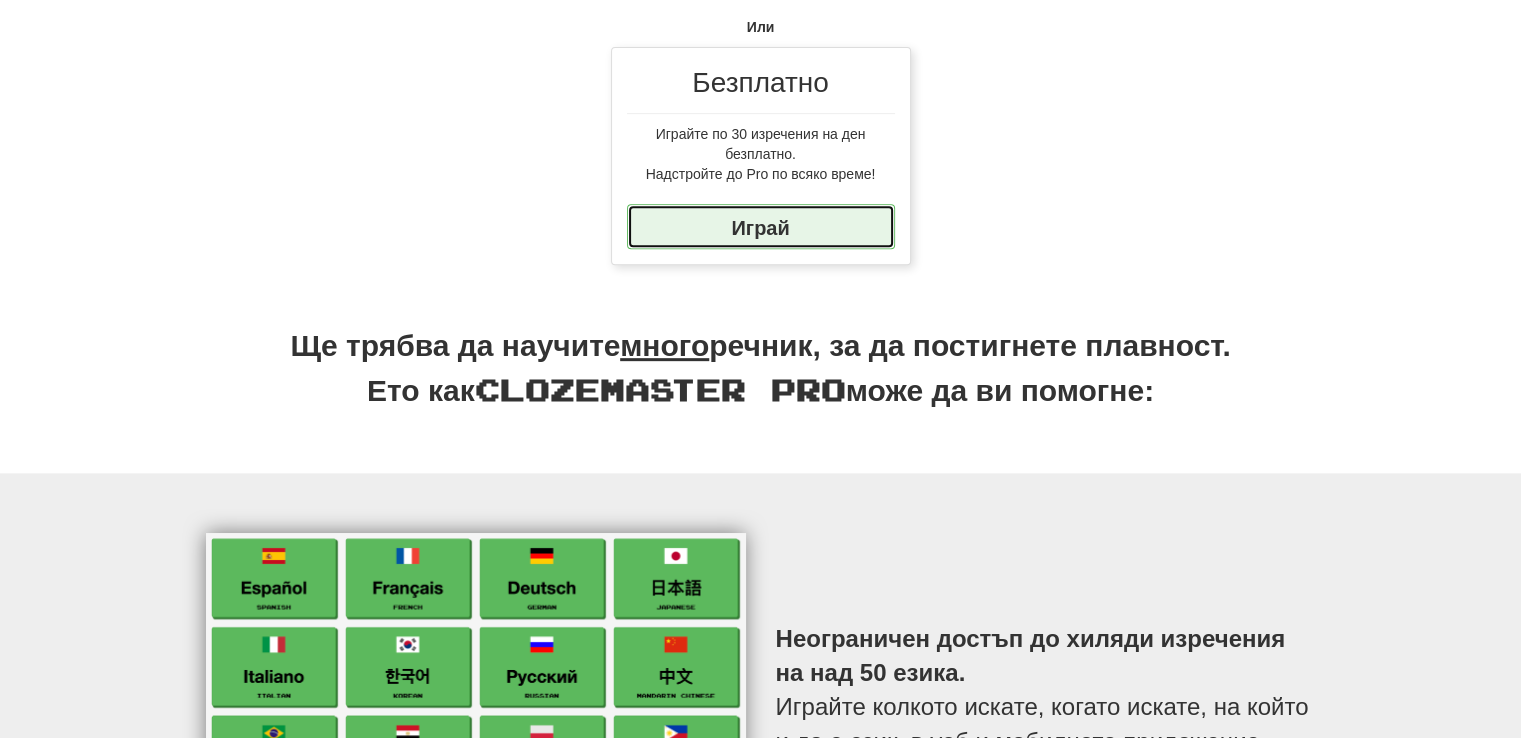 click on "Играй" at bounding box center [761, 226] 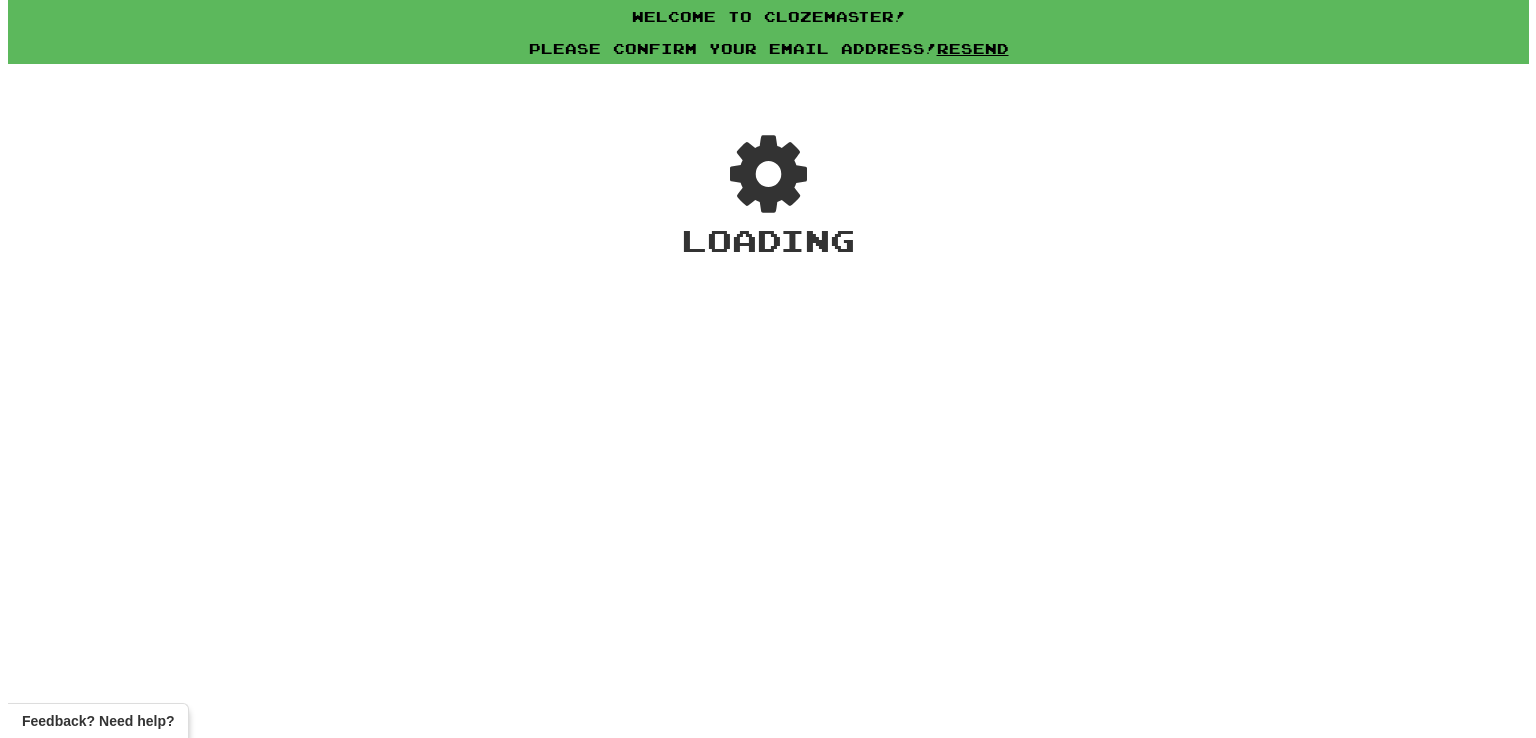 scroll, scrollTop: 0, scrollLeft: 0, axis: both 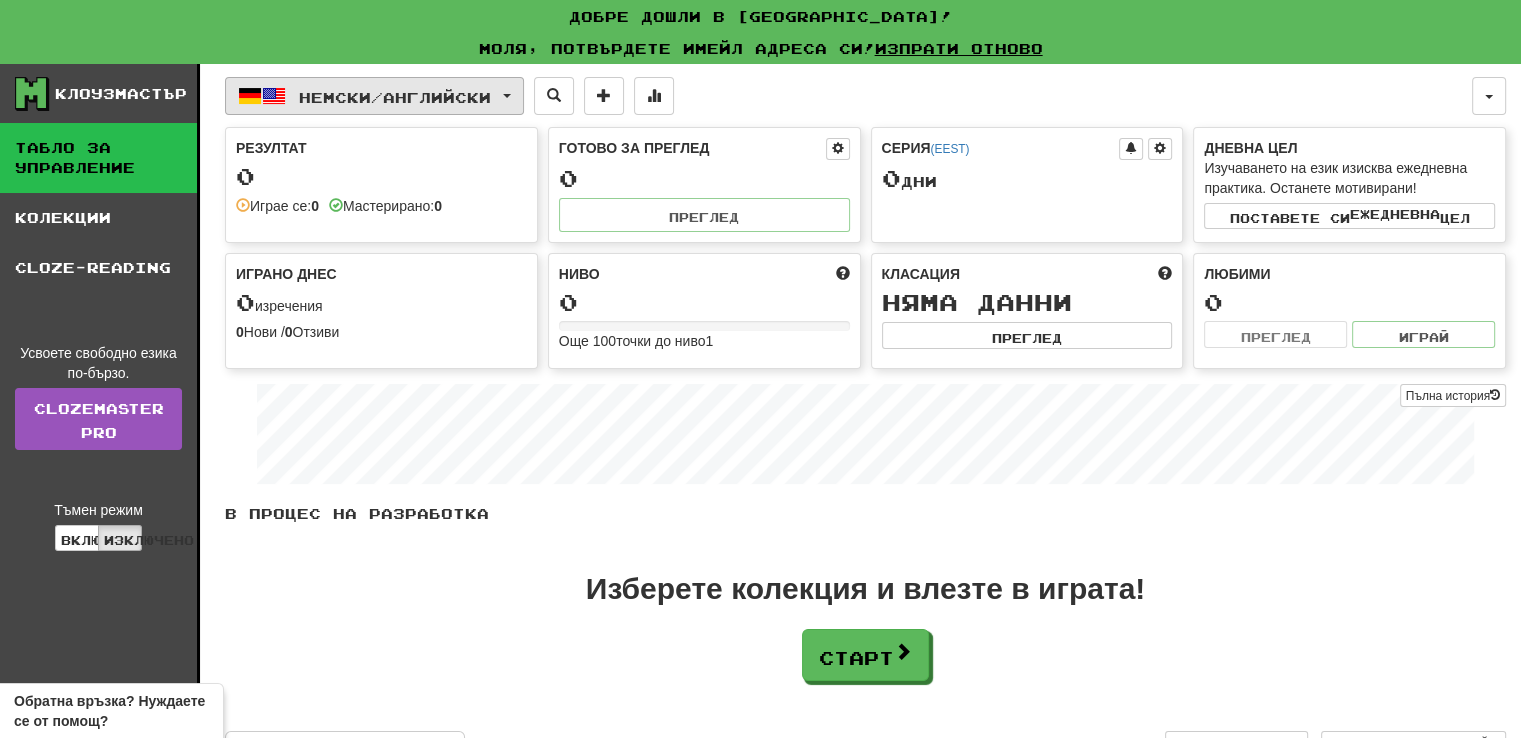 click on "Немски  /  Английски" at bounding box center (374, 96) 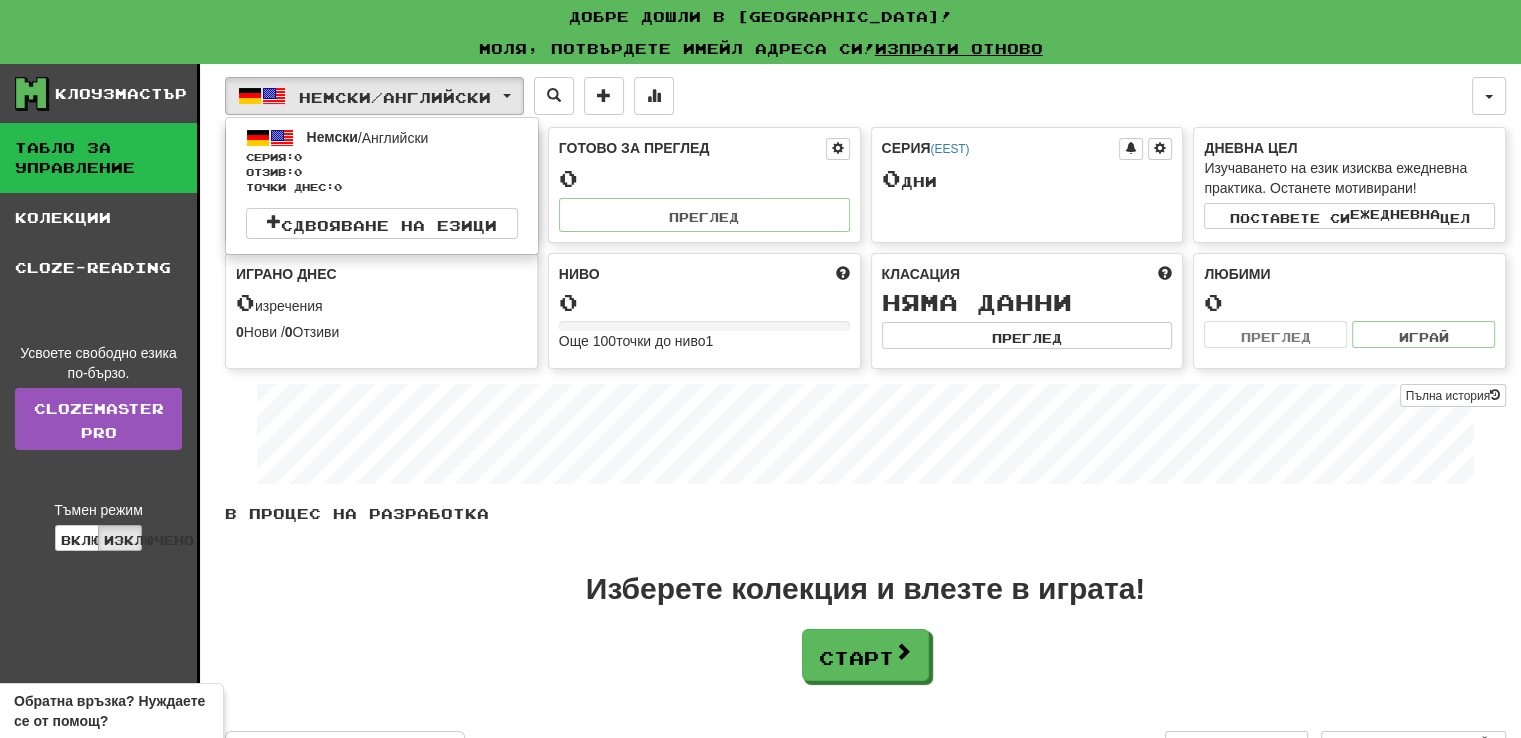 click on "Пълна история" at bounding box center [865, 436] 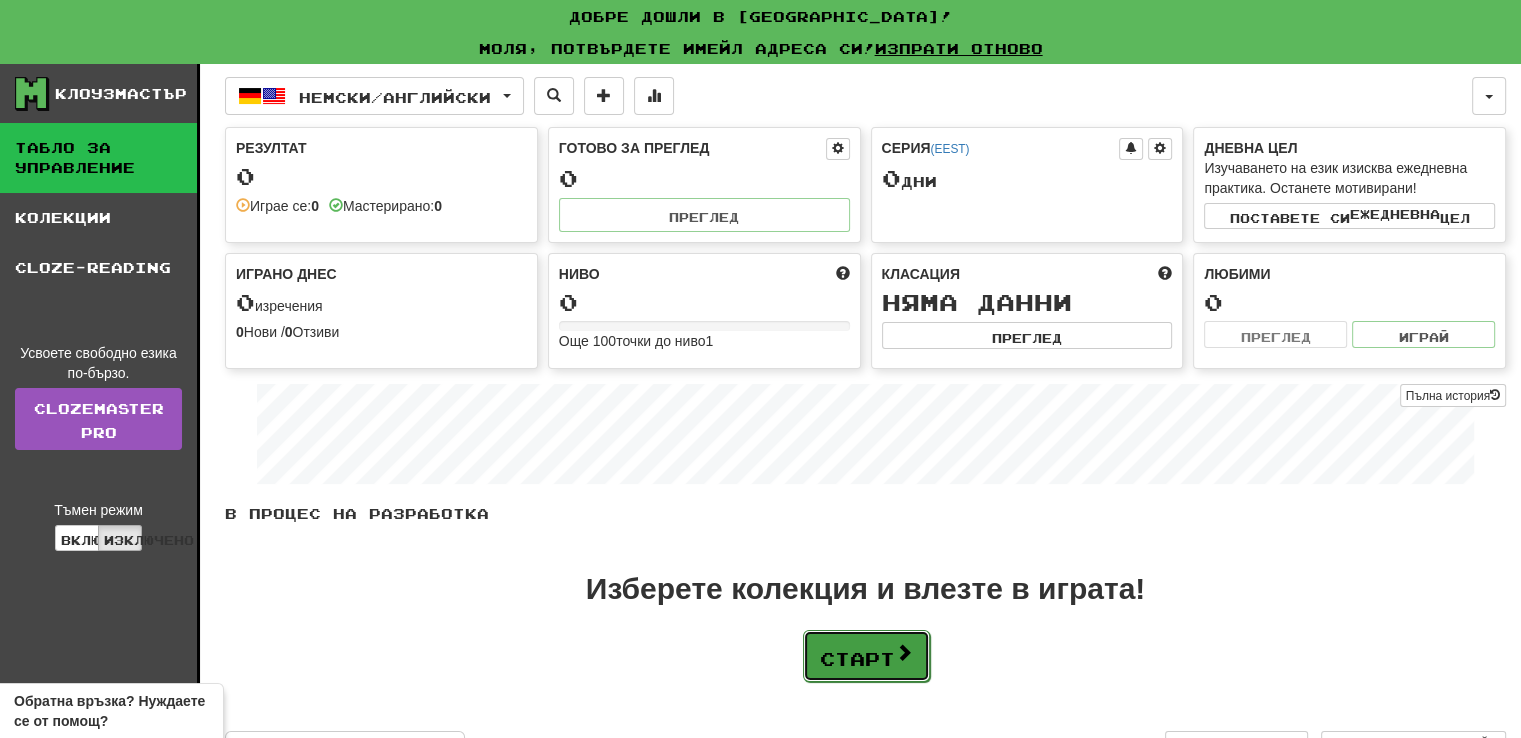 click on "Старт" at bounding box center [866, 656] 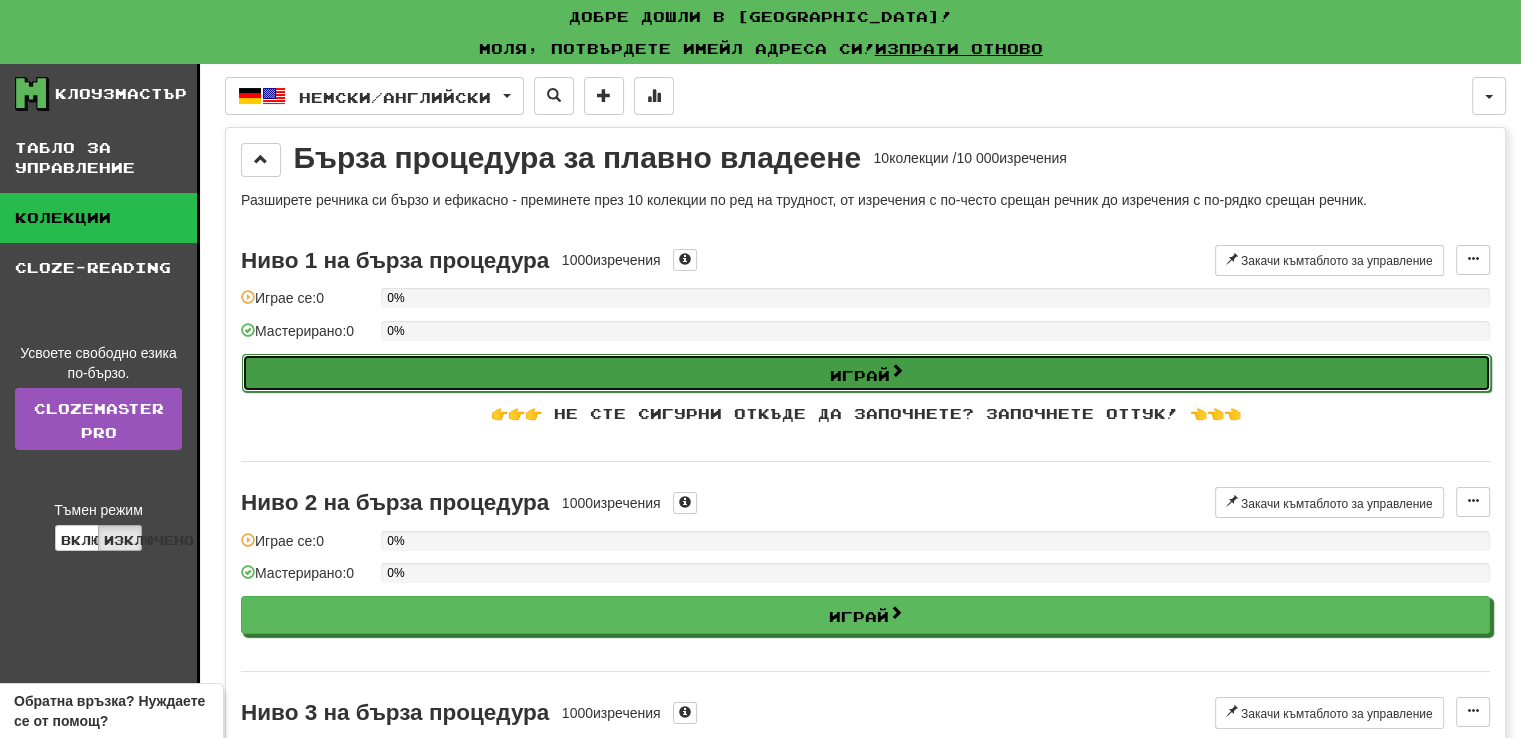 click on "Играй" at bounding box center (866, 373) 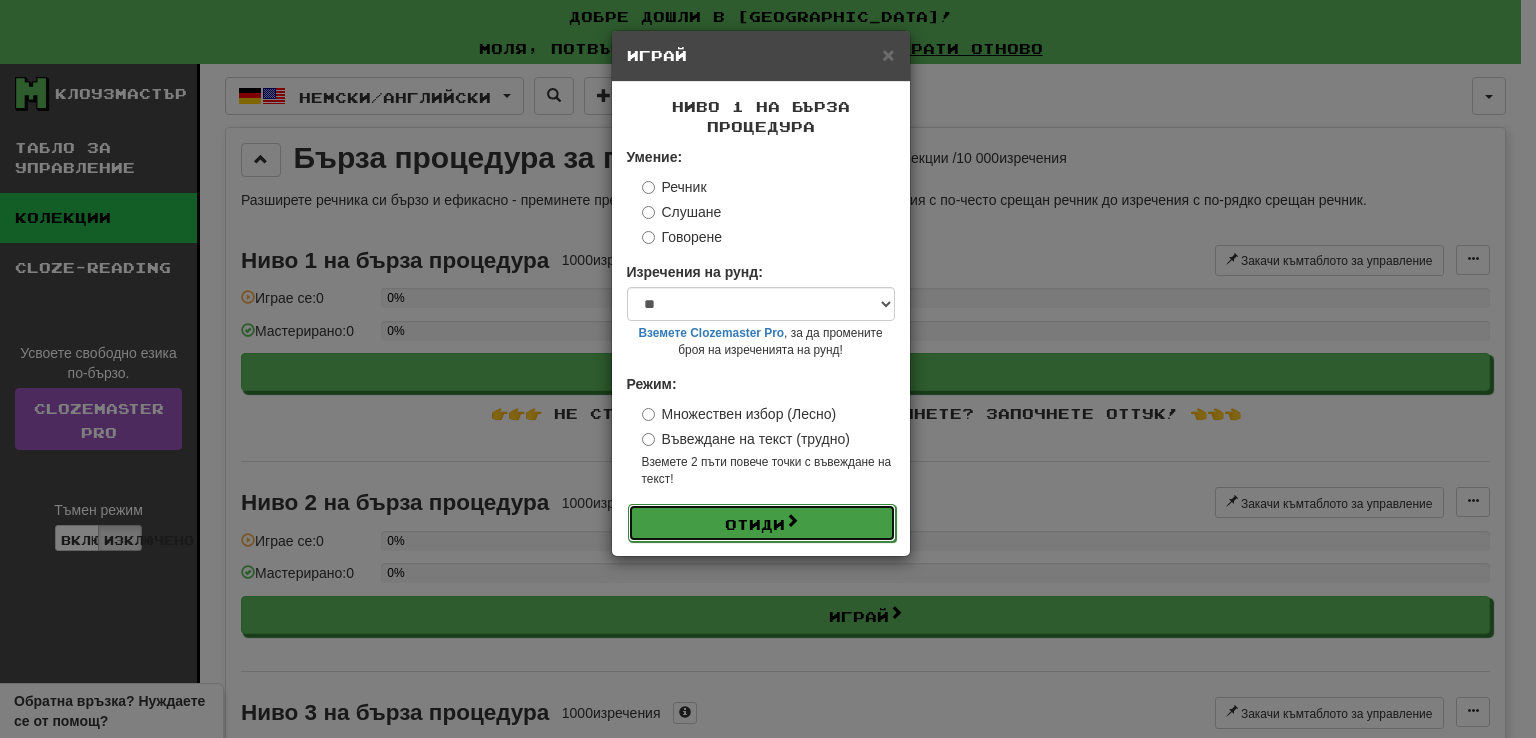 click on "Отиди" at bounding box center (762, 523) 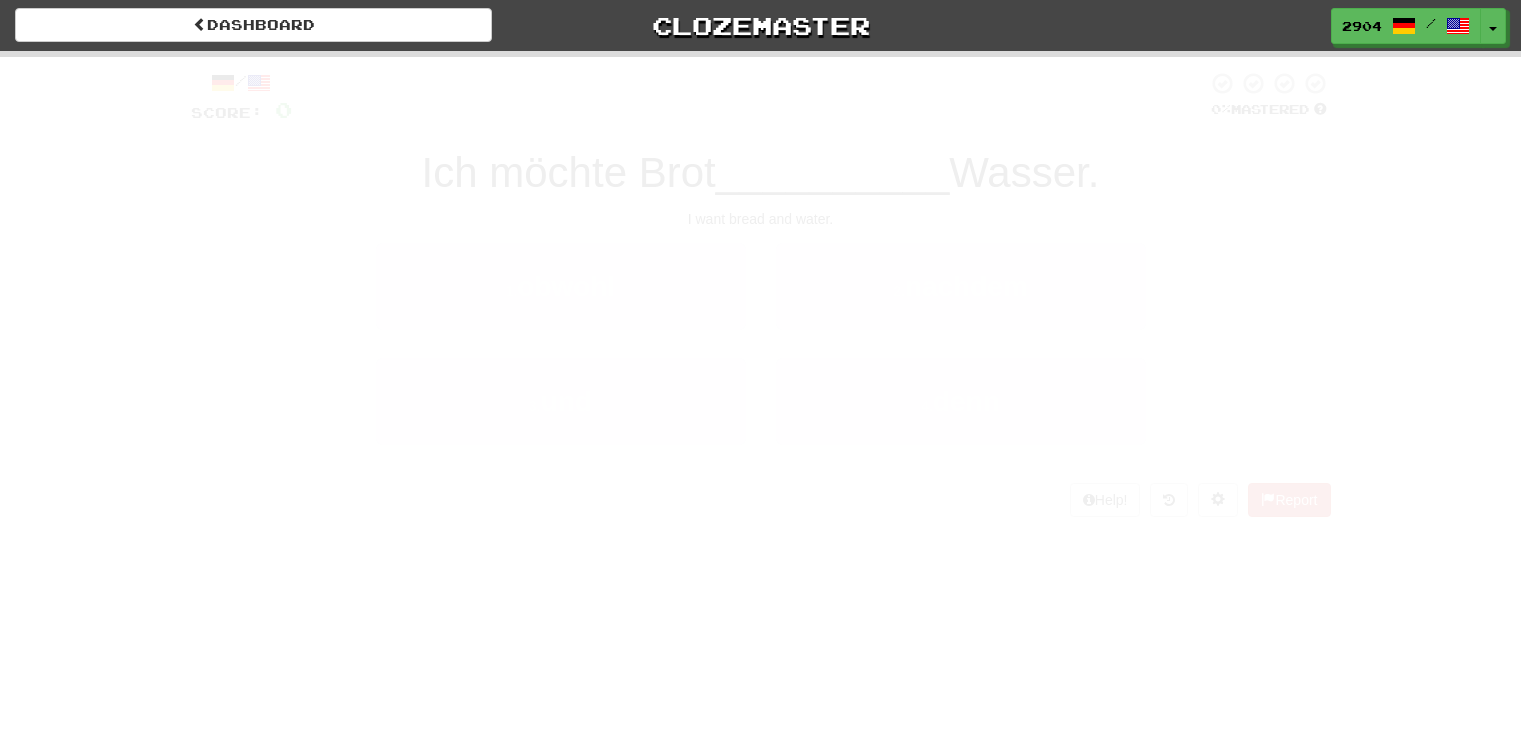 scroll, scrollTop: 0, scrollLeft: 0, axis: both 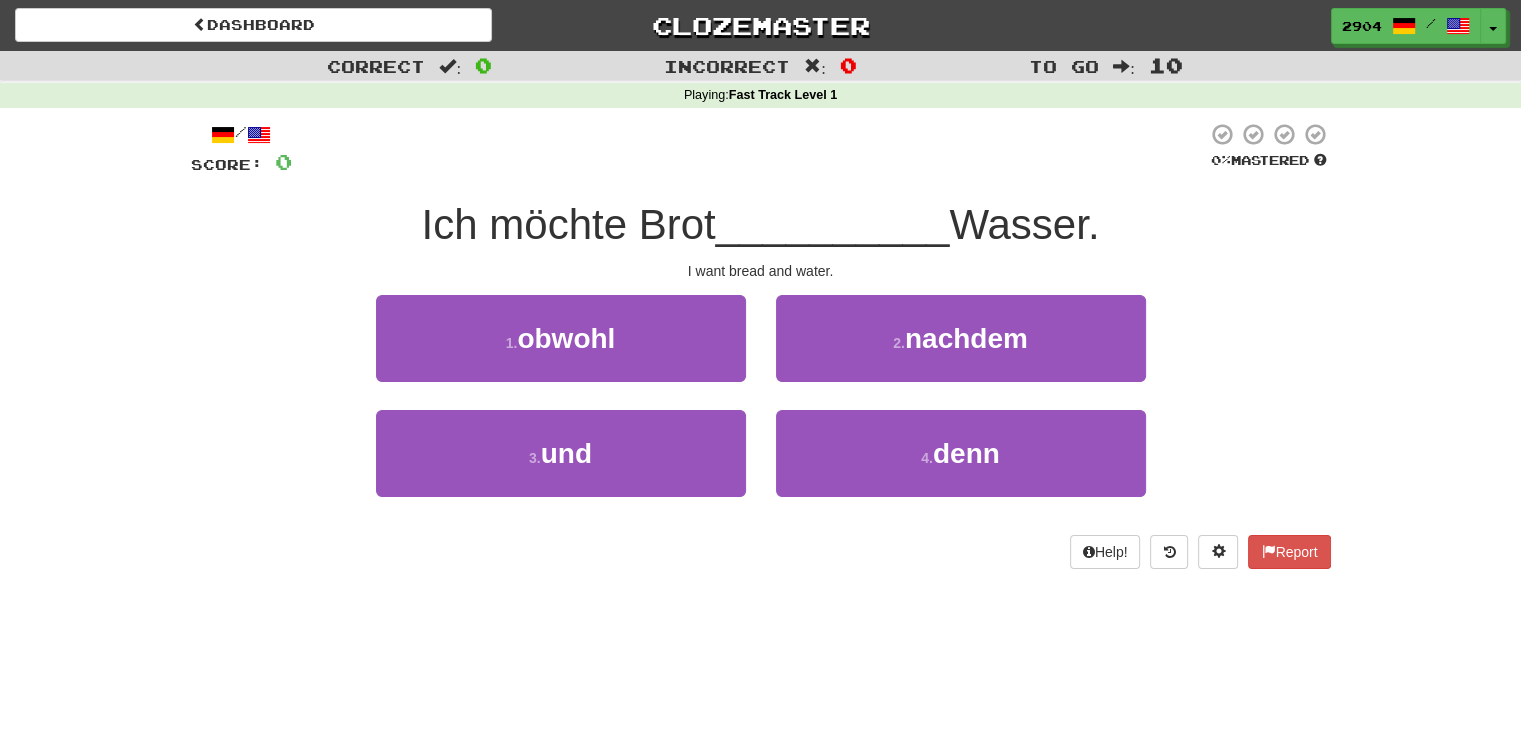 click on "3 .  und" at bounding box center (561, 467) 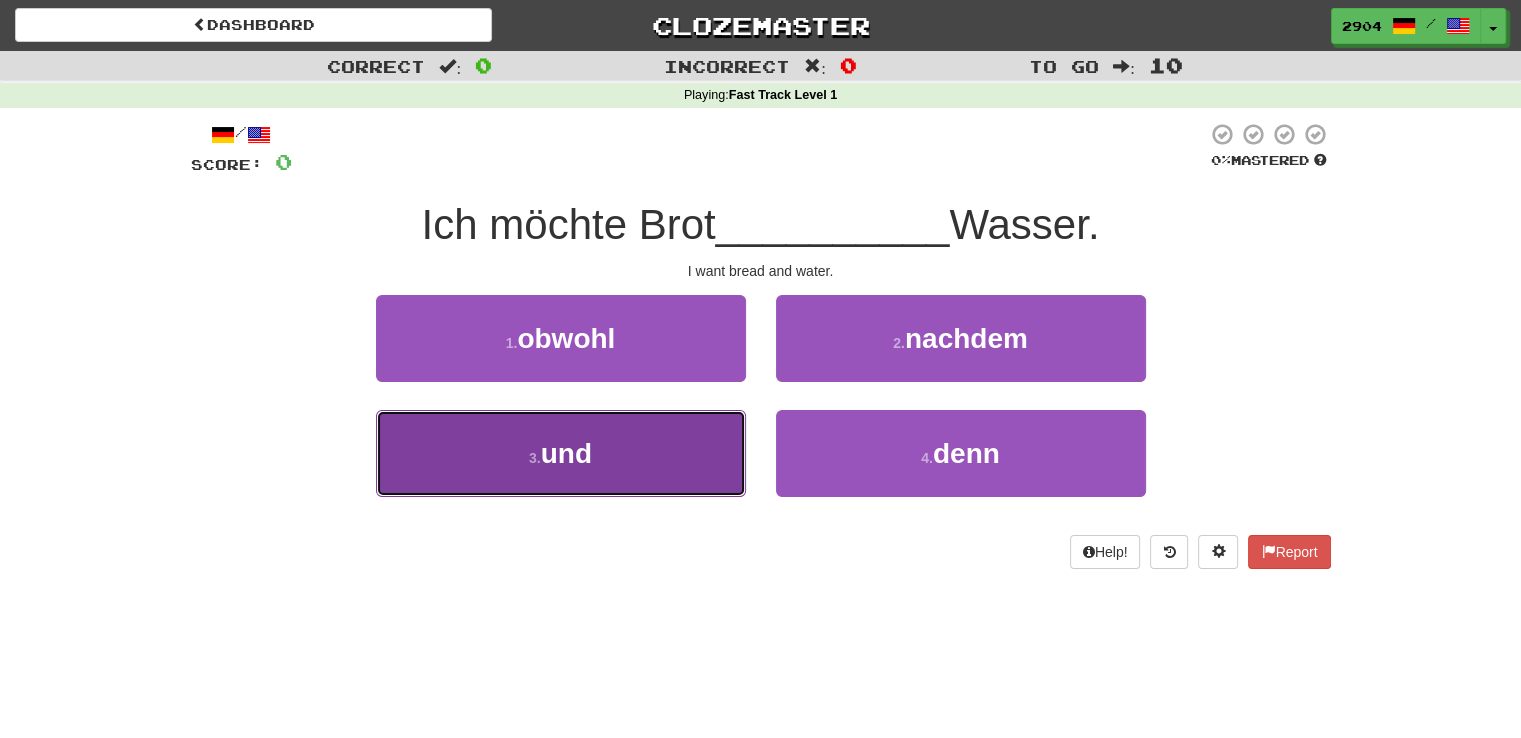 click on "3 .  und" at bounding box center (561, 453) 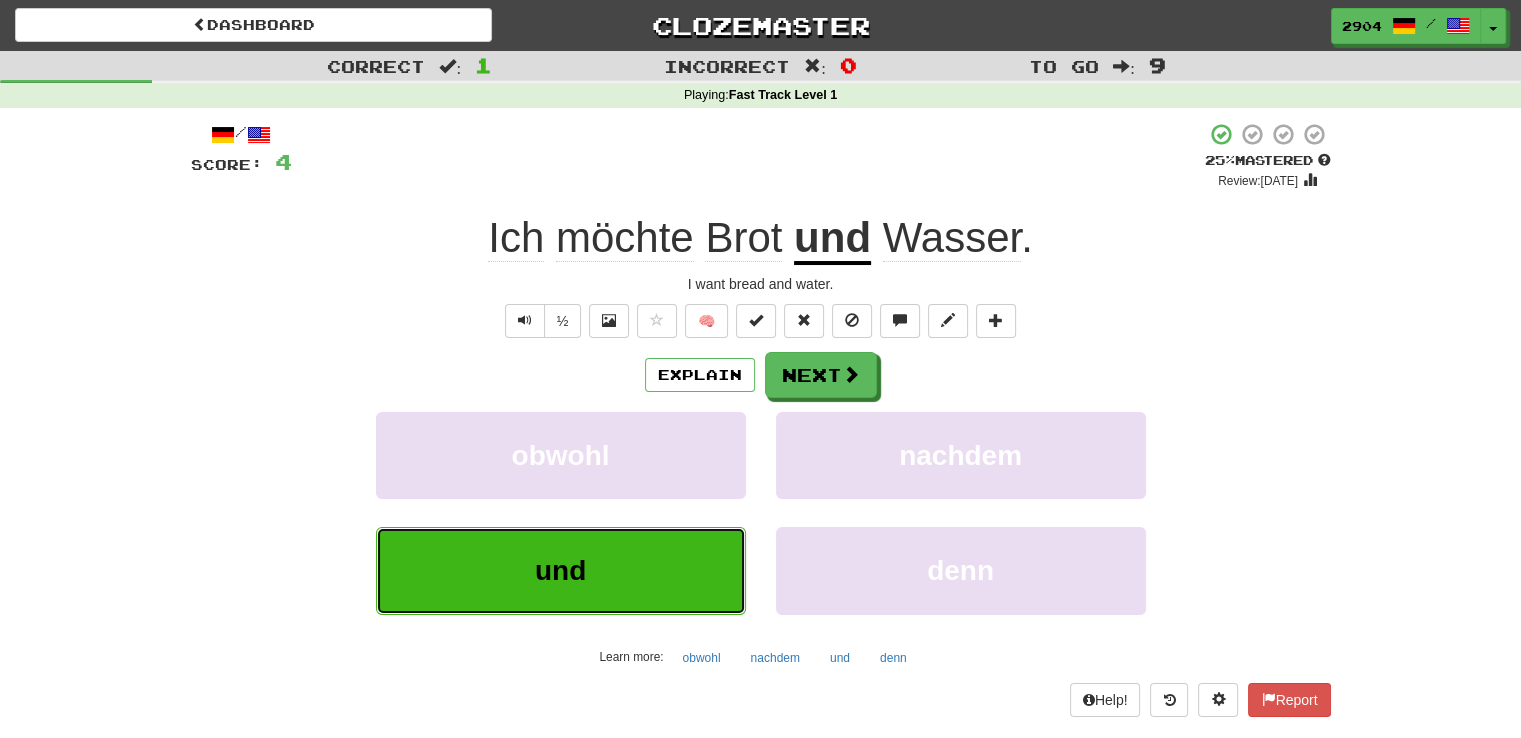 click on "und" at bounding box center (561, 570) 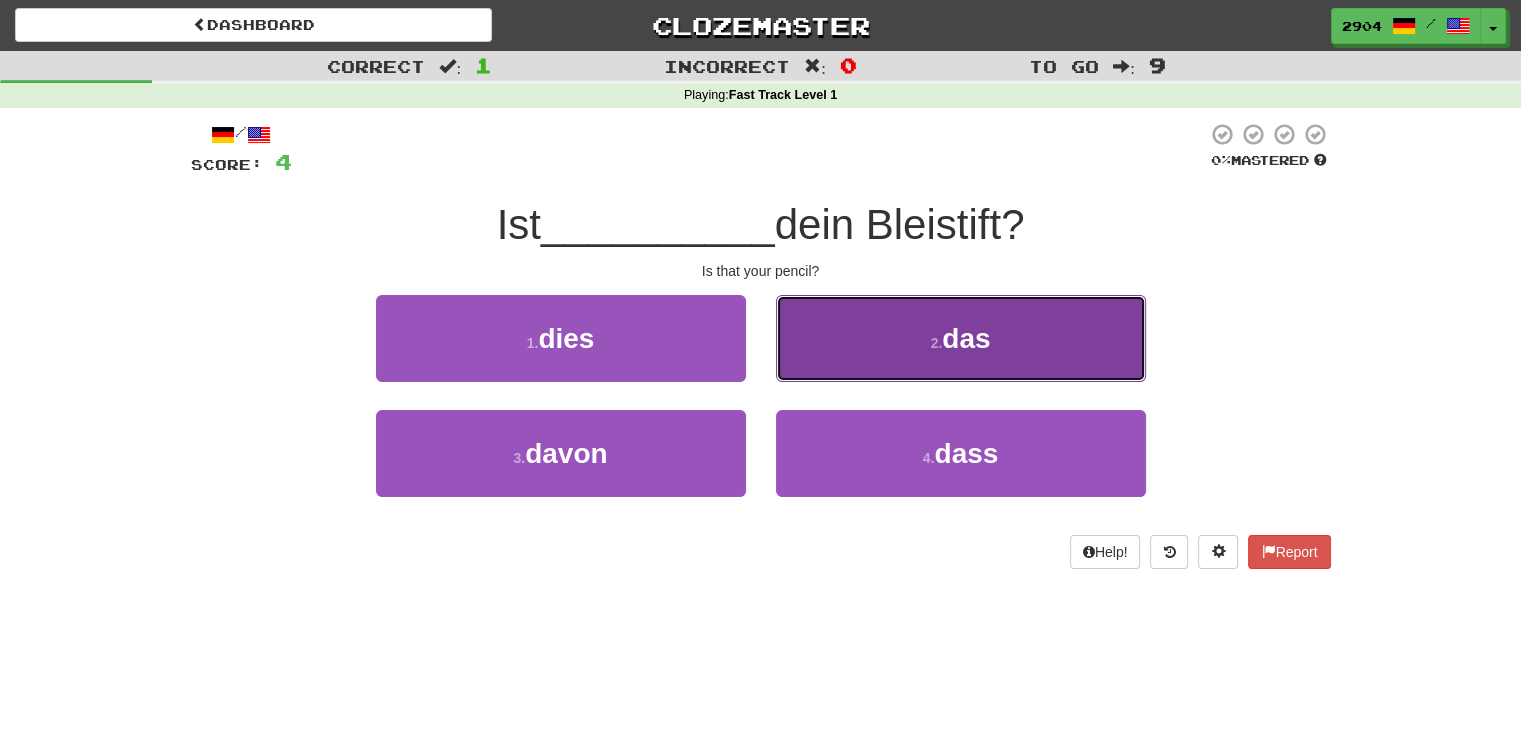 click on "2 .  das" at bounding box center [961, 338] 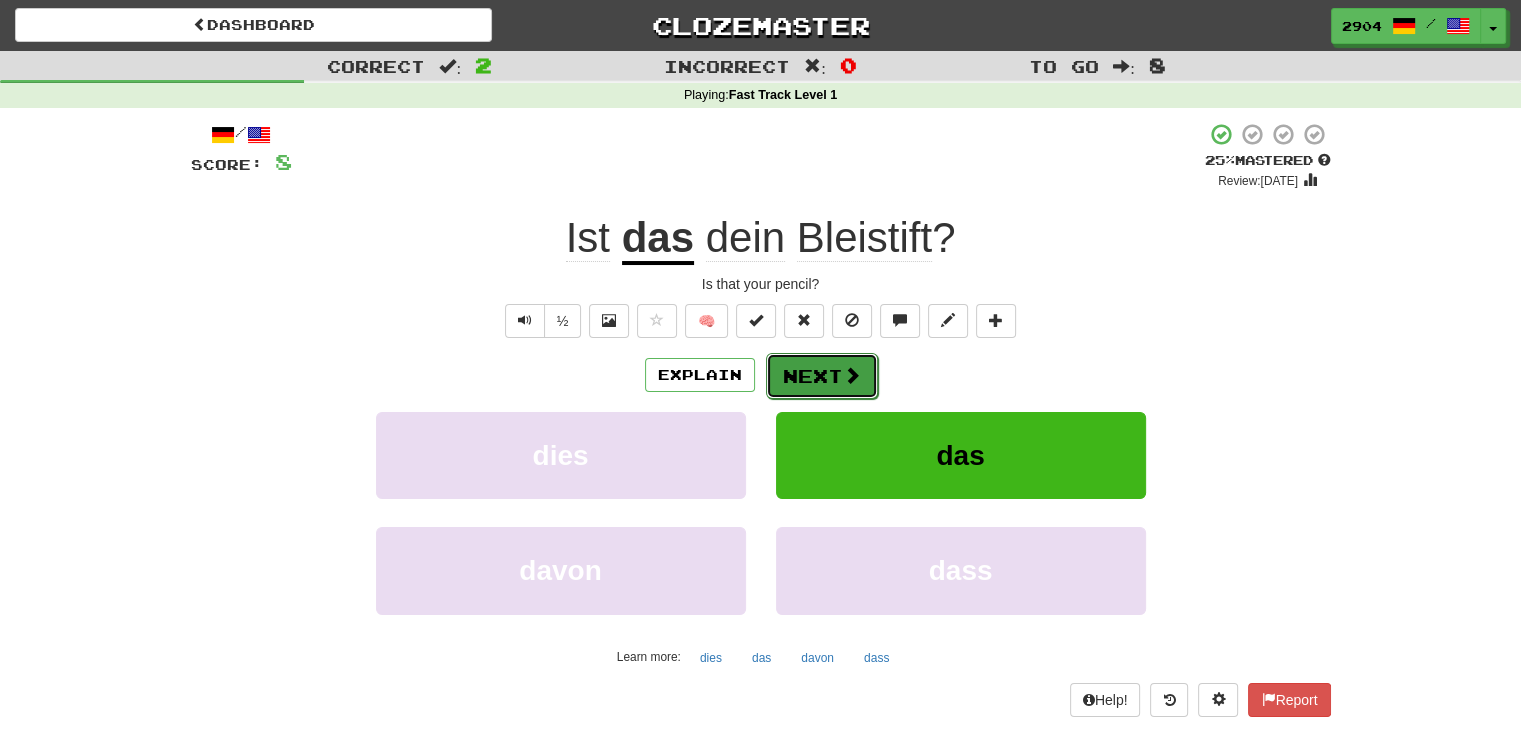 click at bounding box center [852, 375] 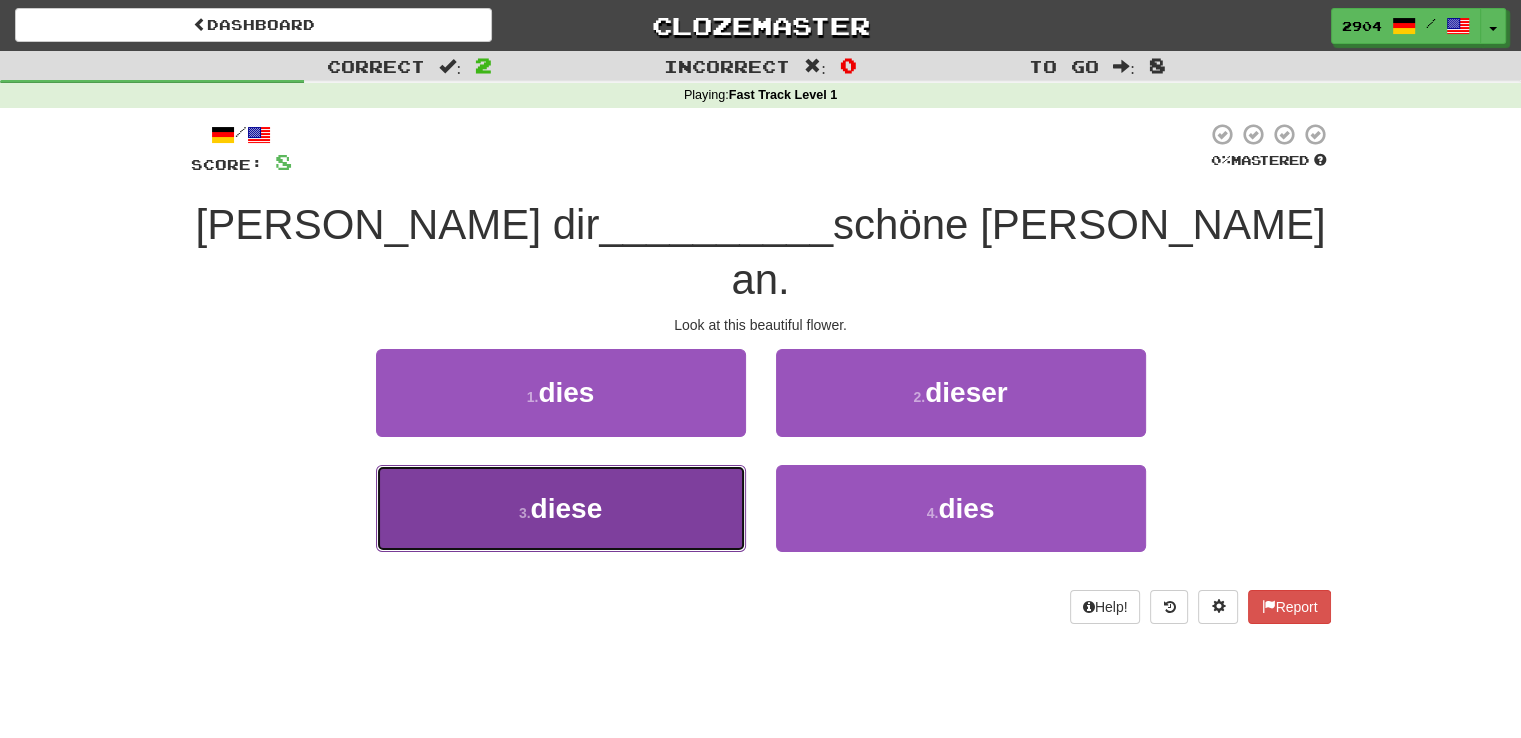 click on "3 .  diese" at bounding box center (561, 508) 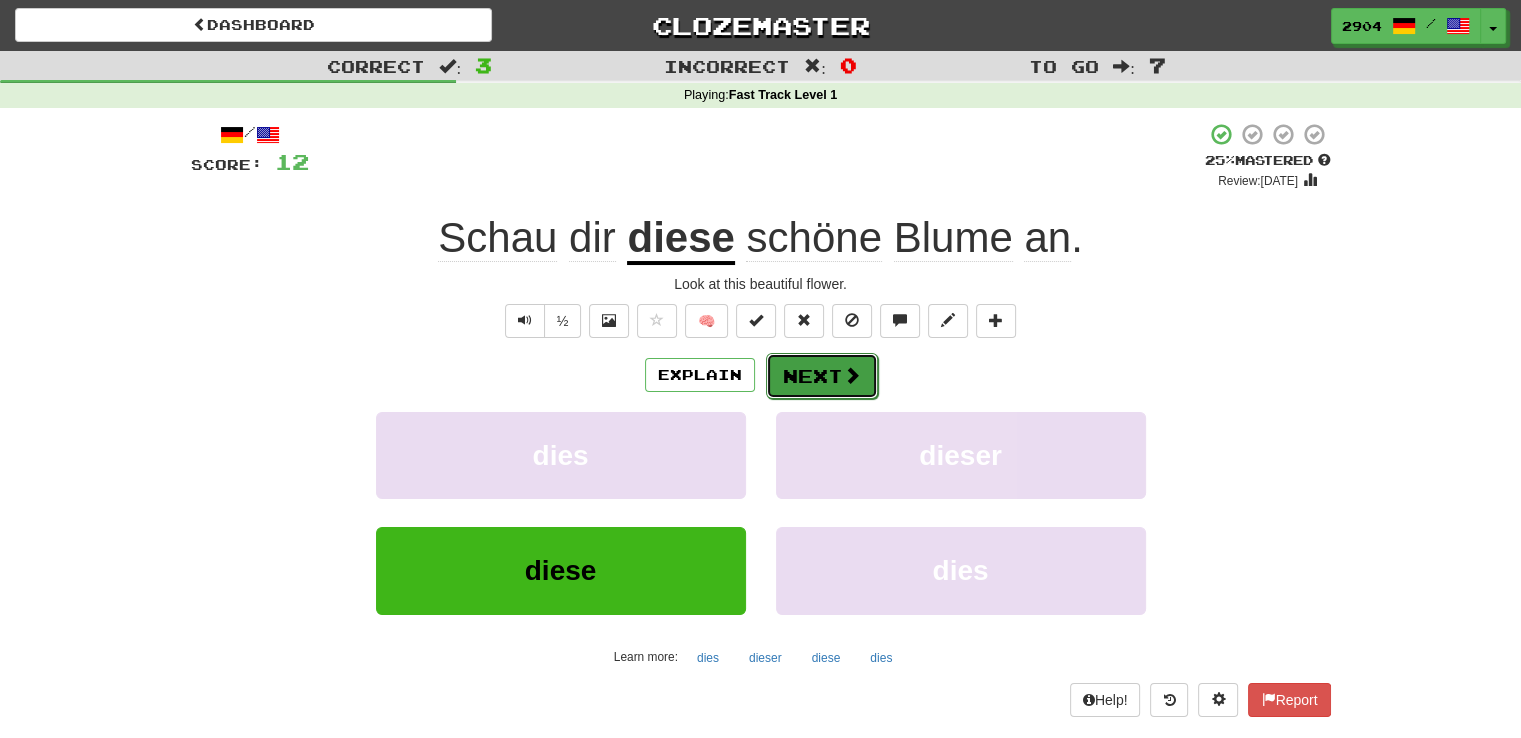 click on "Next" at bounding box center (822, 376) 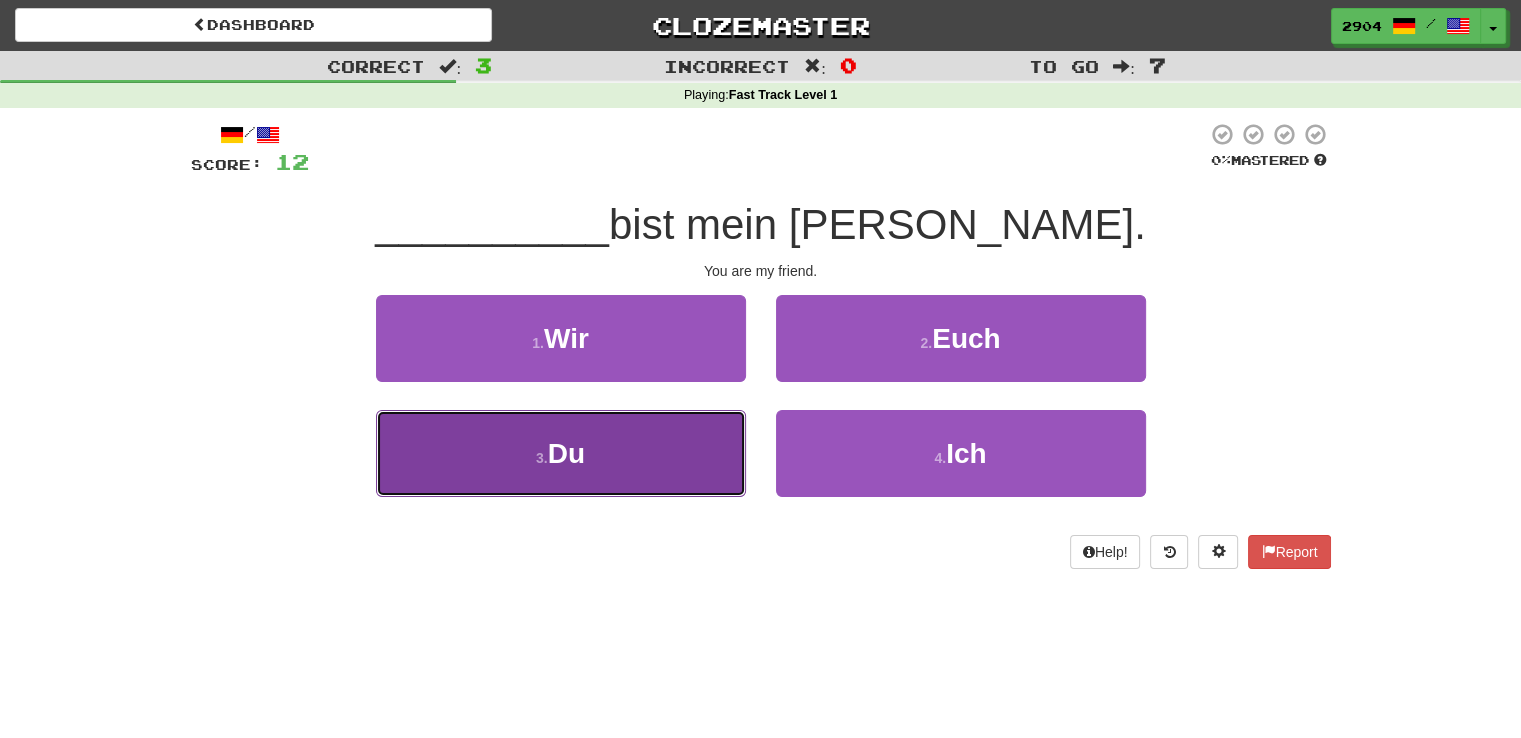 click on "3 .  Du" at bounding box center [561, 453] 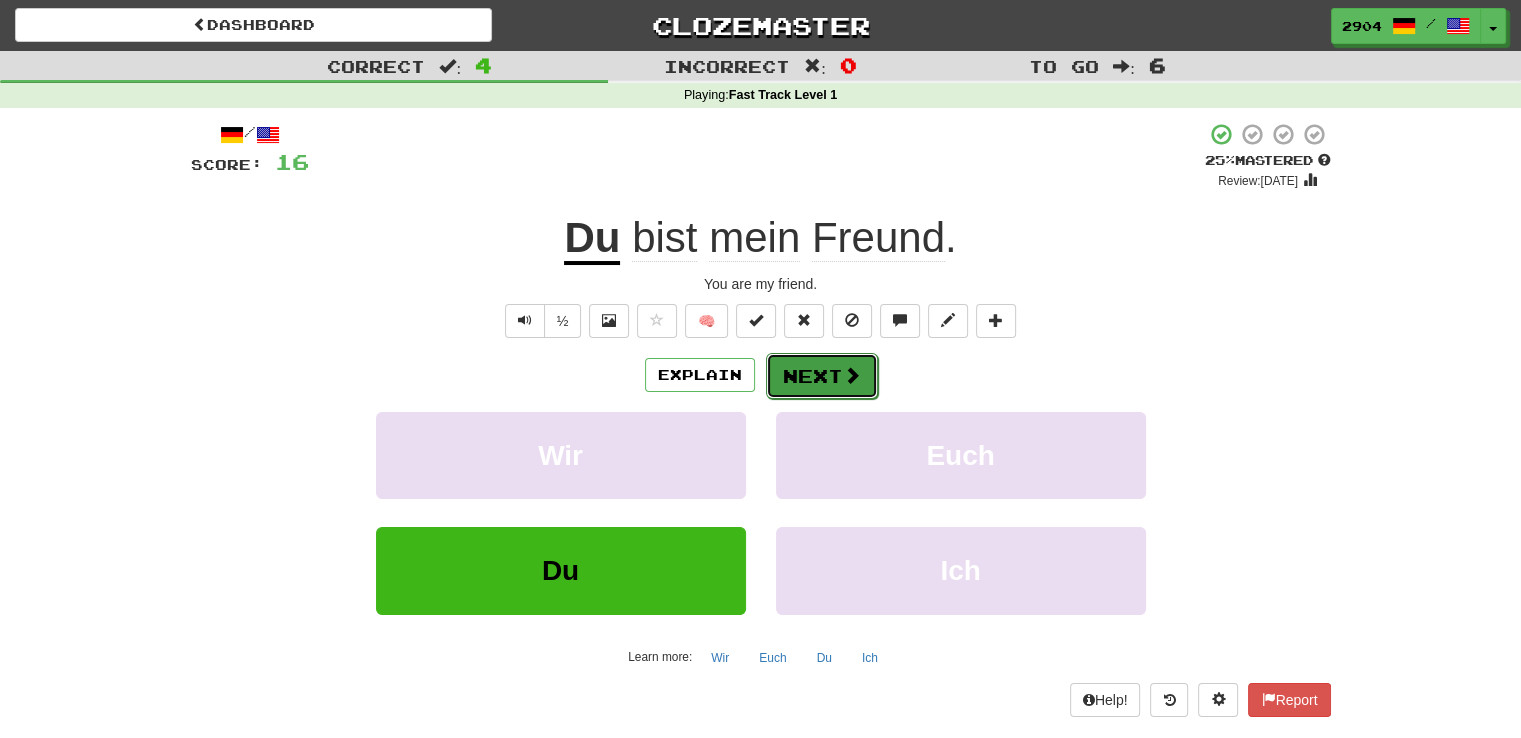 click on "Next" at bounding box center (822, 376) 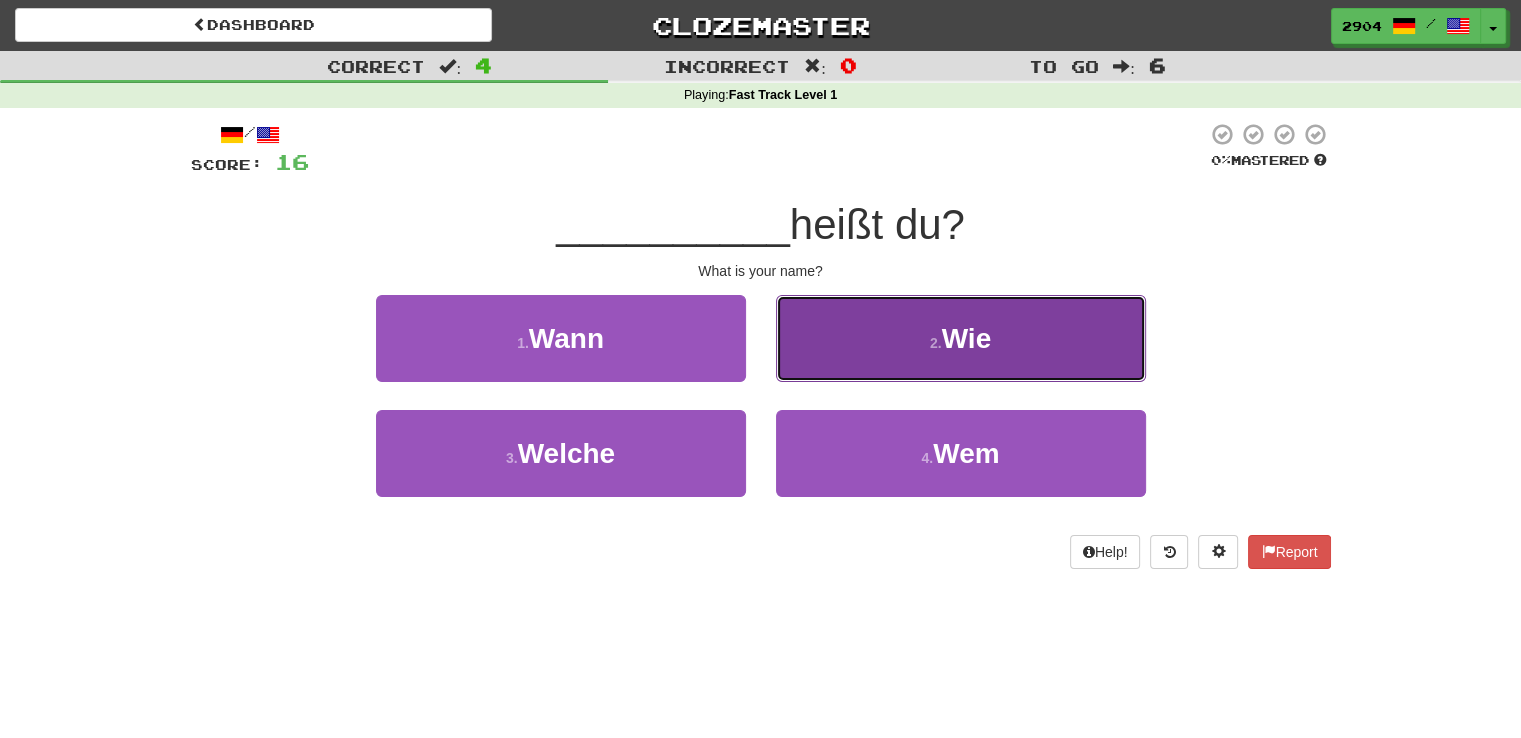 click on "2 .  Wie" at bounding box center (961, 338) 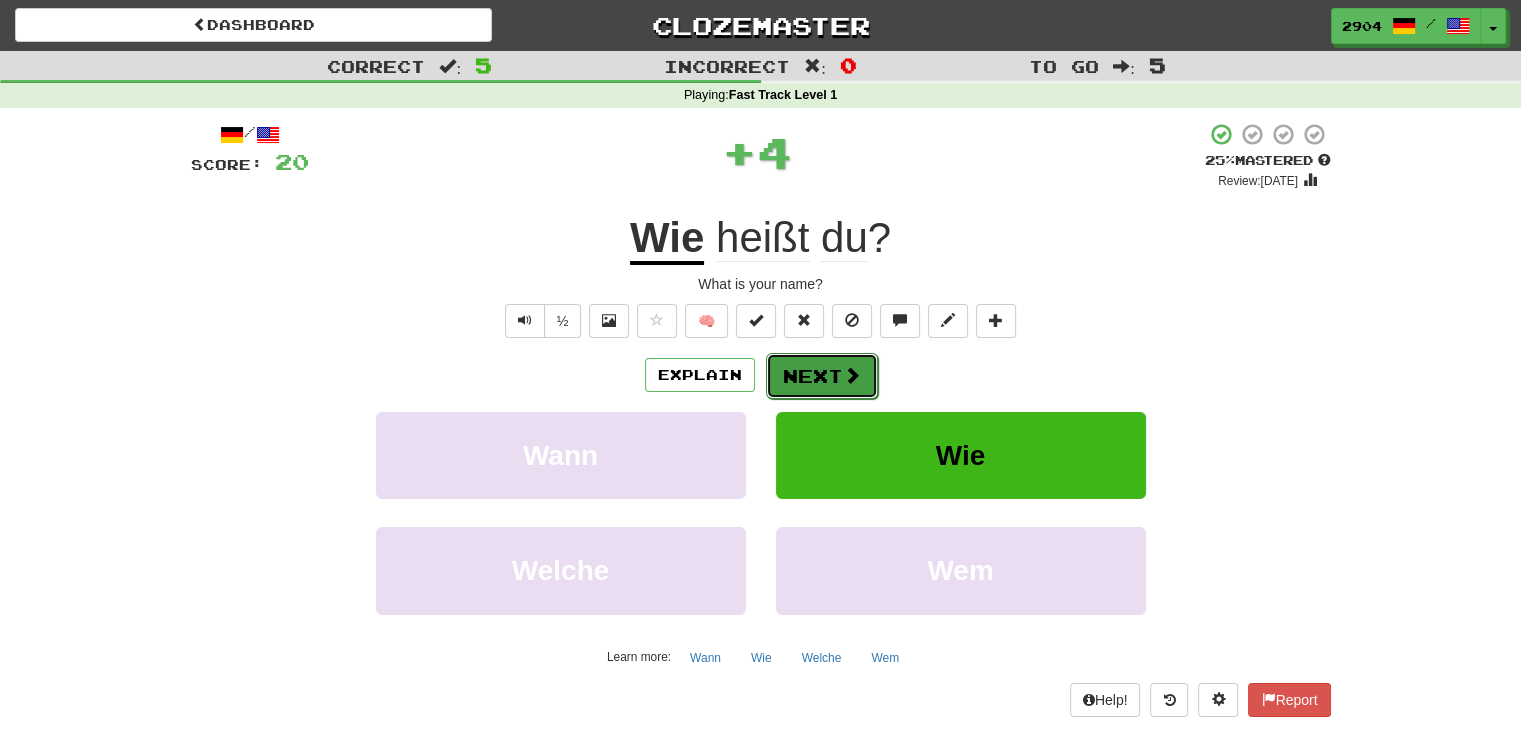 click on "Next" at bounding box center (822, 376) 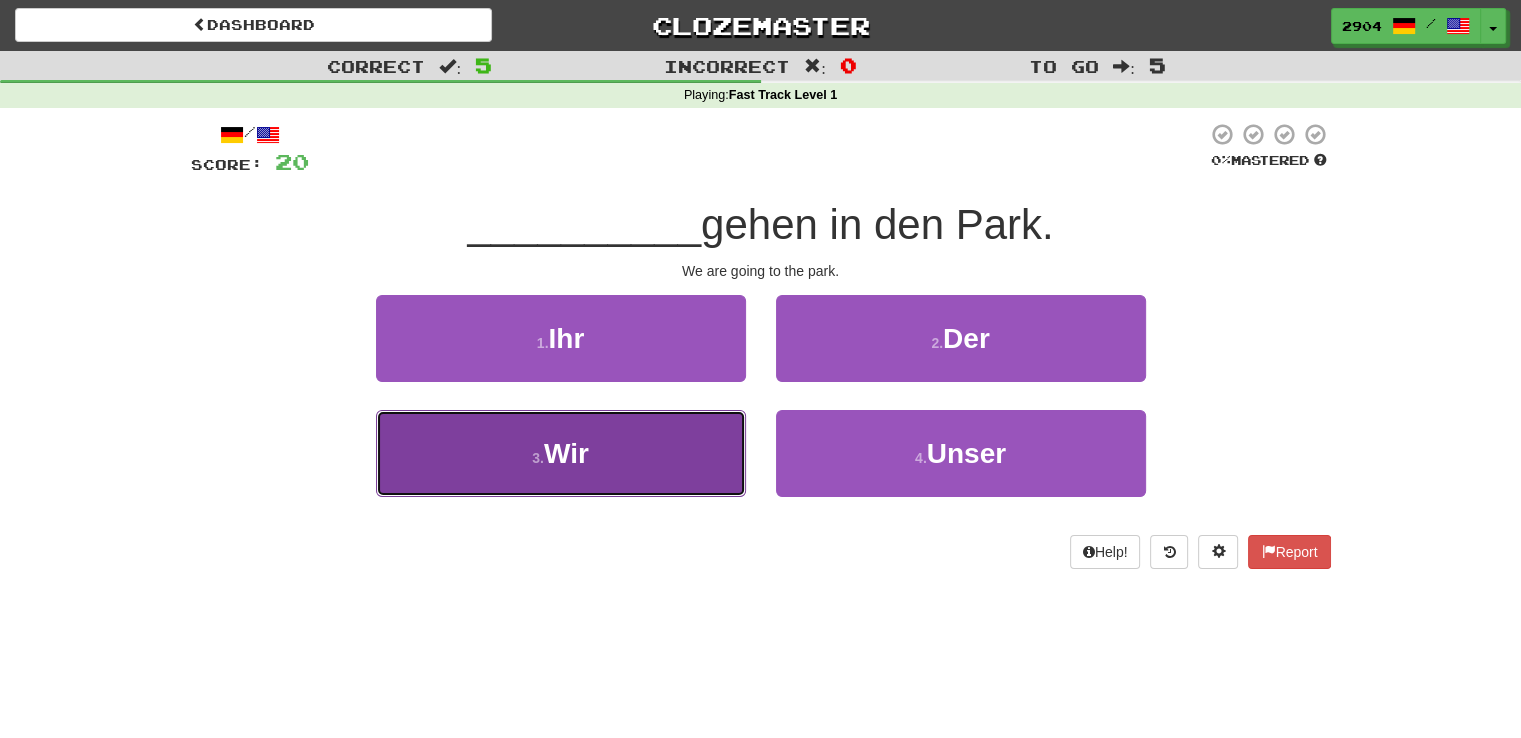 click on "3 .  Wir" at bounding box center [561, 453] 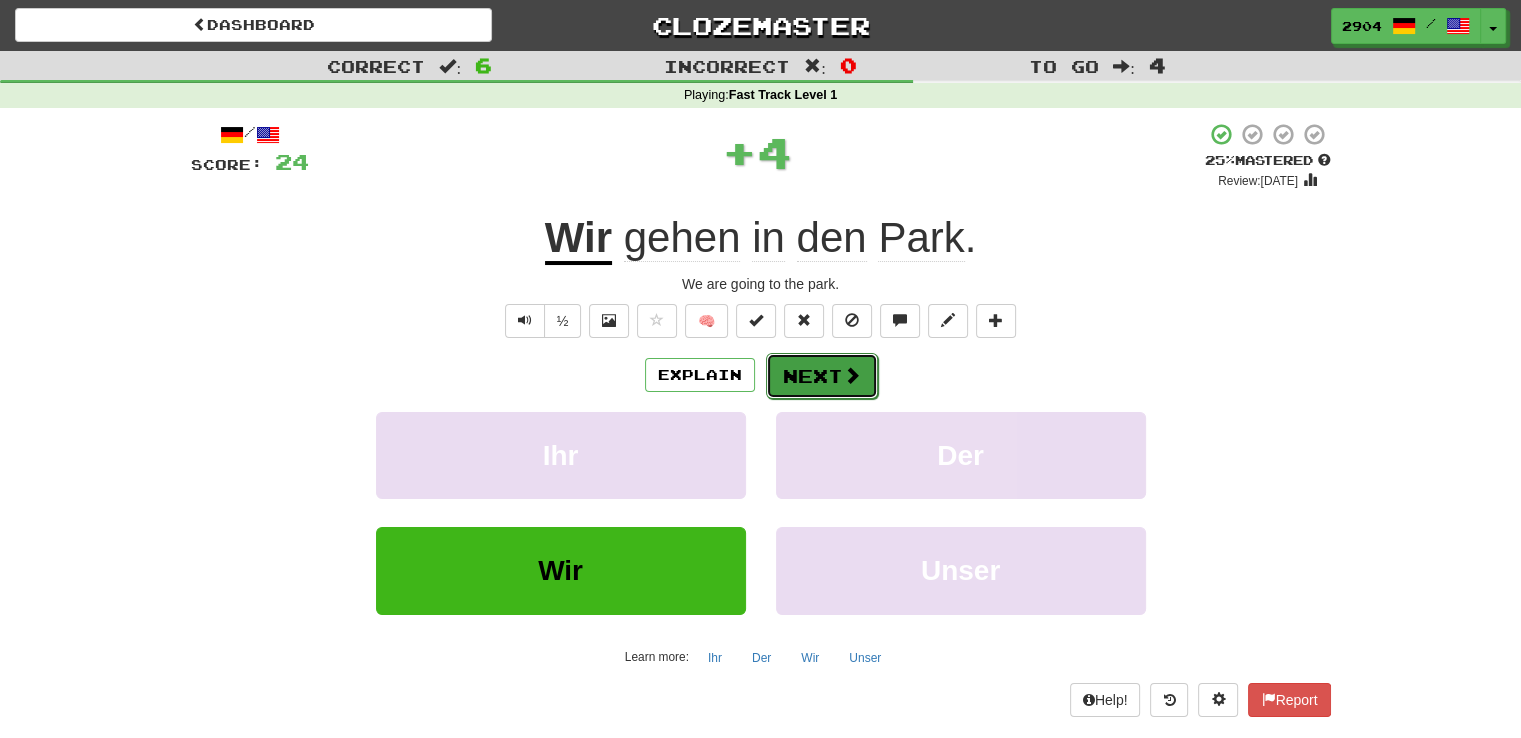 click at bounding box center [852, 375] 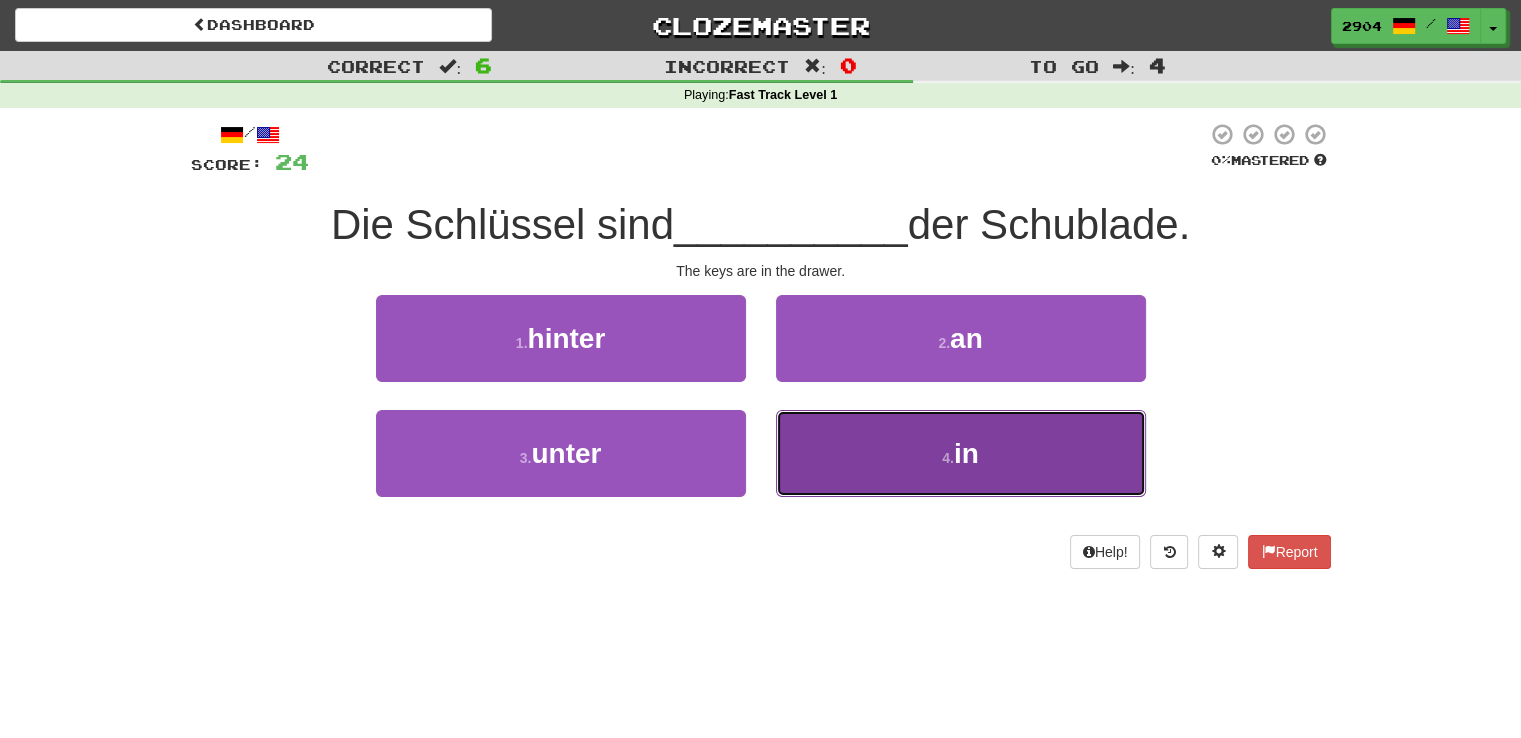 click on "4 .  in" at bounding box center [961, 453] 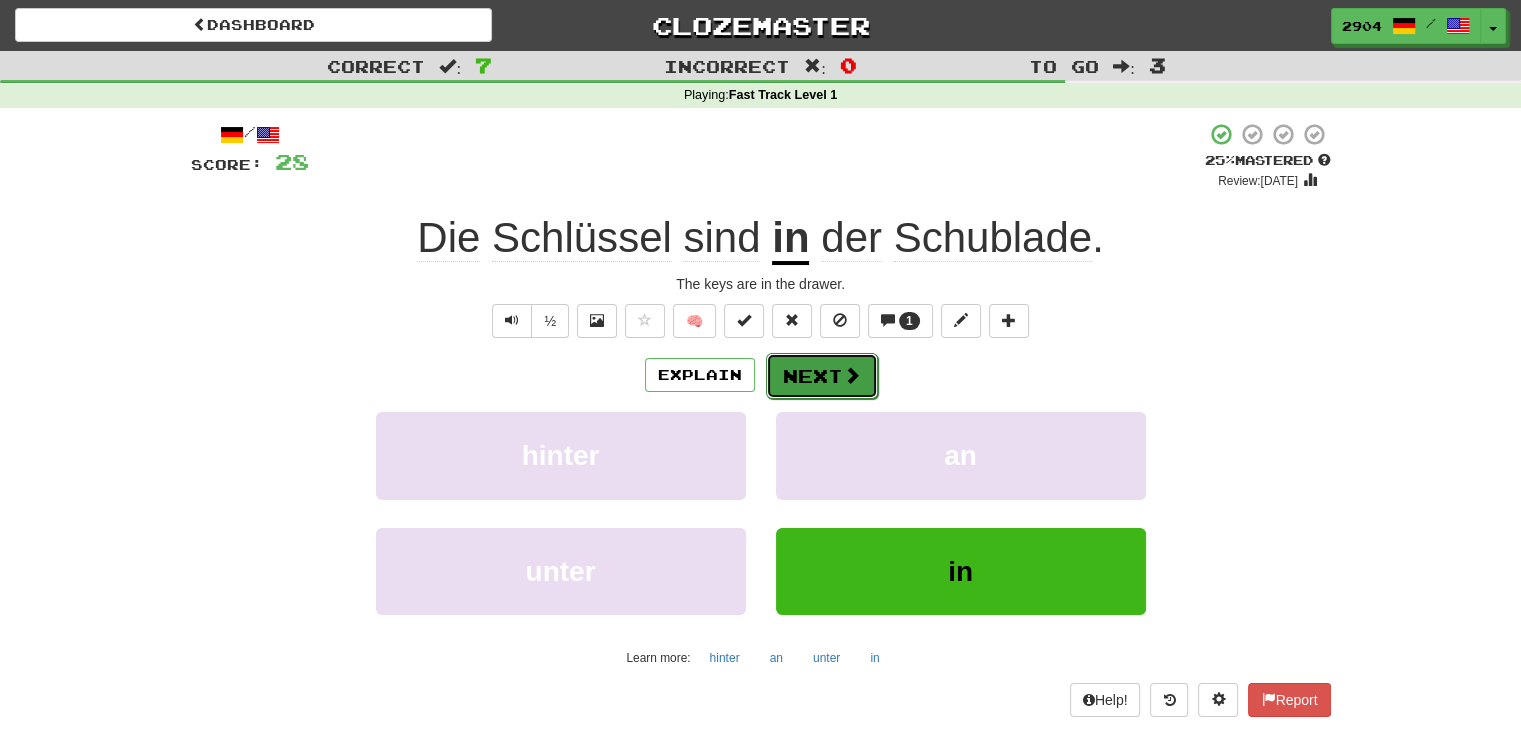 click at bounding box center [852, 375] 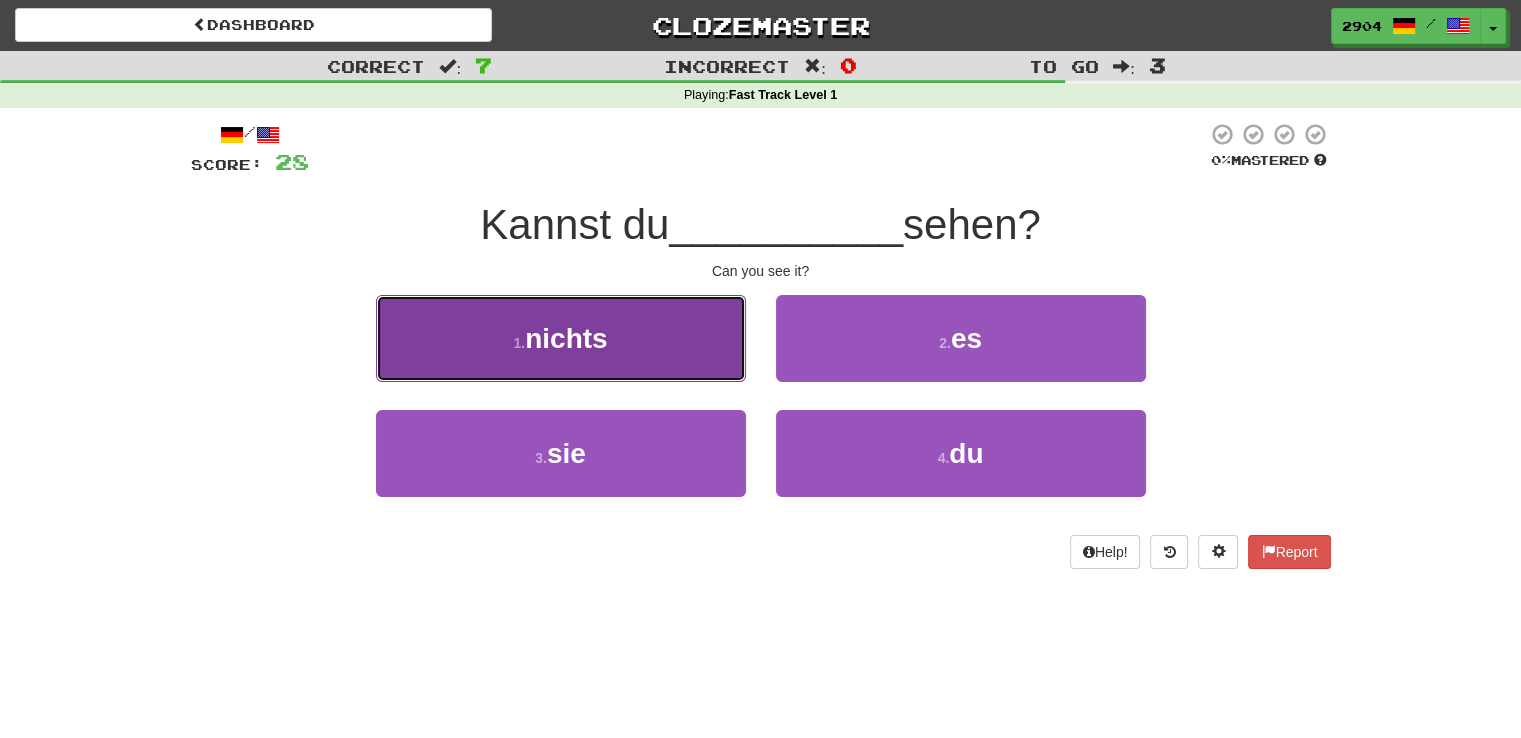 click on "1 .  nichts" at bounding box center [561, 338] 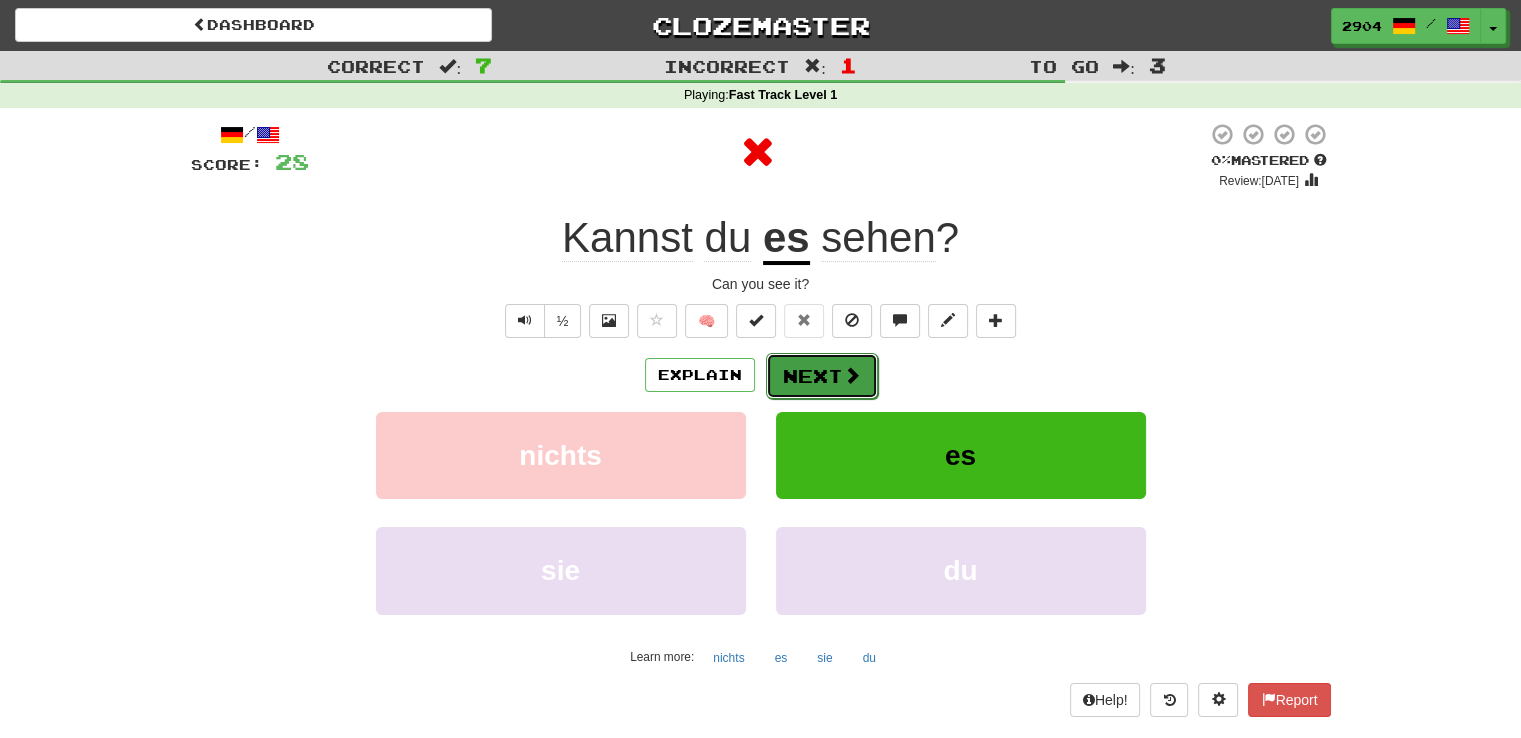 click on "Next" at bounding box center (822, 376) 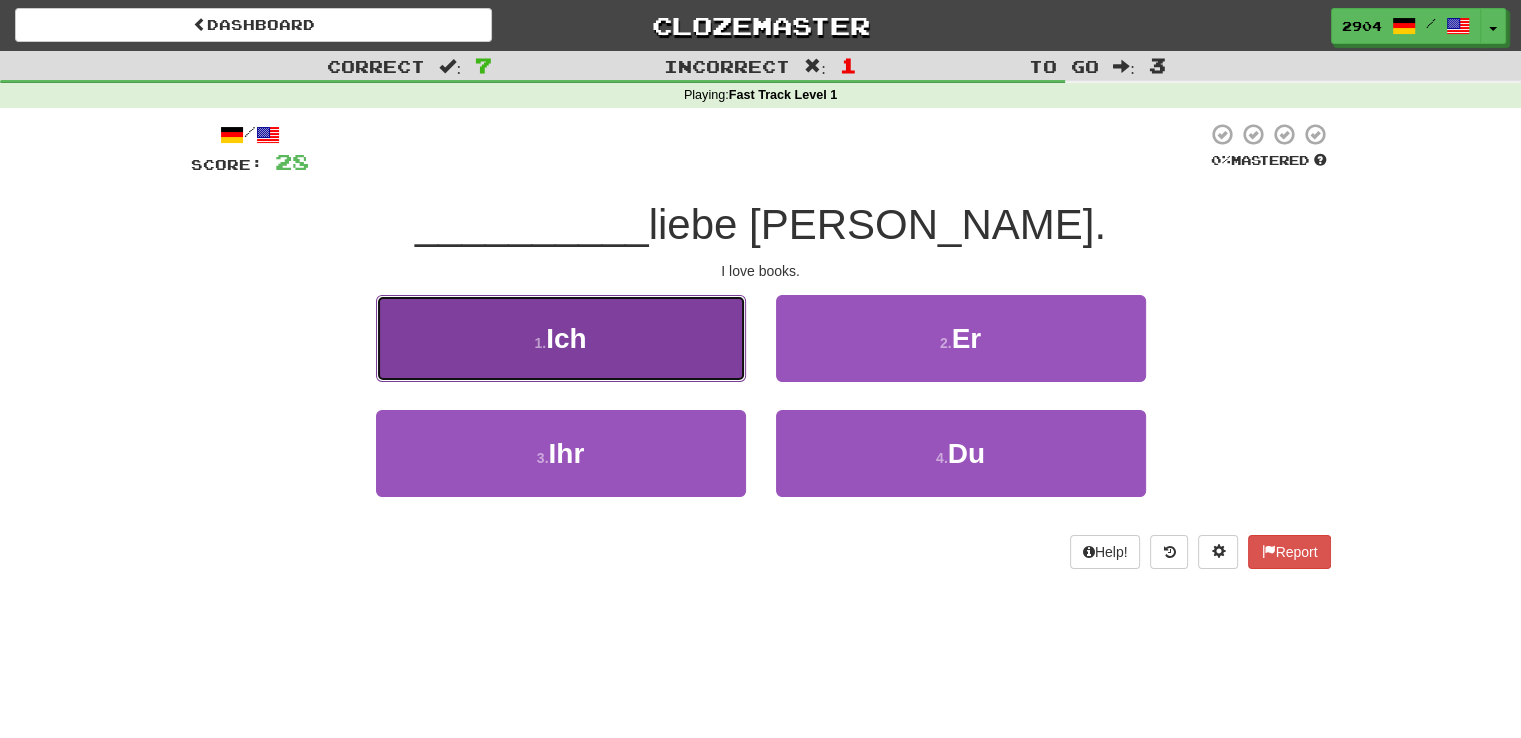 click on "1 .  Ich" at bounding box center [561, 338] 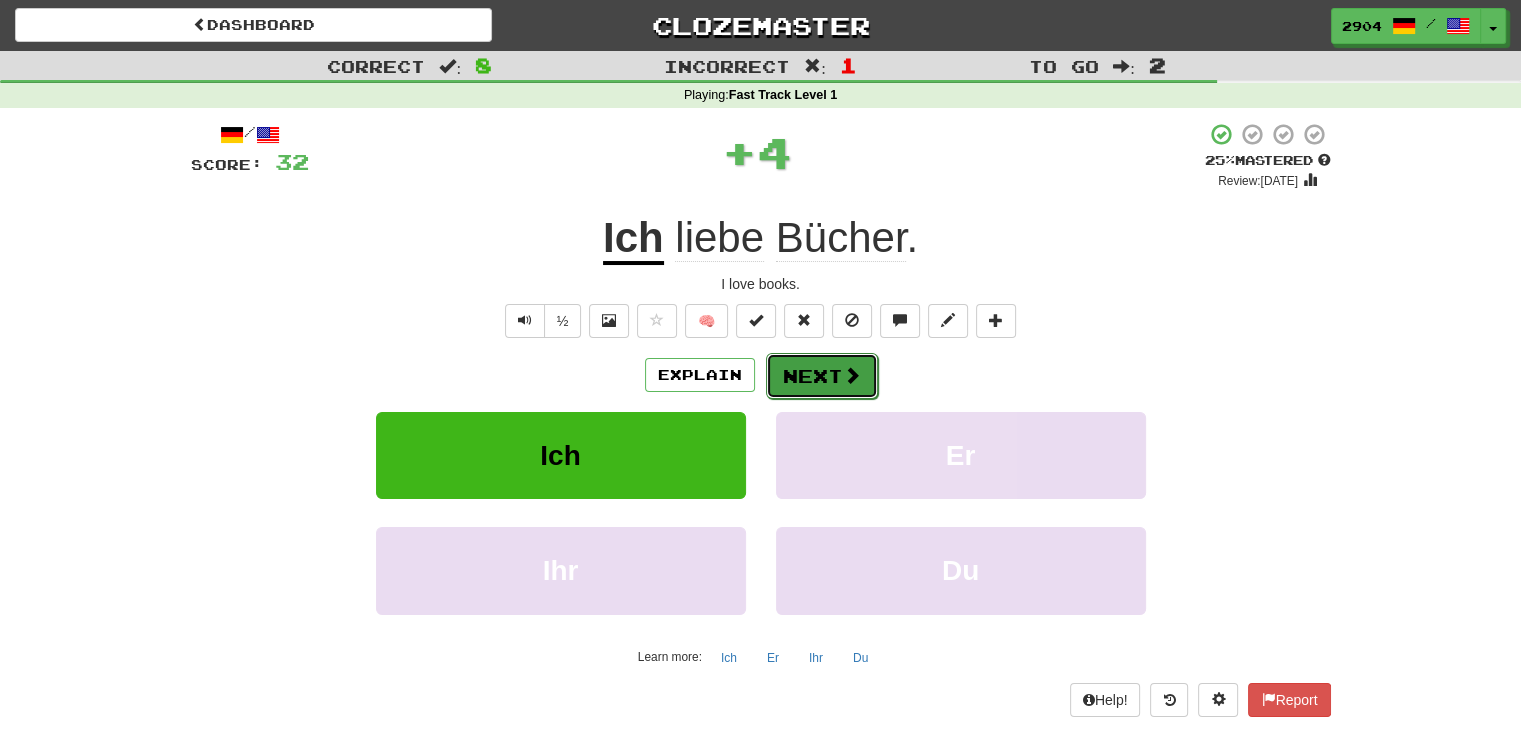 click on "Next" at bounding box center (822, 376) 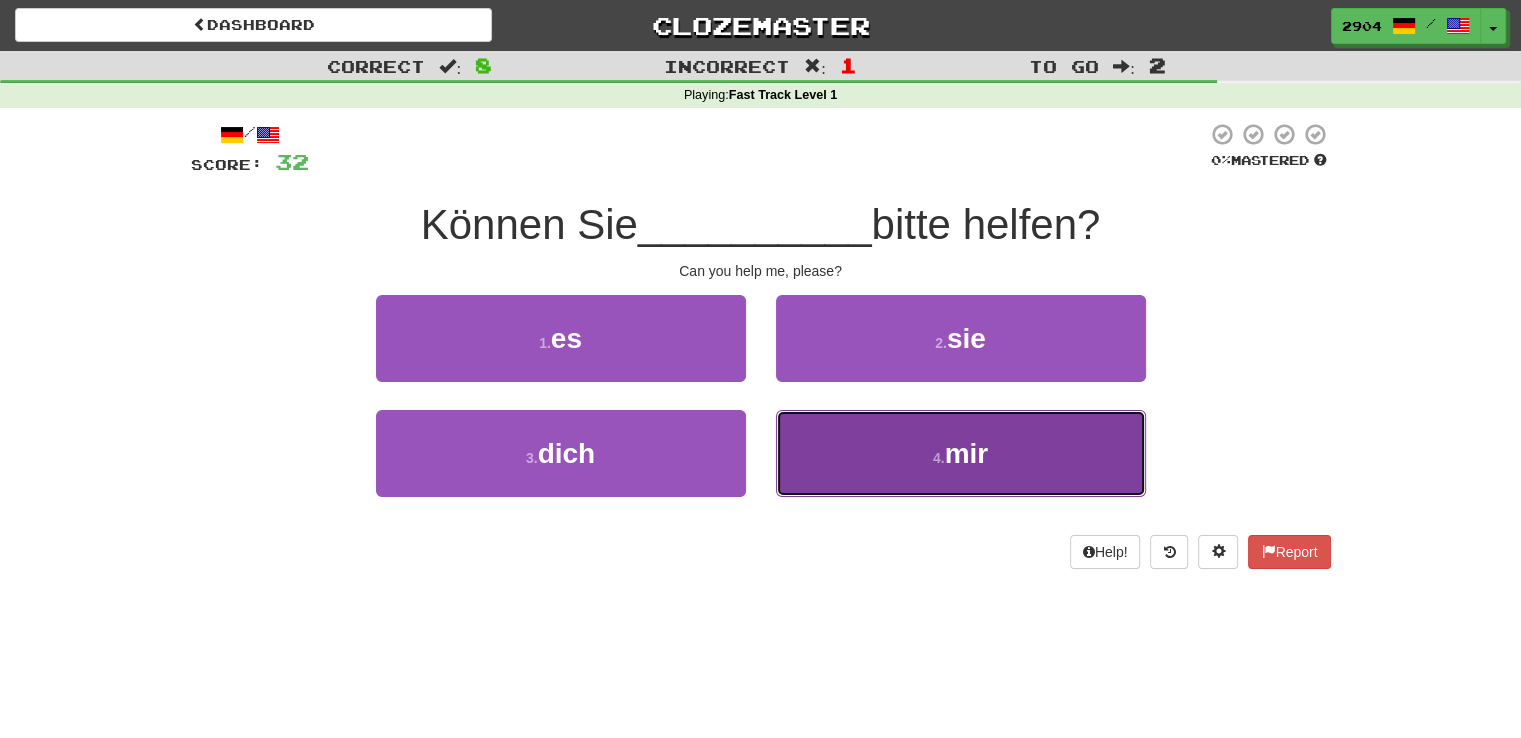 click on "4 .  mir" at bounding box center (961, 453) 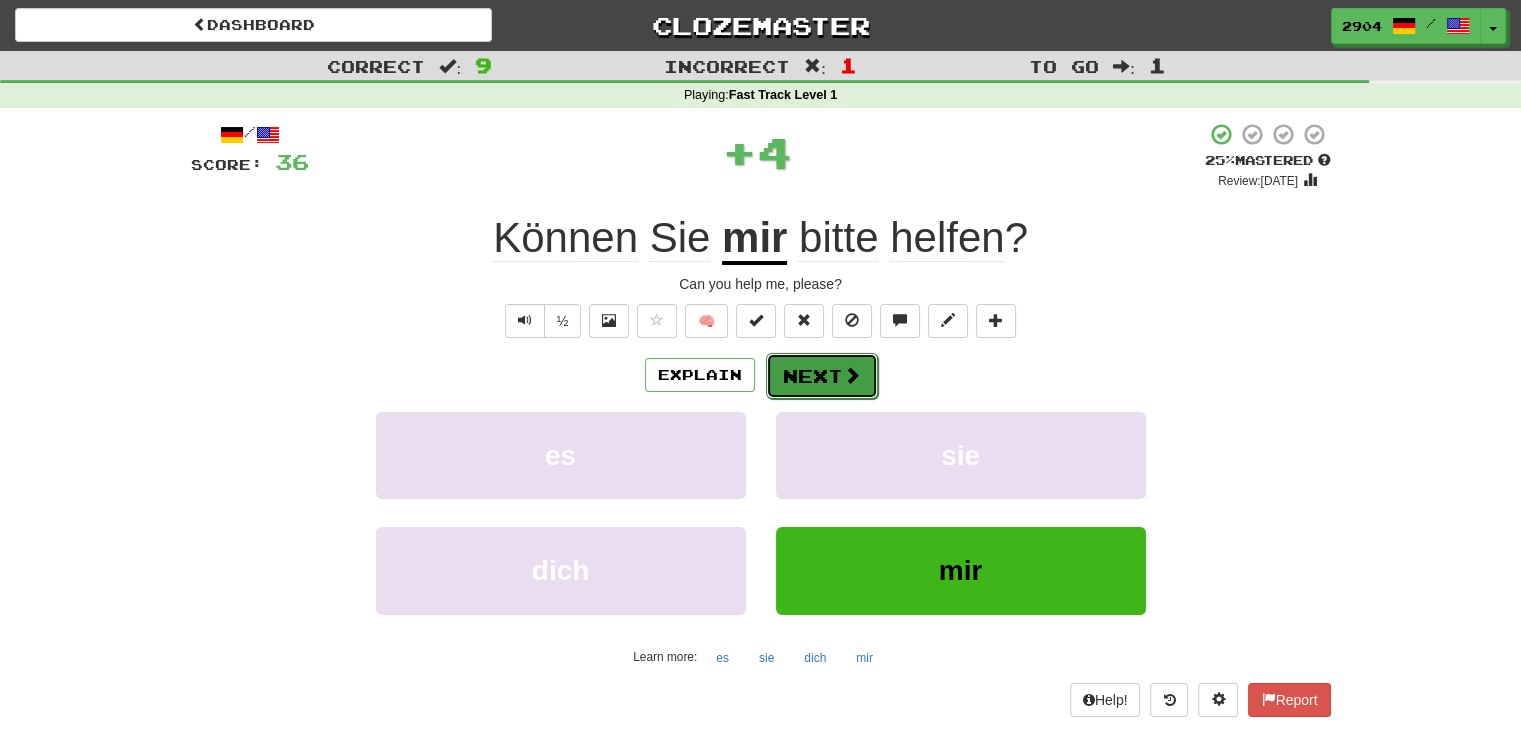 click on "Next" at bounding box center (822, 376) 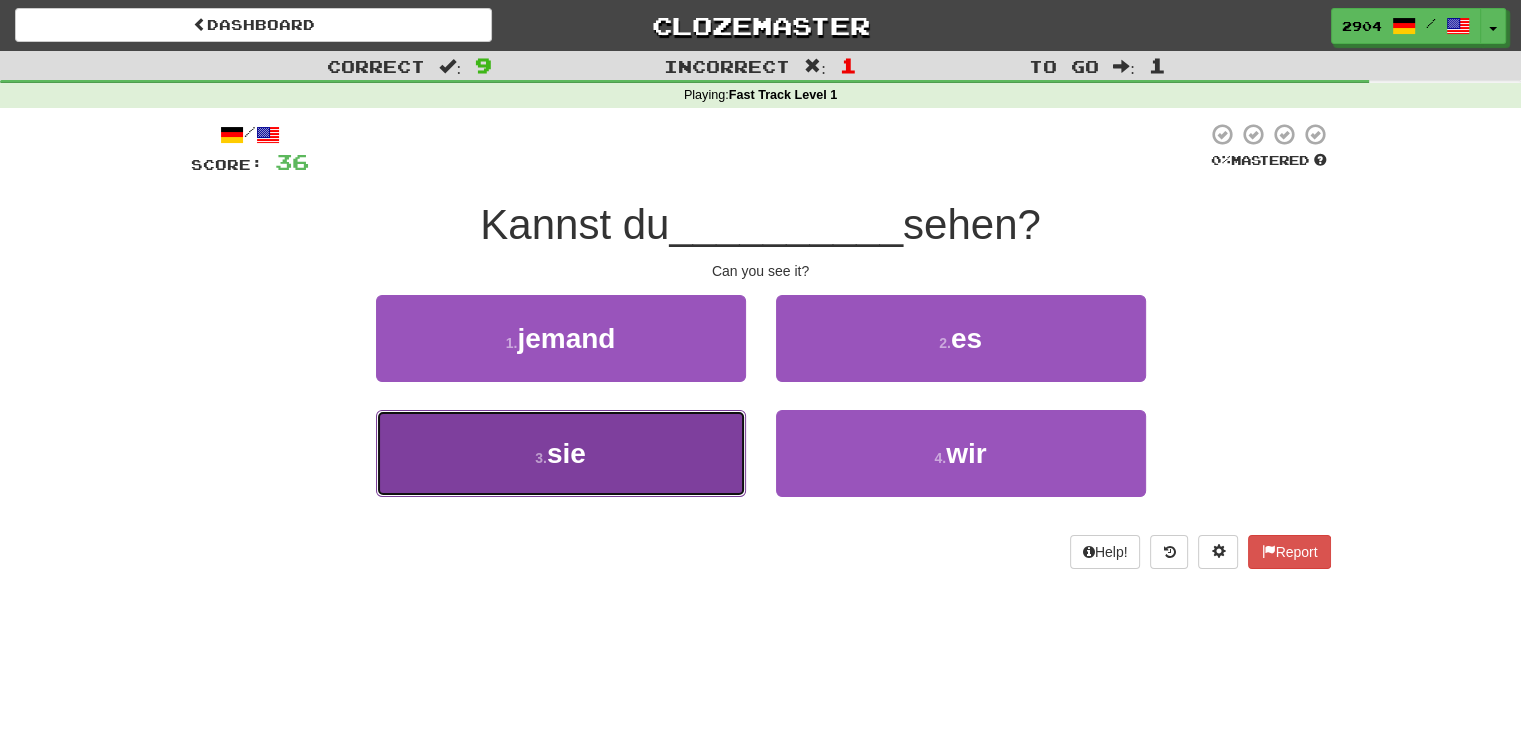 click on "3 .  sie" at bounding box center (561, 453) 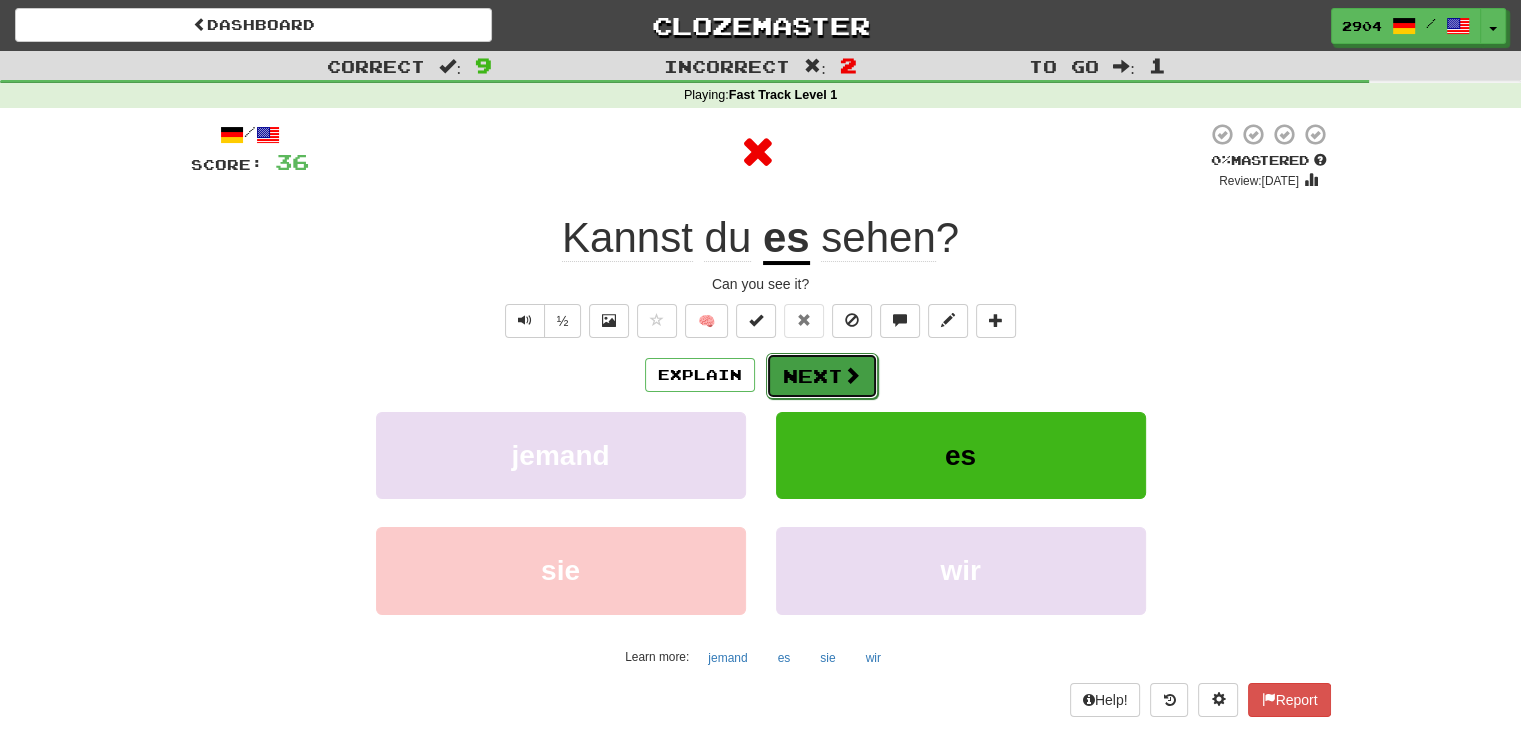 click on "Next" at bounding box center (822, 376) 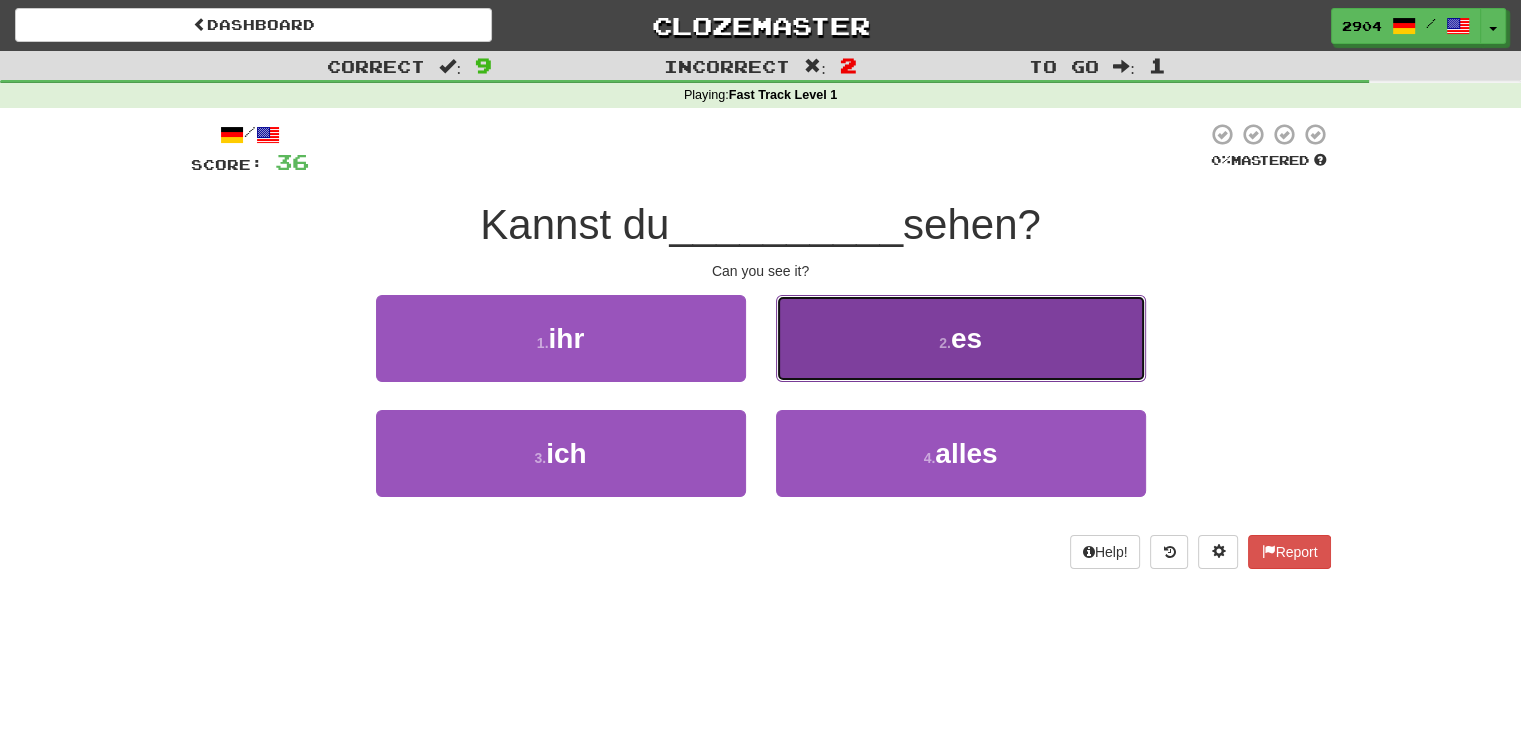 click on "2 .  es" at bounding box center [961, 338] 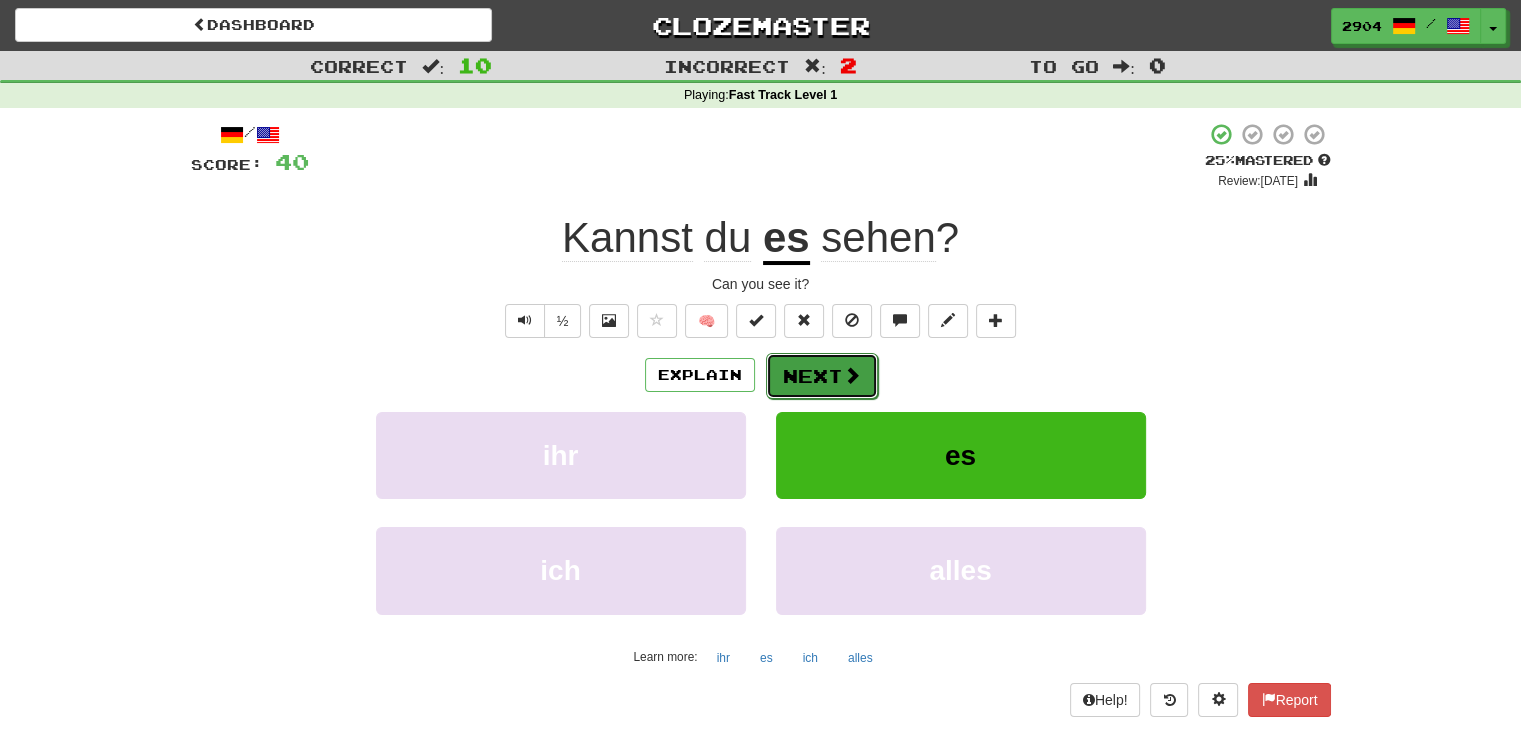 click at bounding box center [852, 375] 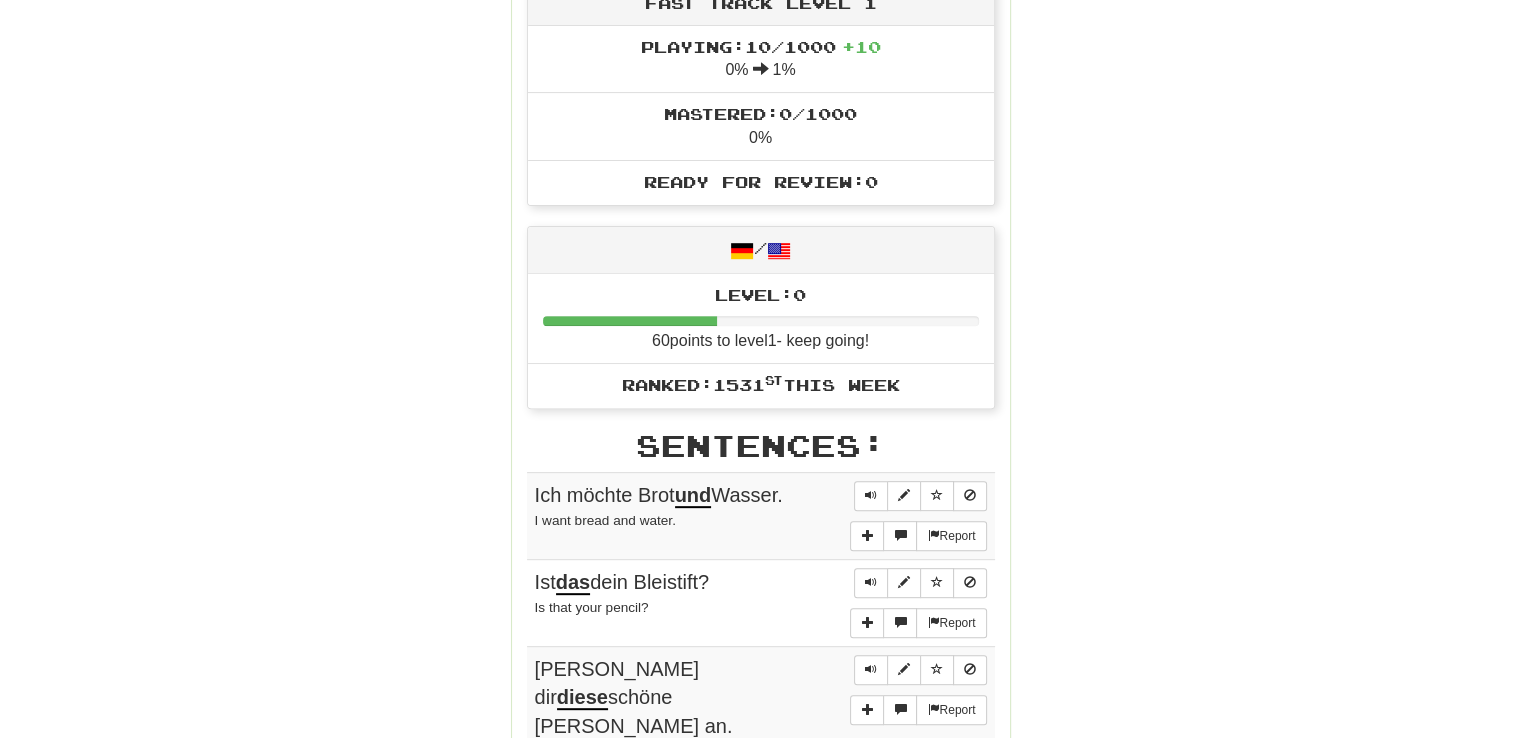 scroll, scrollTop: 741, scrollLeft: 0, axis: vertical 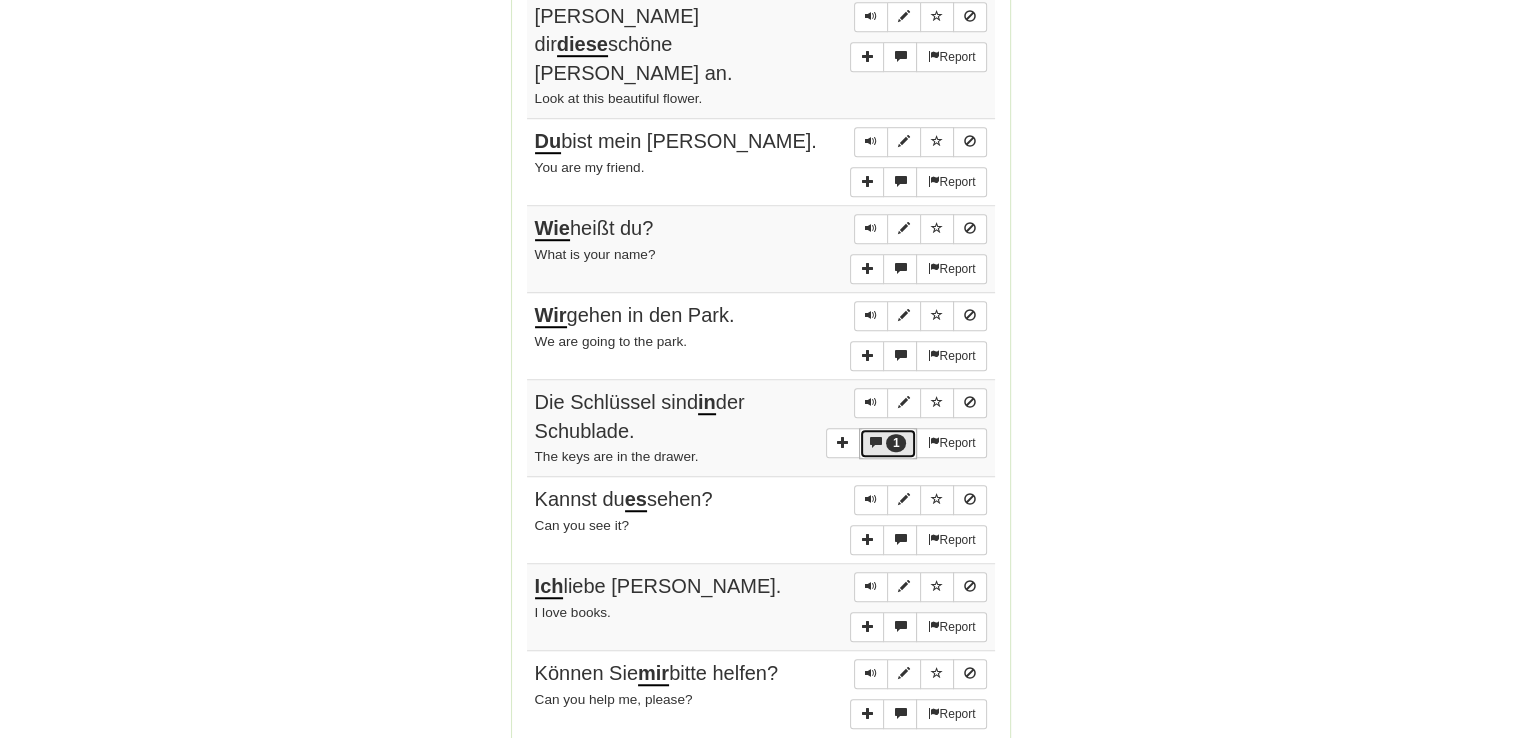 click at bounding box center [876, 442] 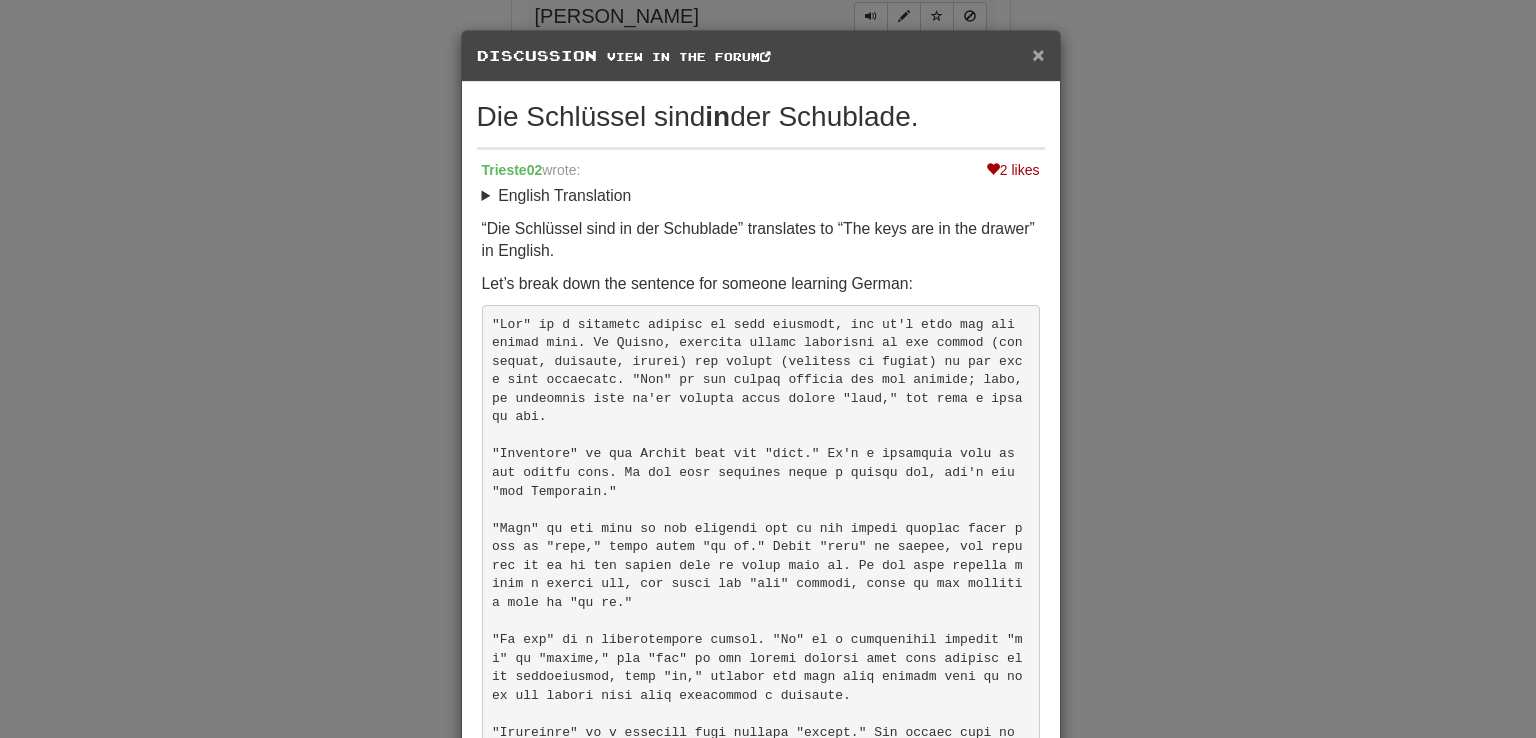 click on "×" at bounding box center (1038, 54) 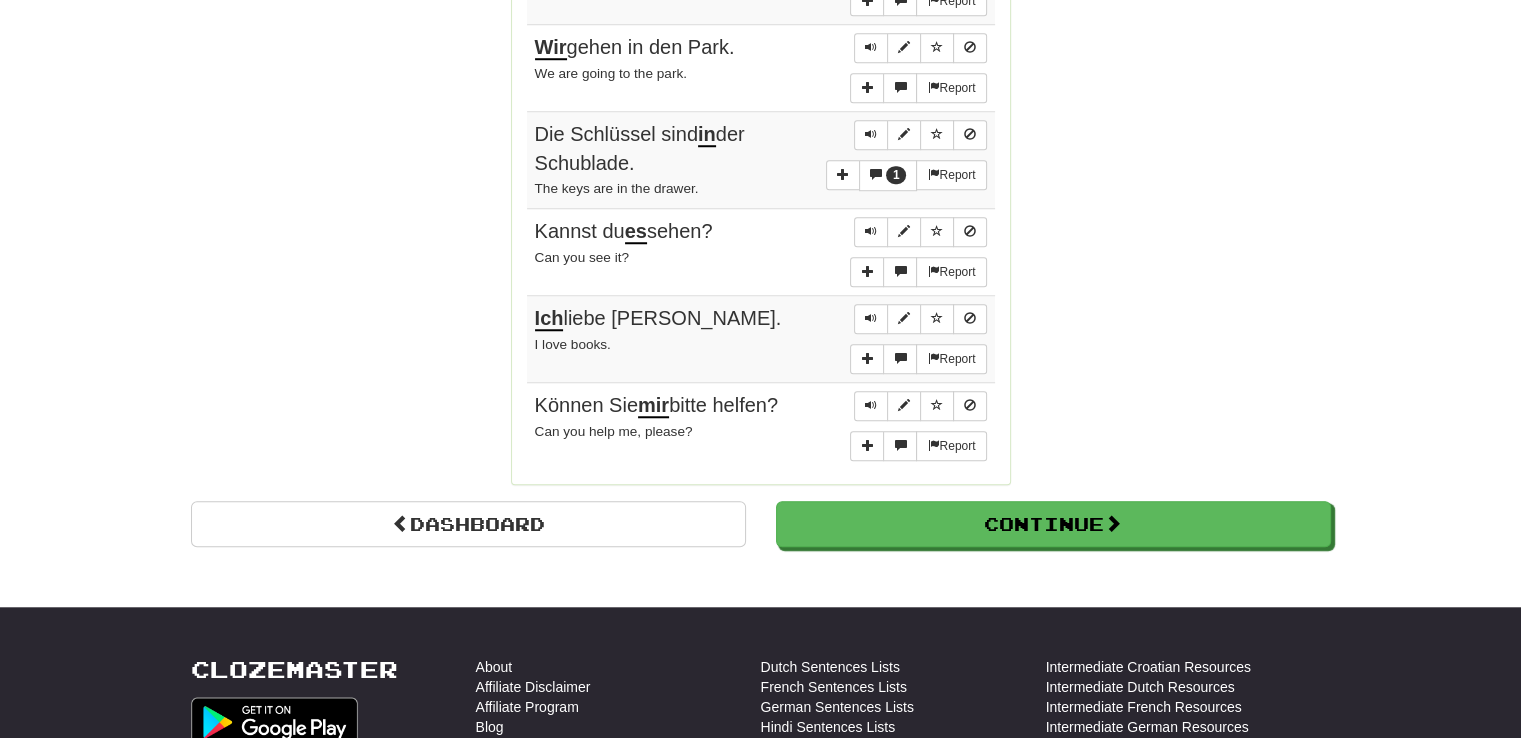 scroll, scrollTop: 1636, scrollLeft: 0, axis: vertical 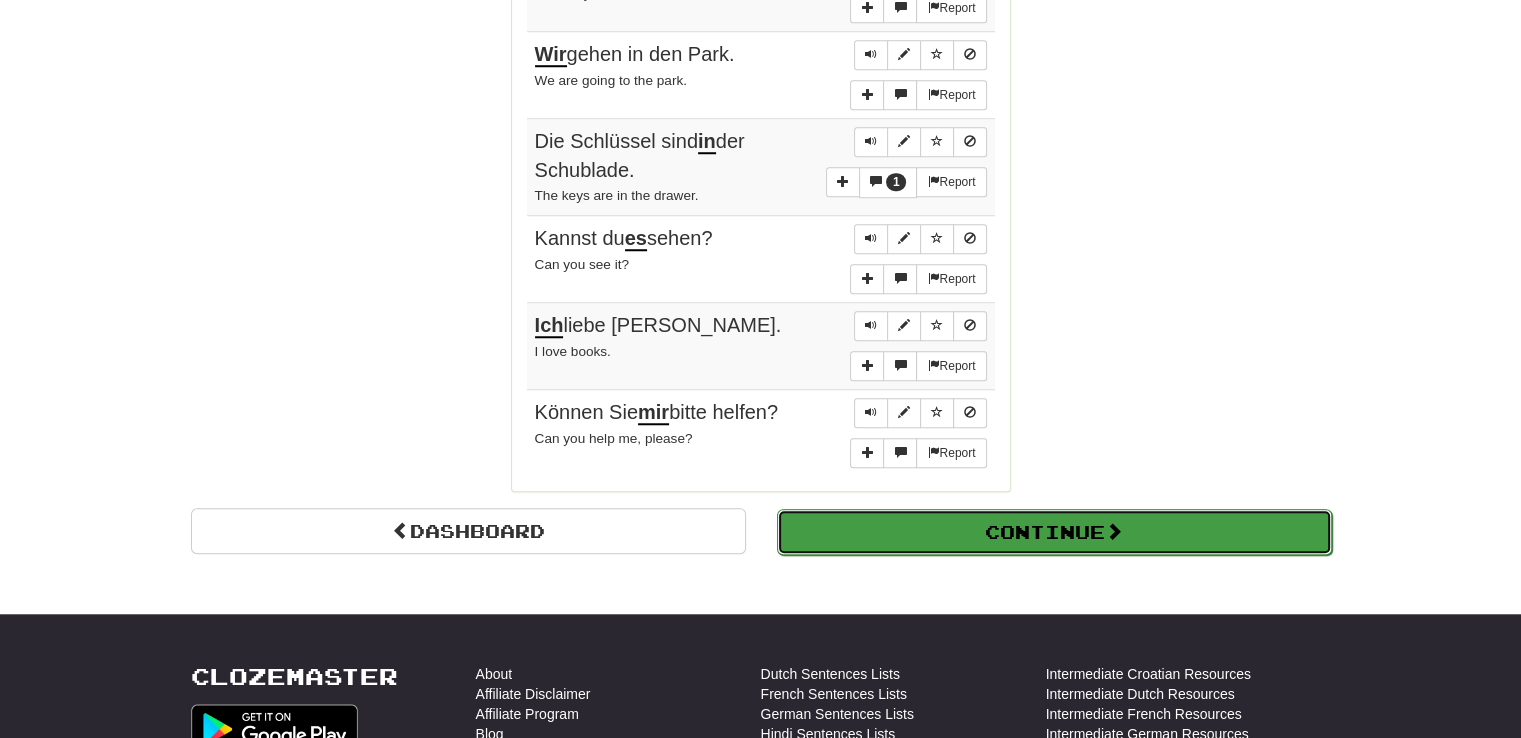 click on "Continue" at bounding box center (1054, 532) 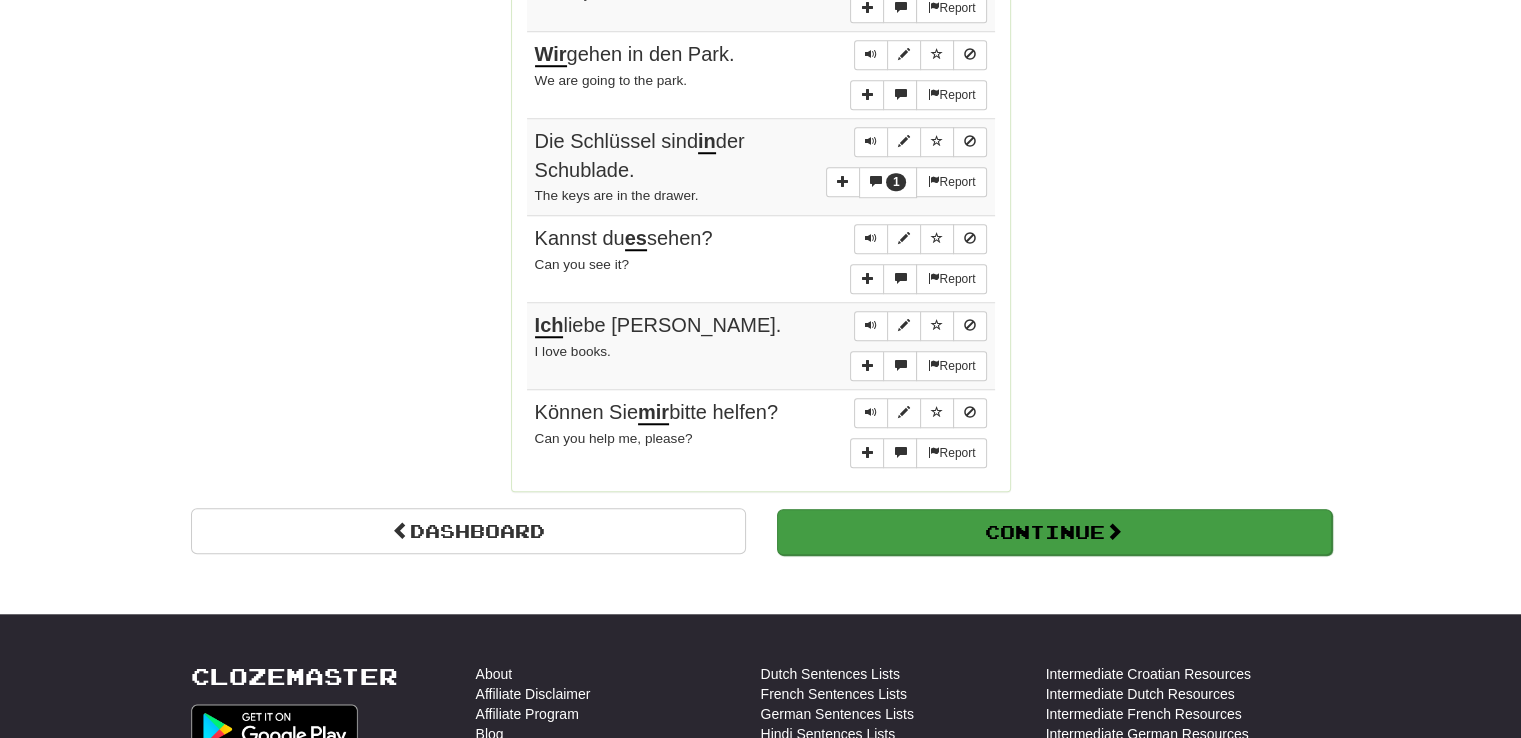 scroll, scrollTop: 710, scrollLeft: 0, axis: vertical 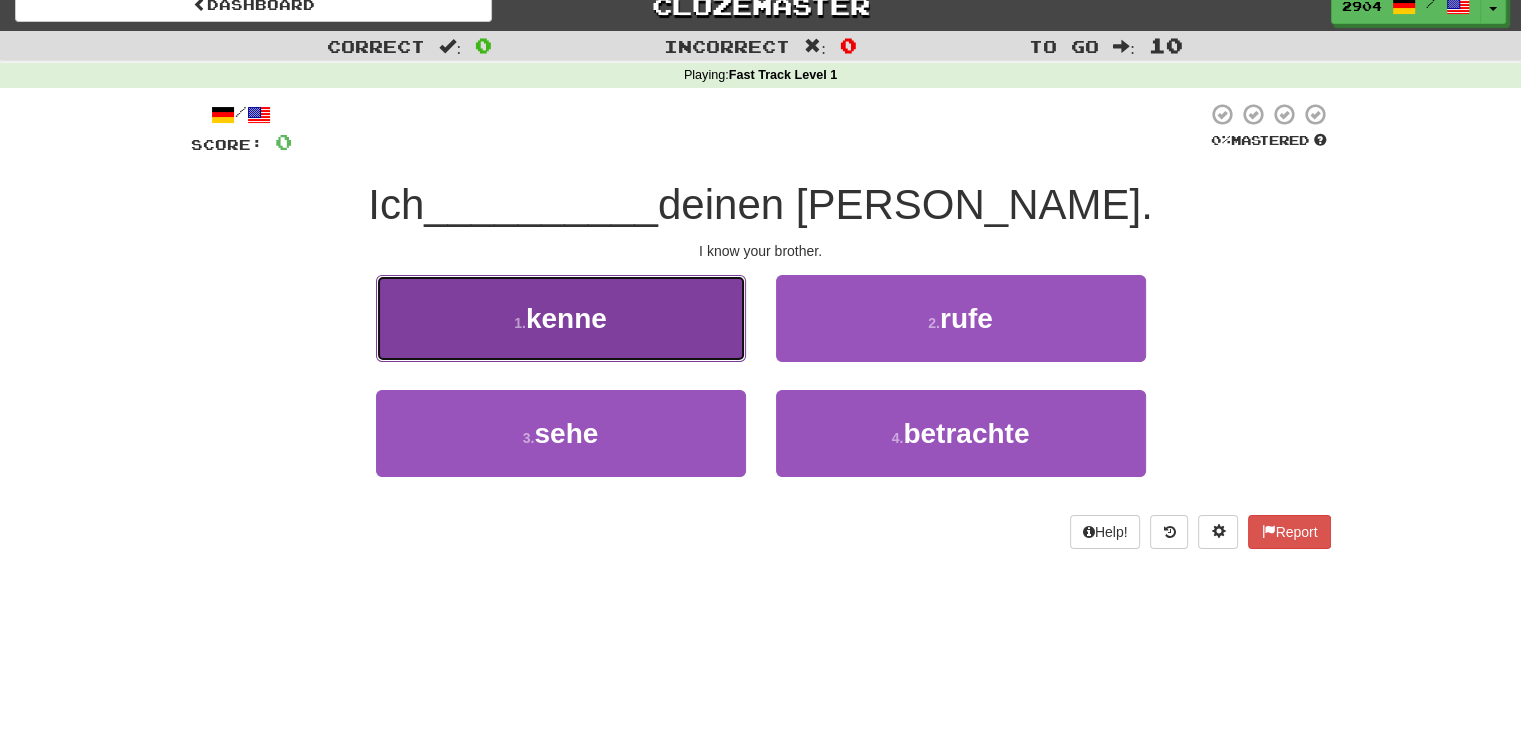 click on "kenne" at bounding box center (566, 318) 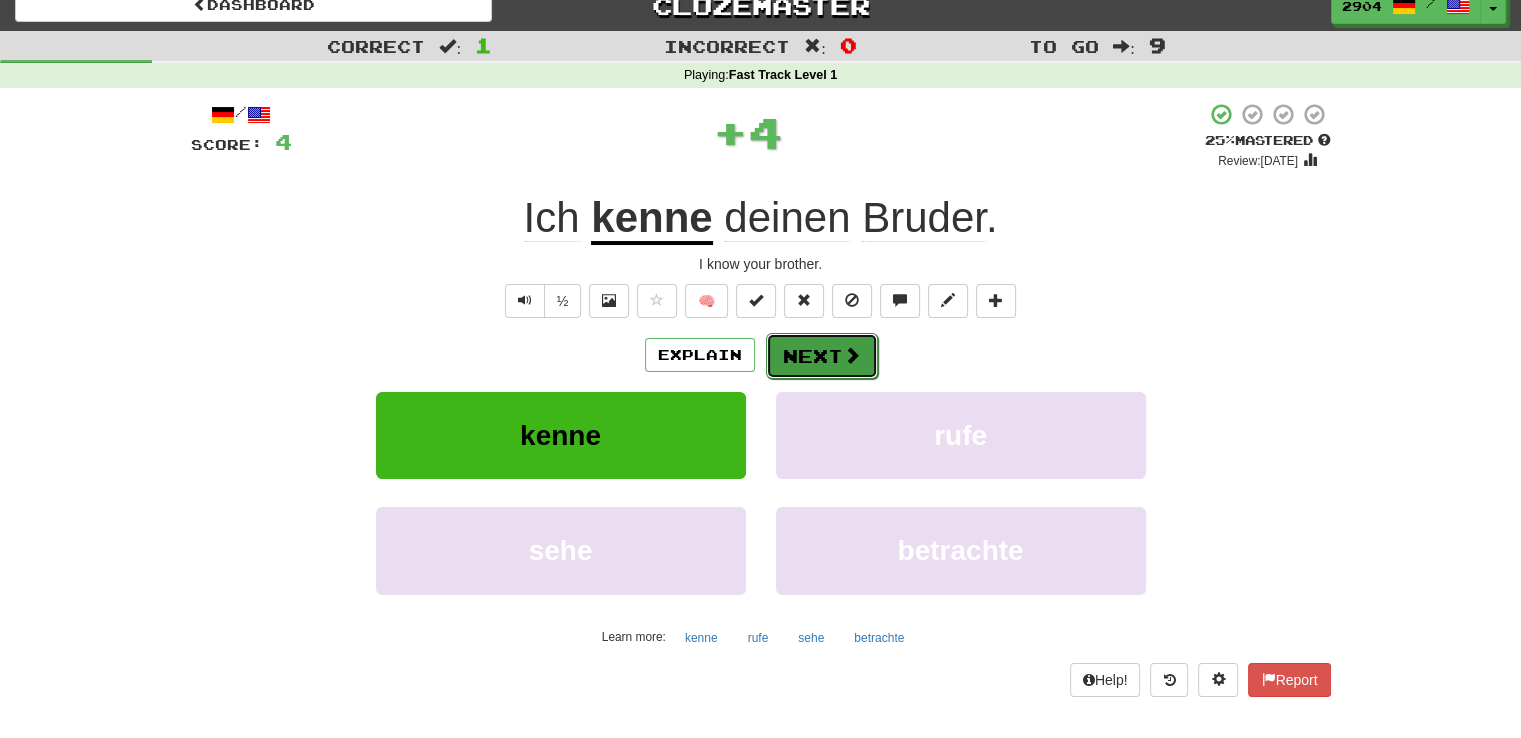click on "Next" at bounding box center (822, 356) 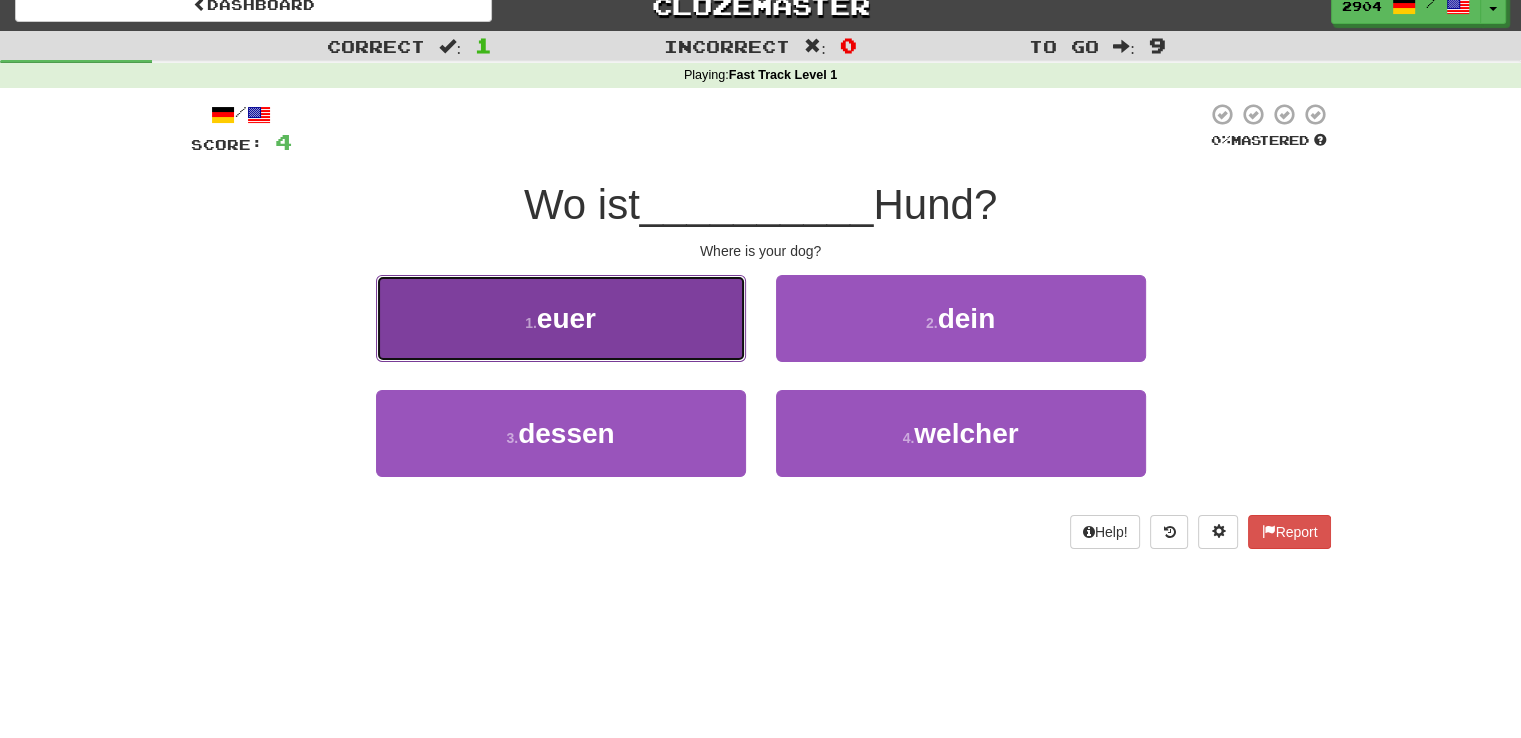 click on "1 .  euer" at bounding box center (561, 318) 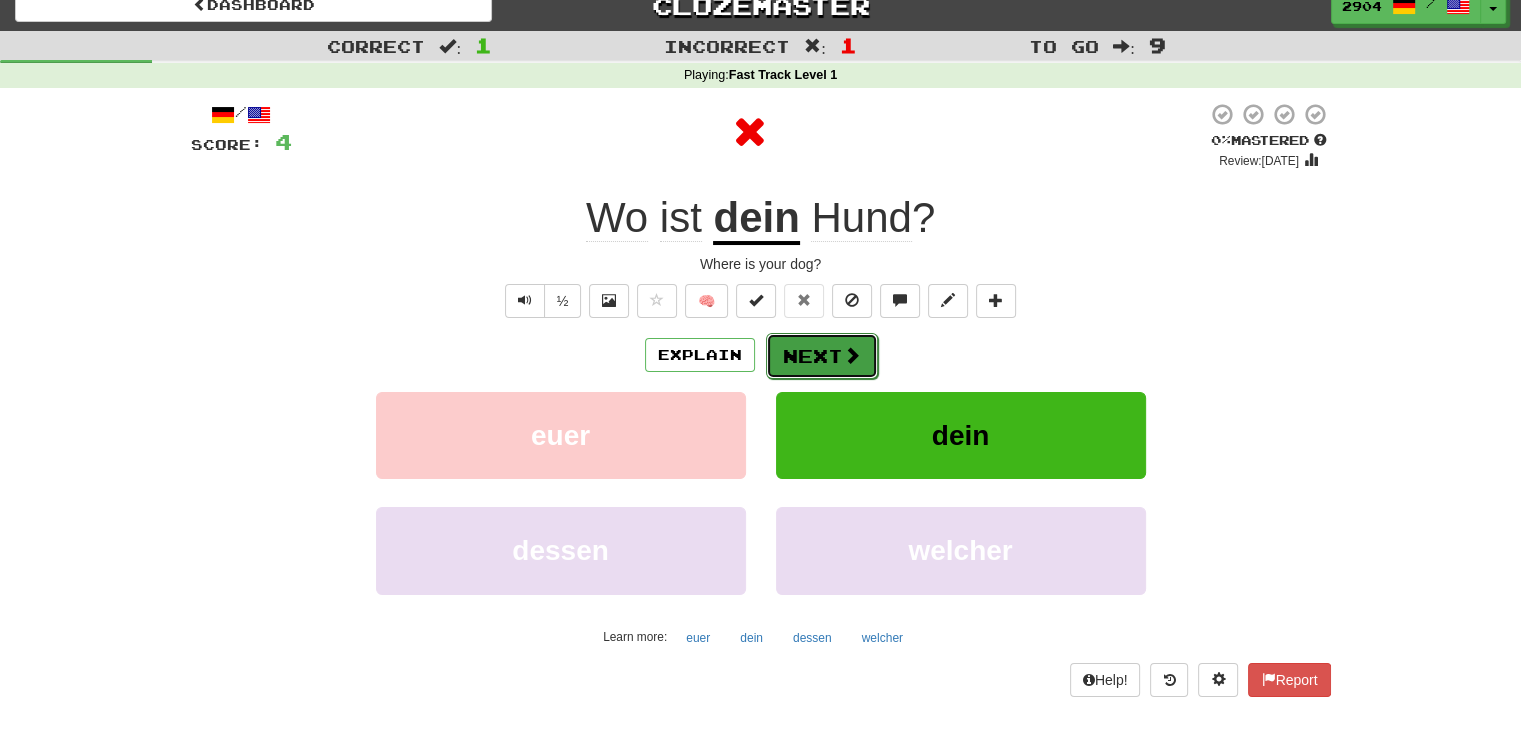 click on "Next" at bounding box center [822, 356] 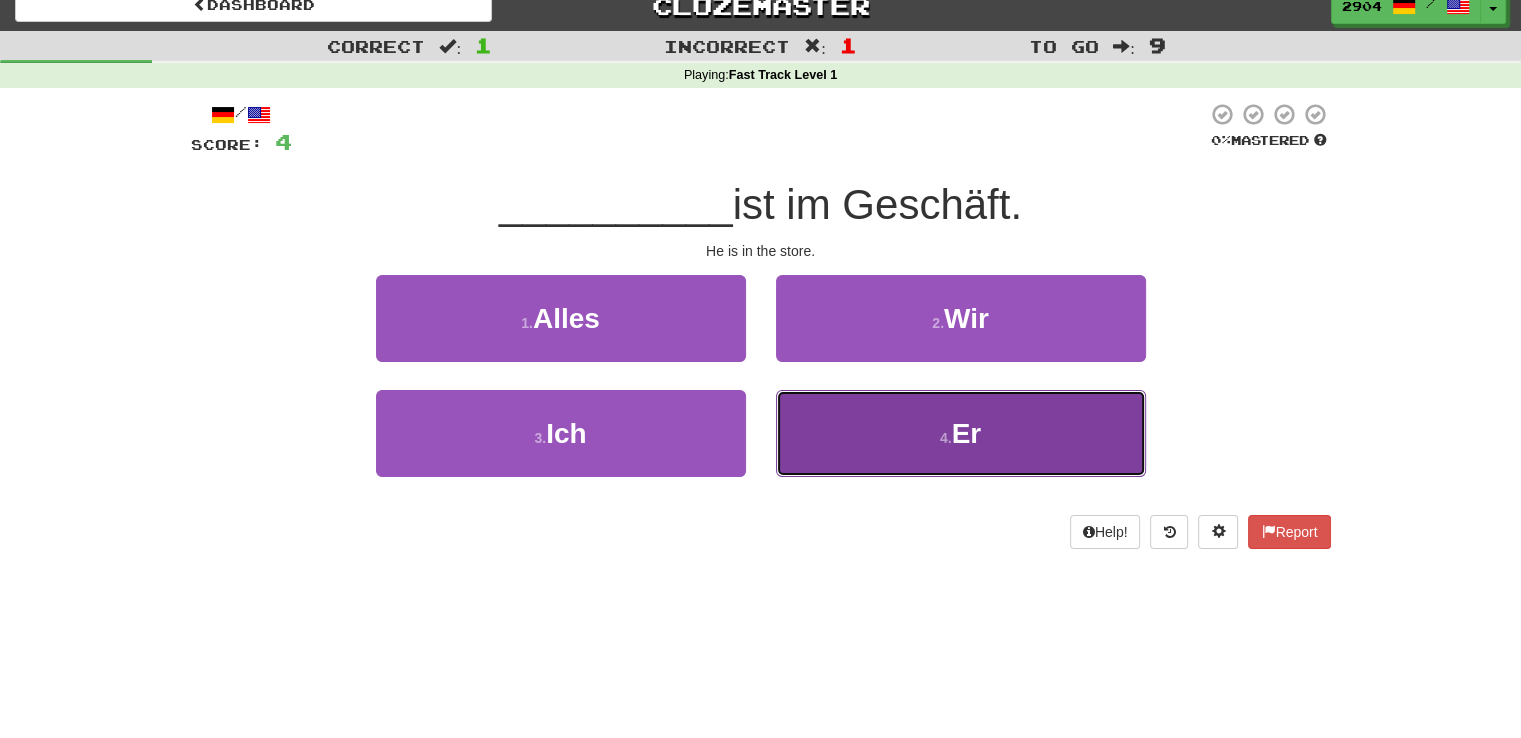 click on "4 .  Er" at bounding box center (961, 433) 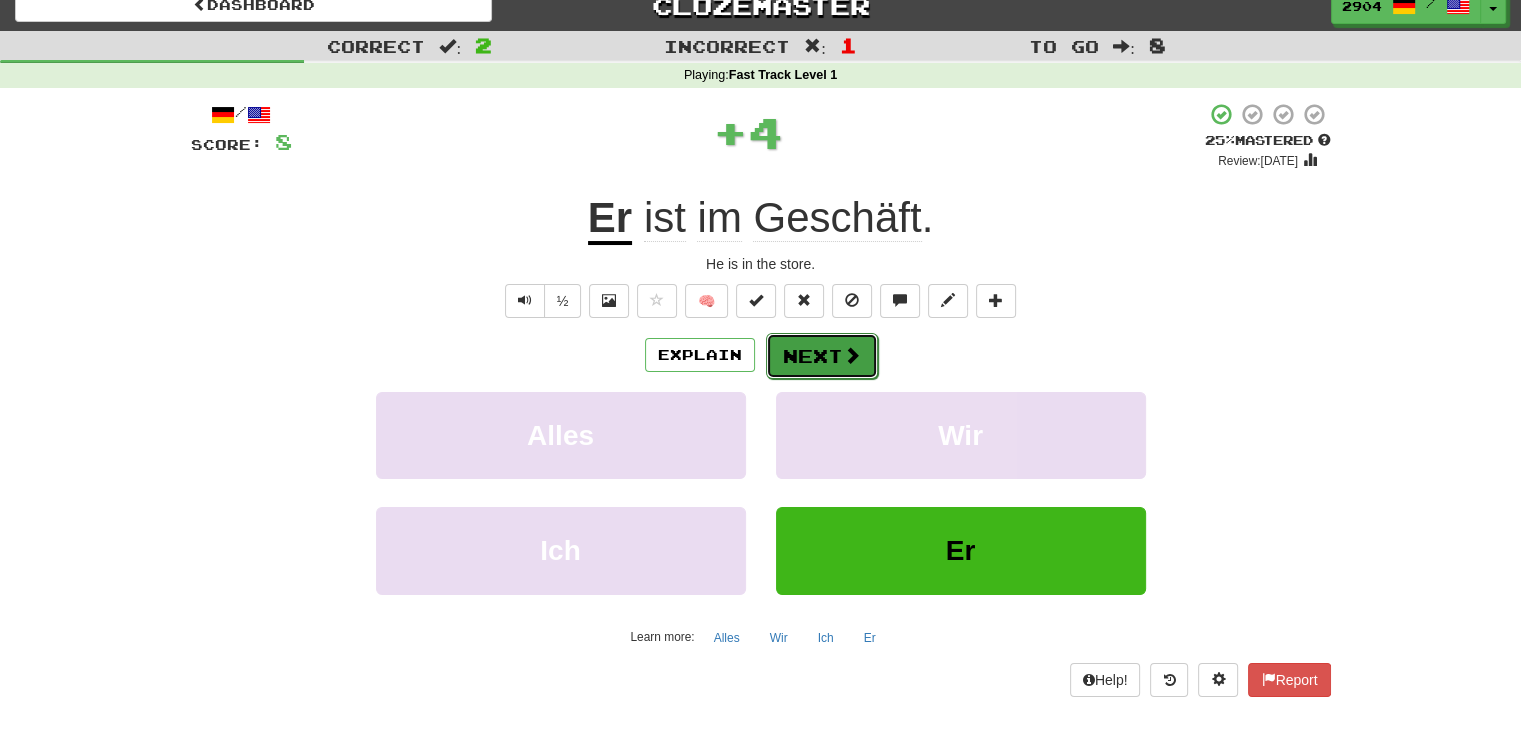 click at bounding box center [852, 355] 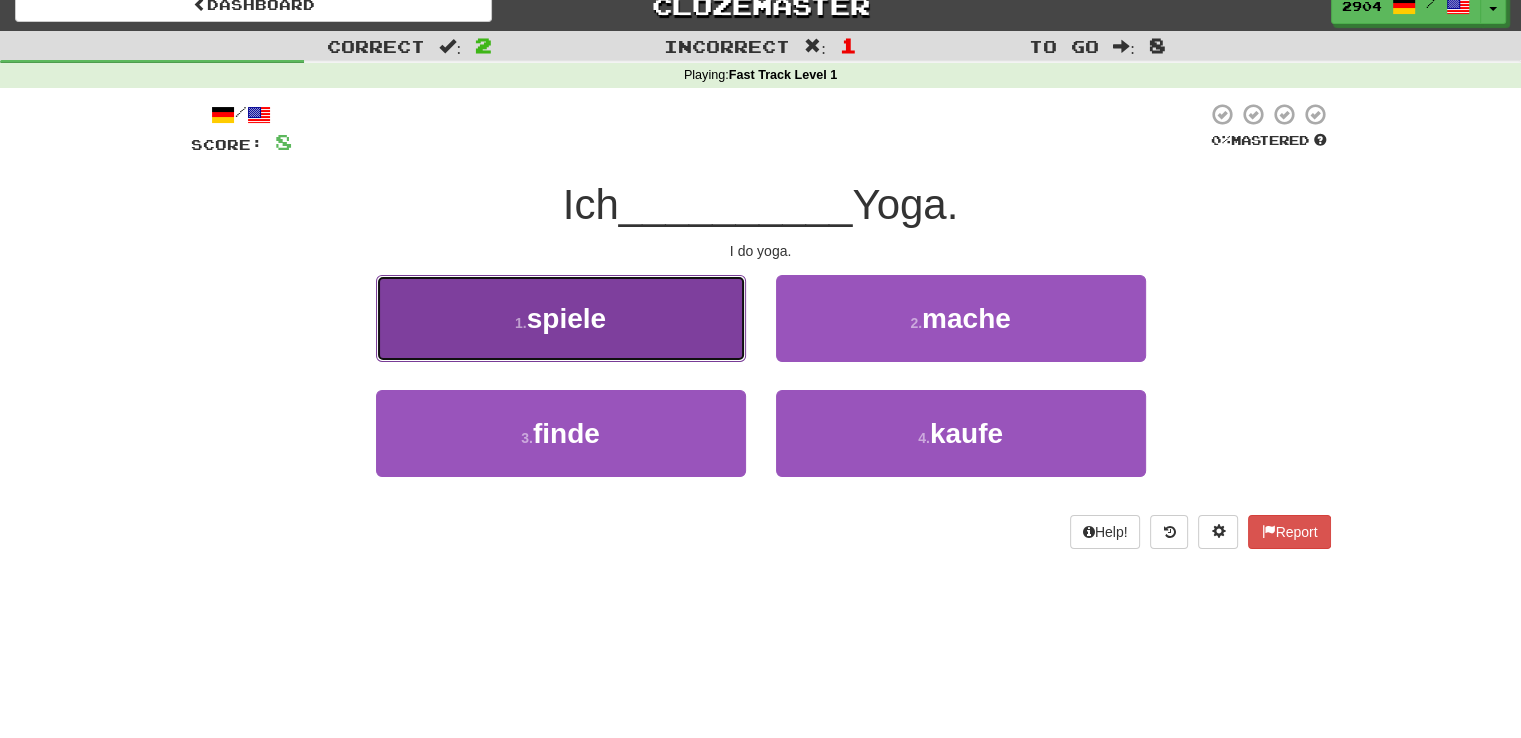 click on "1 .  spiele" at bounding box center [561, 318] 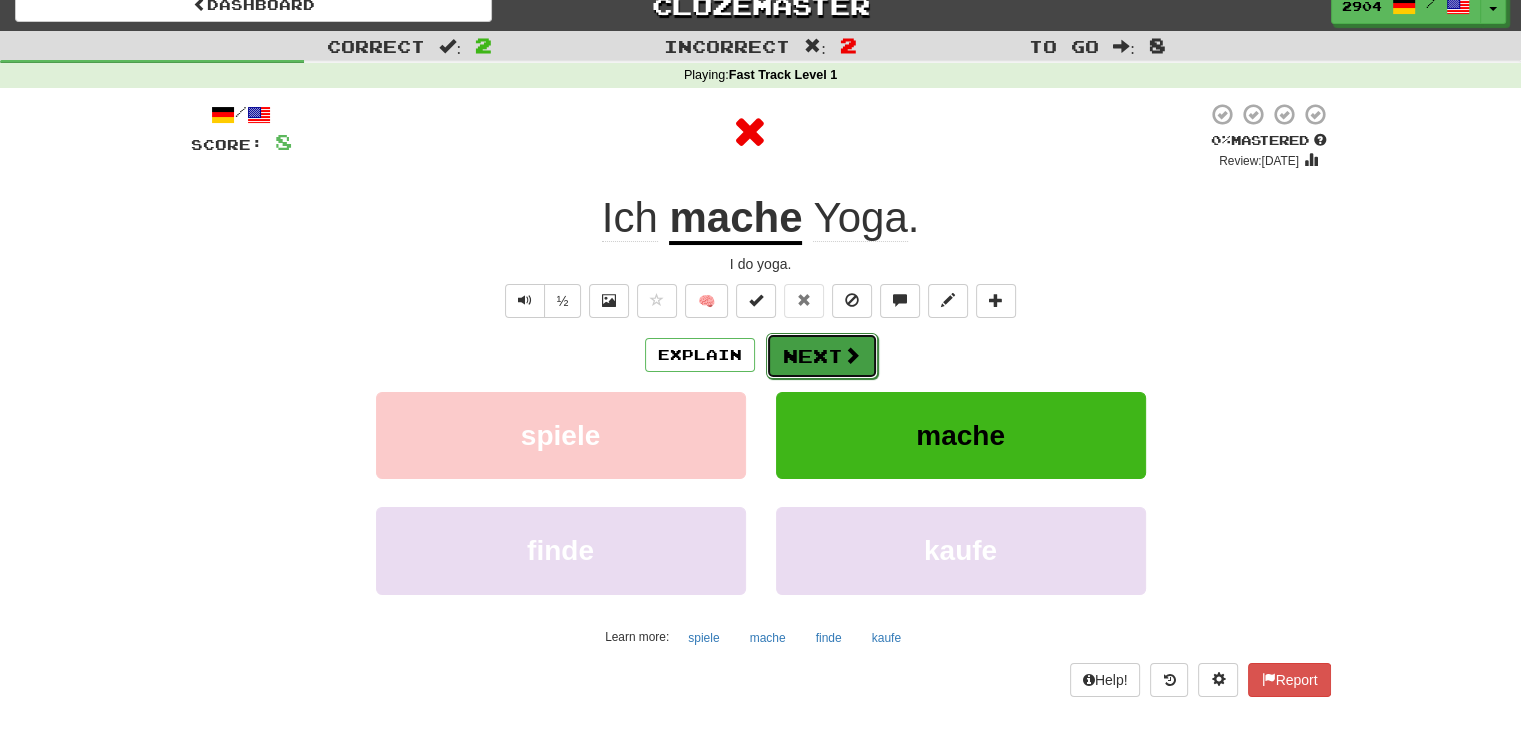 click on "Next" at bounding box center (822, 356) 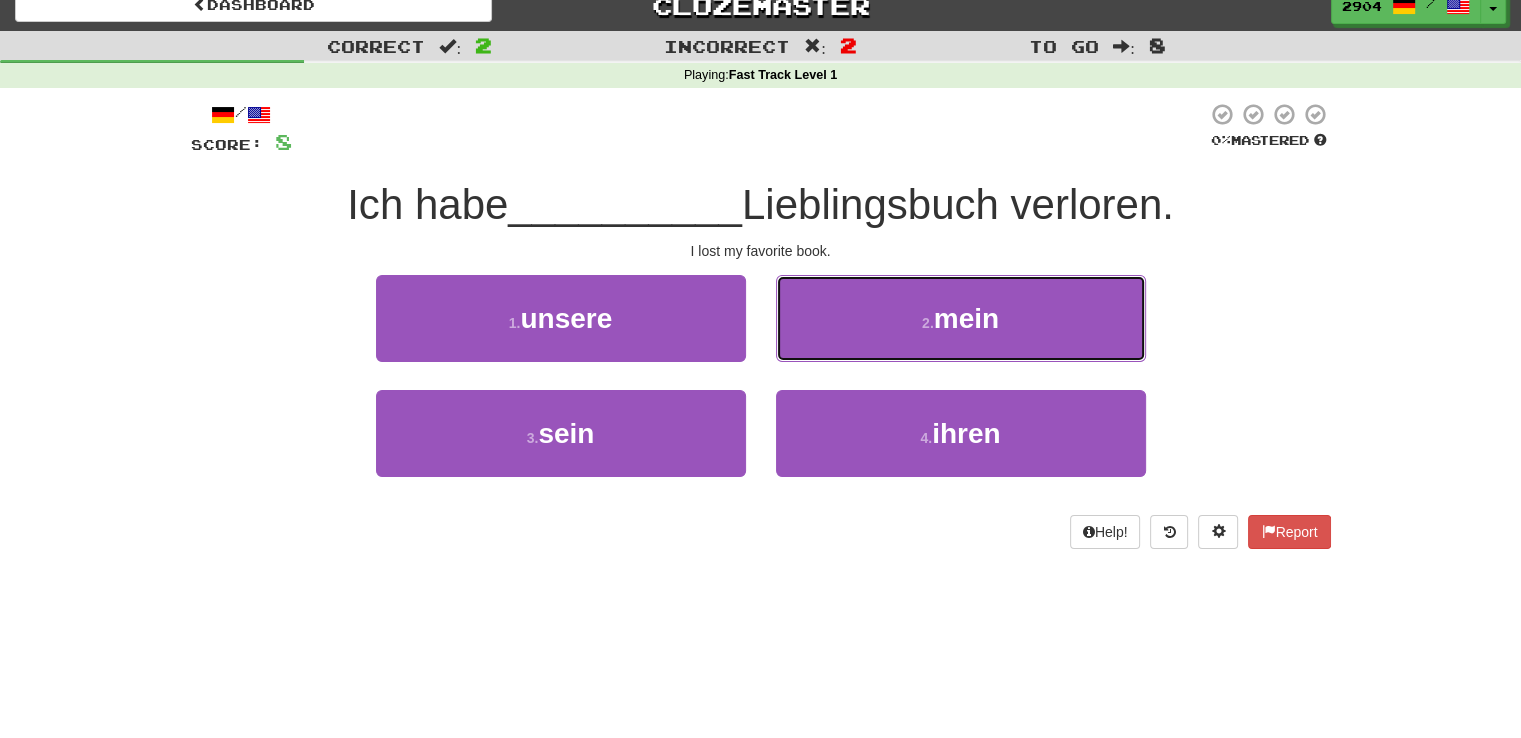 click on "2 .  mein" at bounding box center [961, 318] 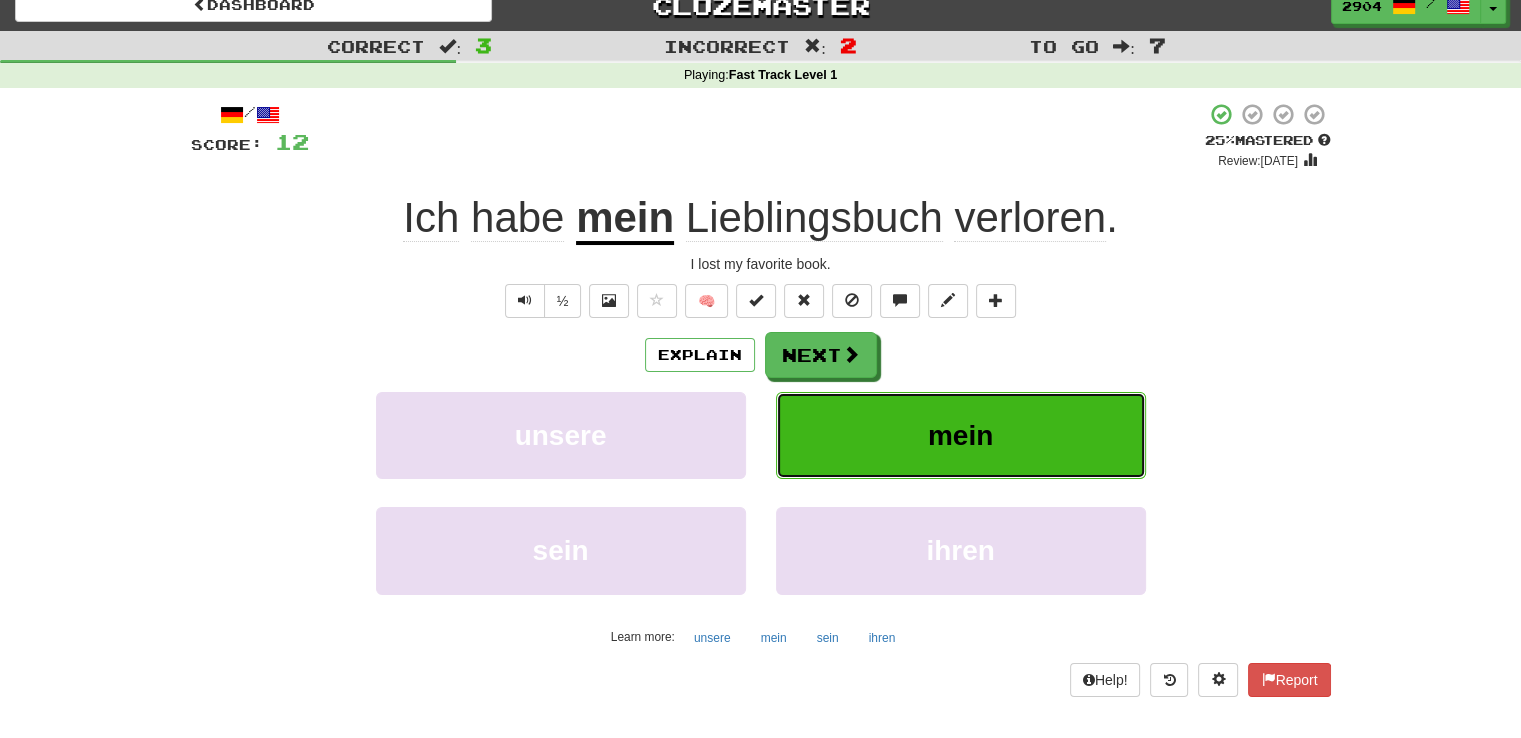 click on "mein" at bounding box center [961, 435] 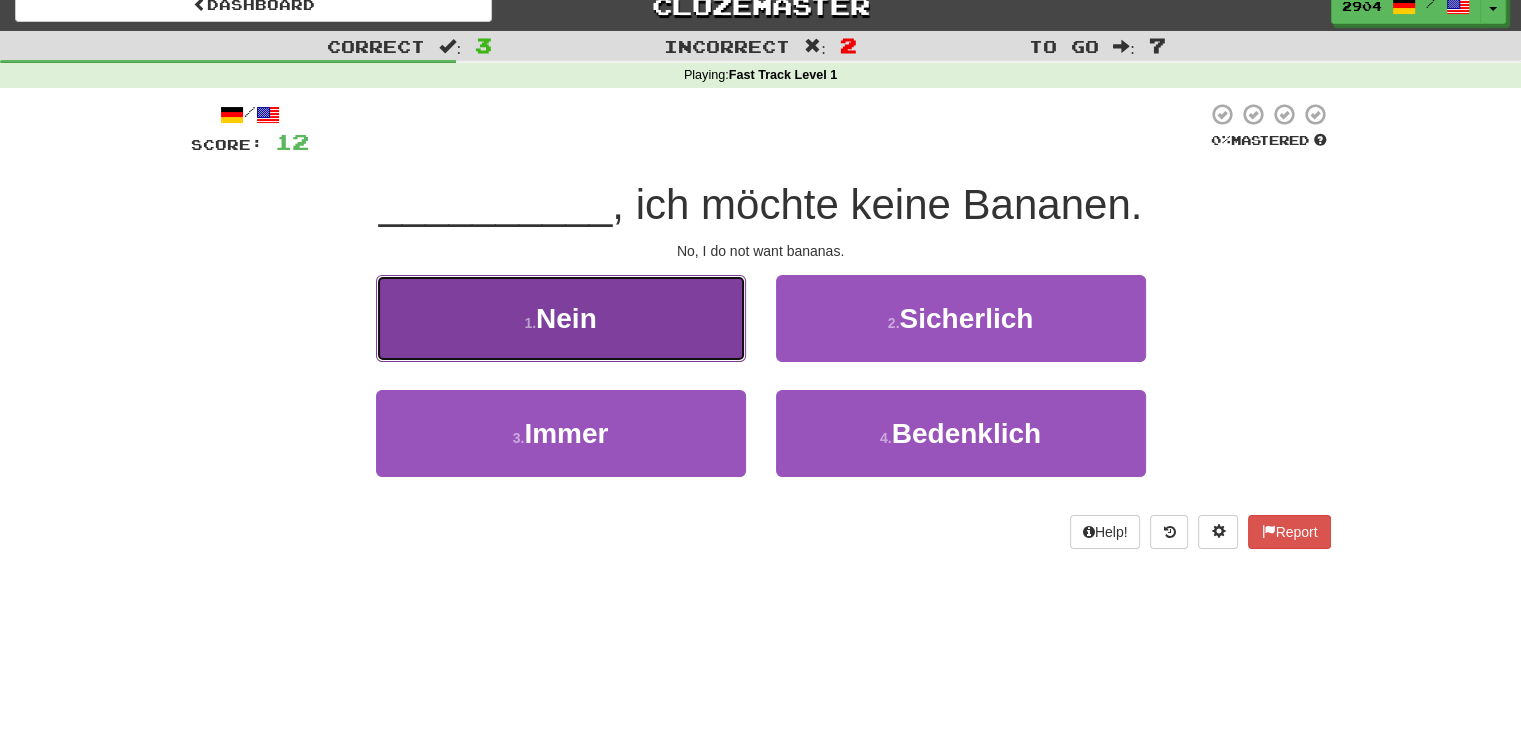 click on "1 .  Nein" at bounding box center (561, 318) 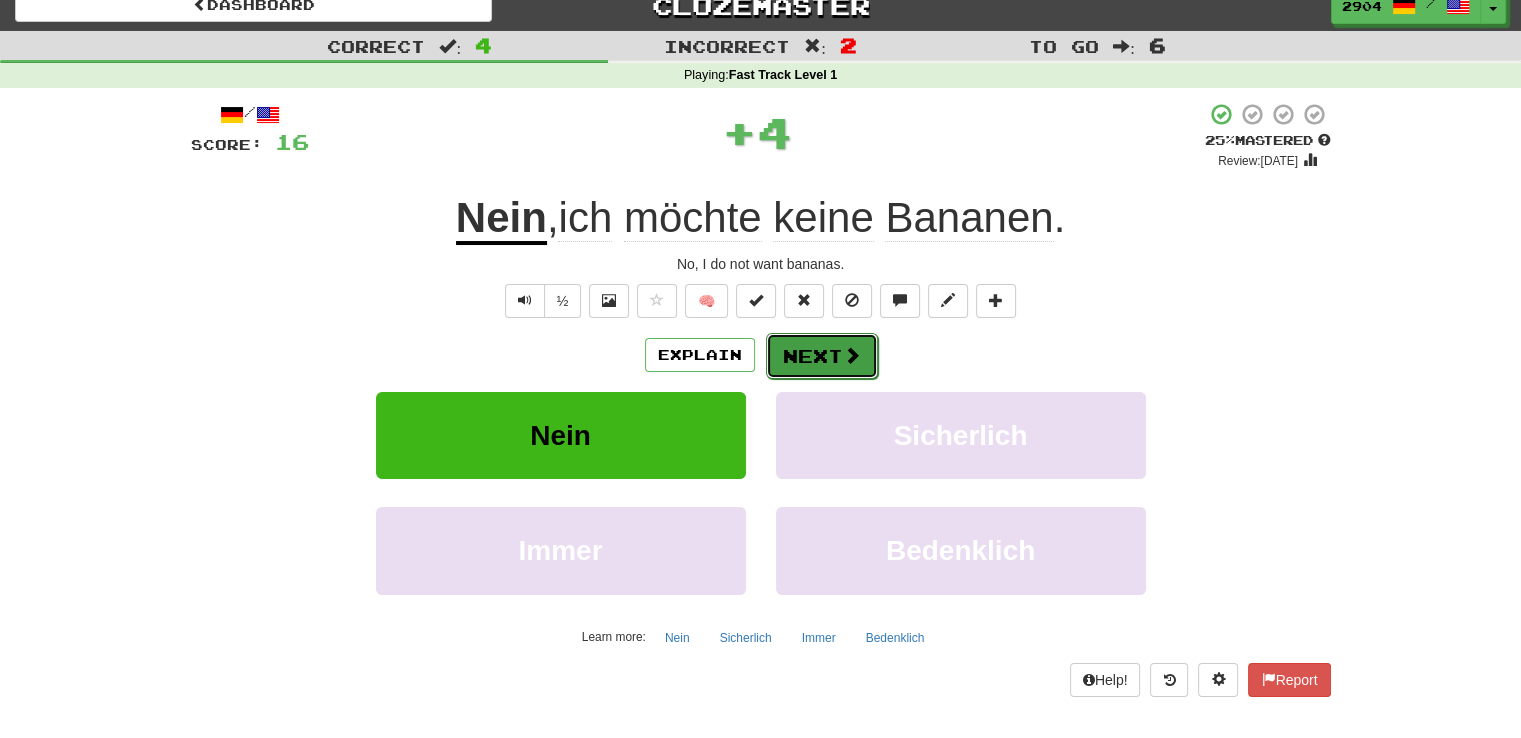 click on "Next" at bounding box center [822, 356] 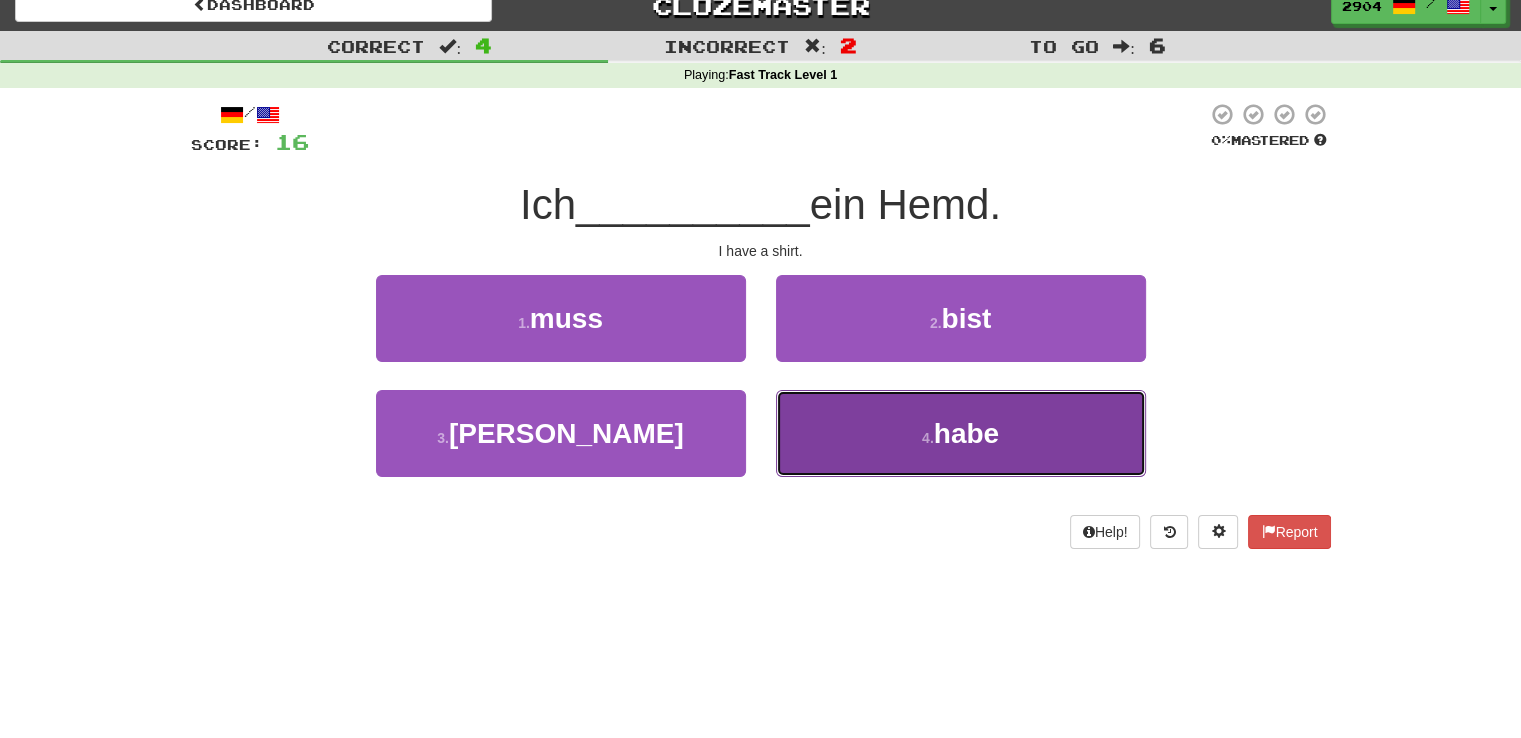 click on "4 .  habe" at bounding box center (961, 433) 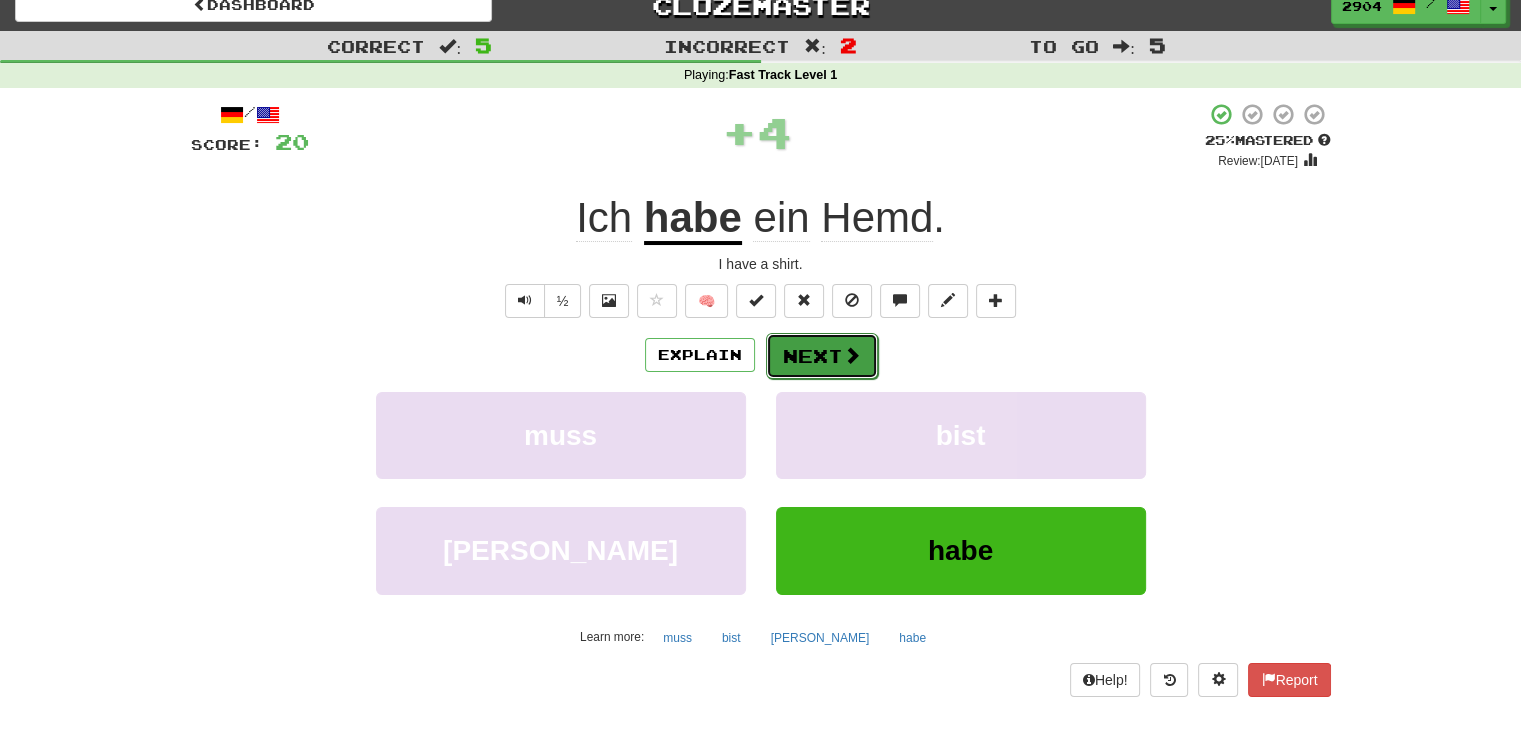 click on "Next" at bounding box center (822, 356) 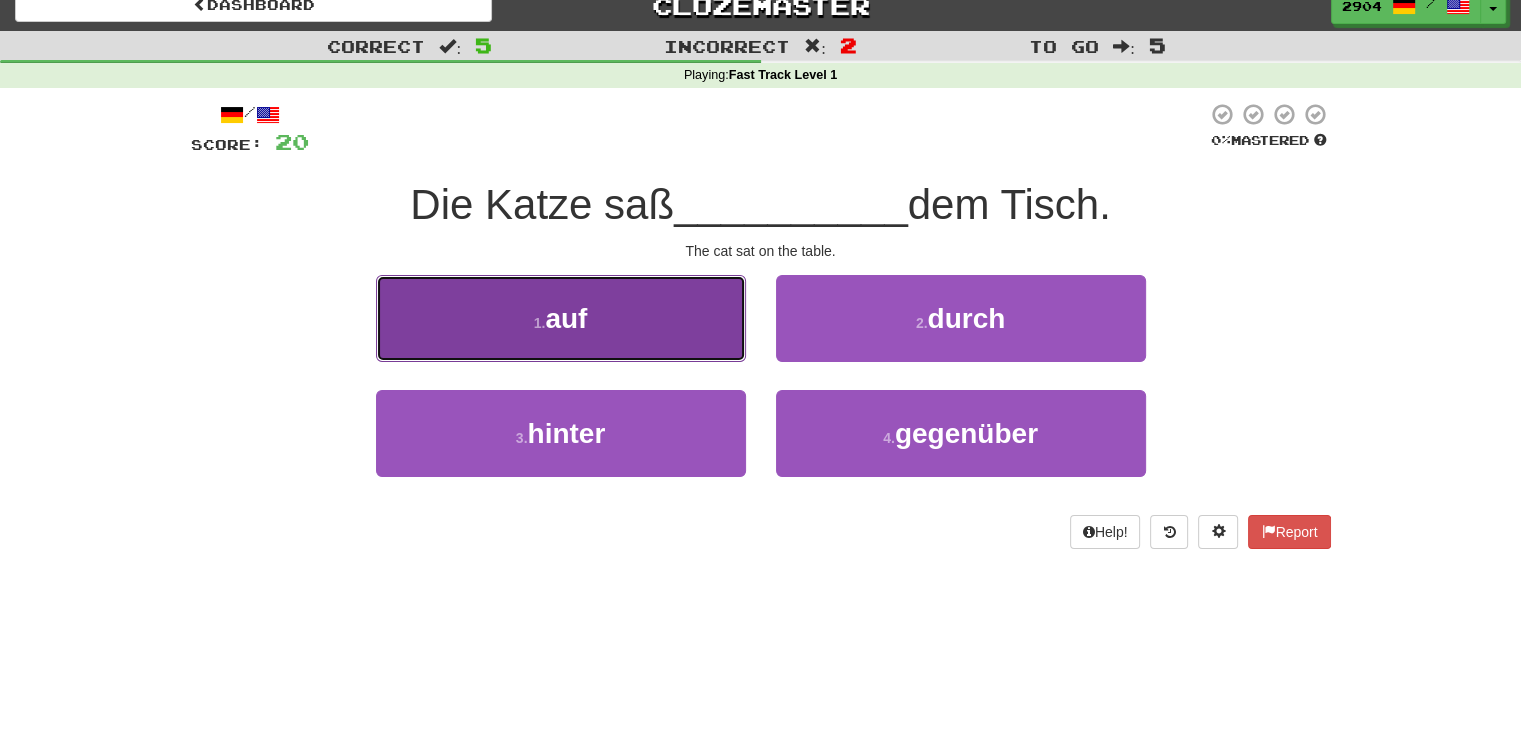 click on "1 .  auf" at bounding box center [561, 318] 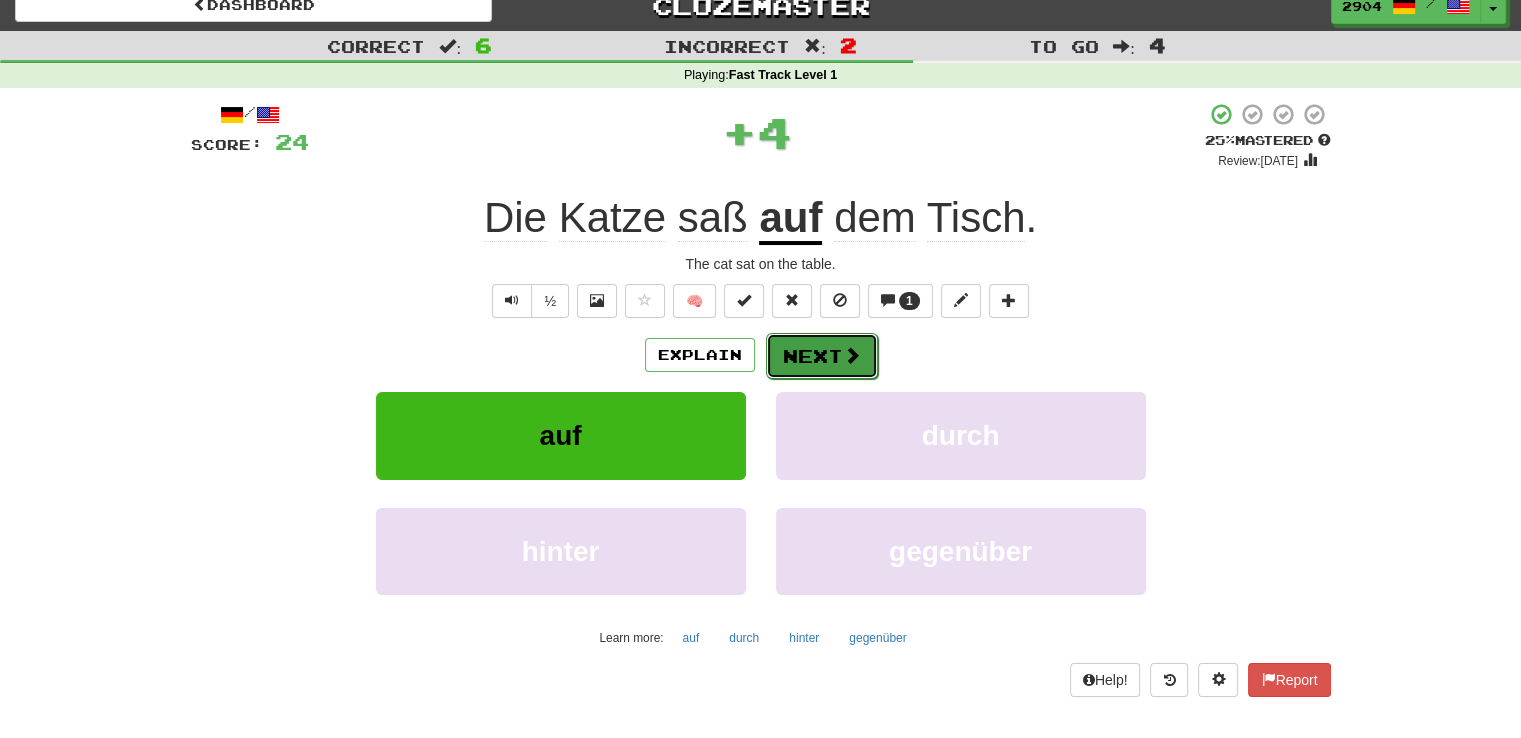 click on "Next" at bounding box center [822, 356] 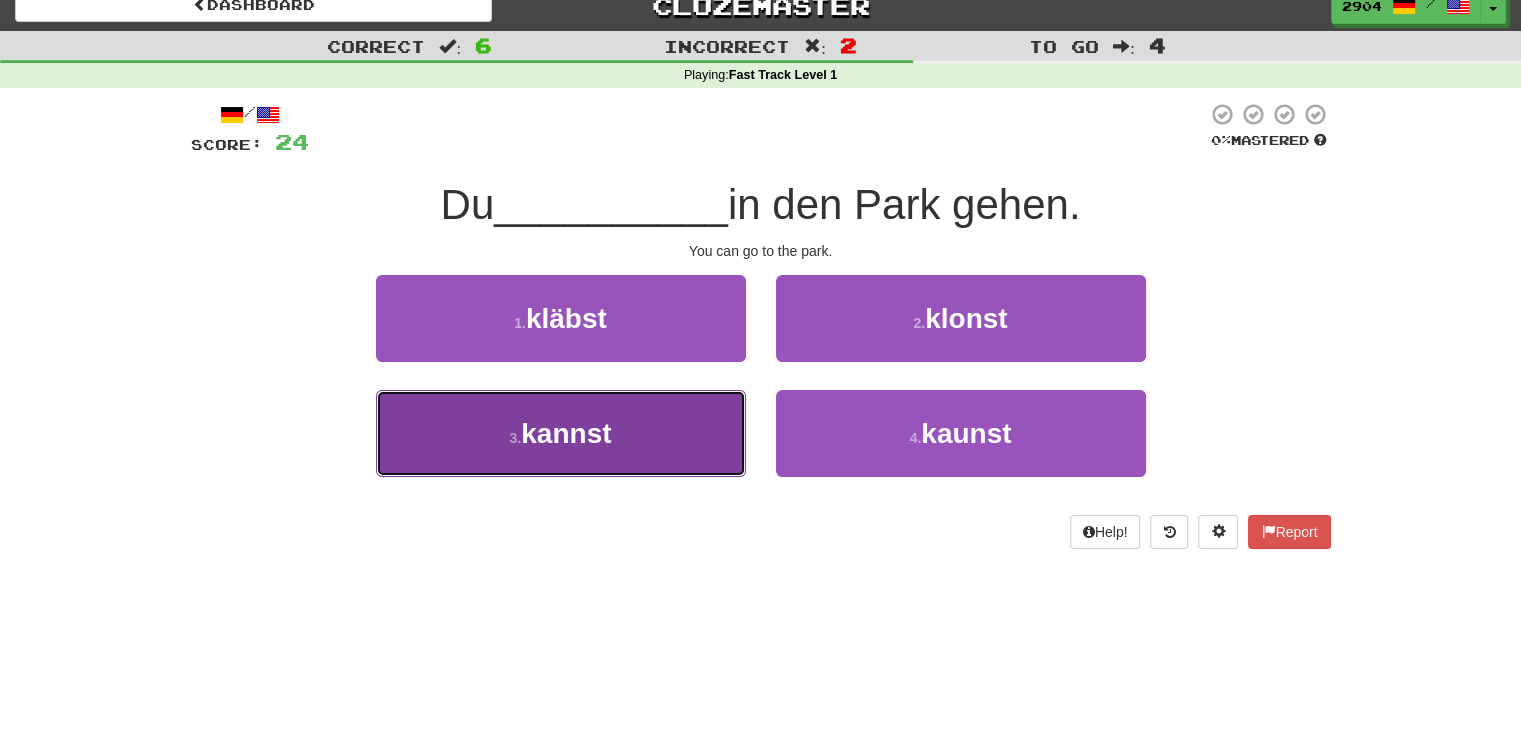 click on "3 .  kannst" at bounding box center (561, 433) 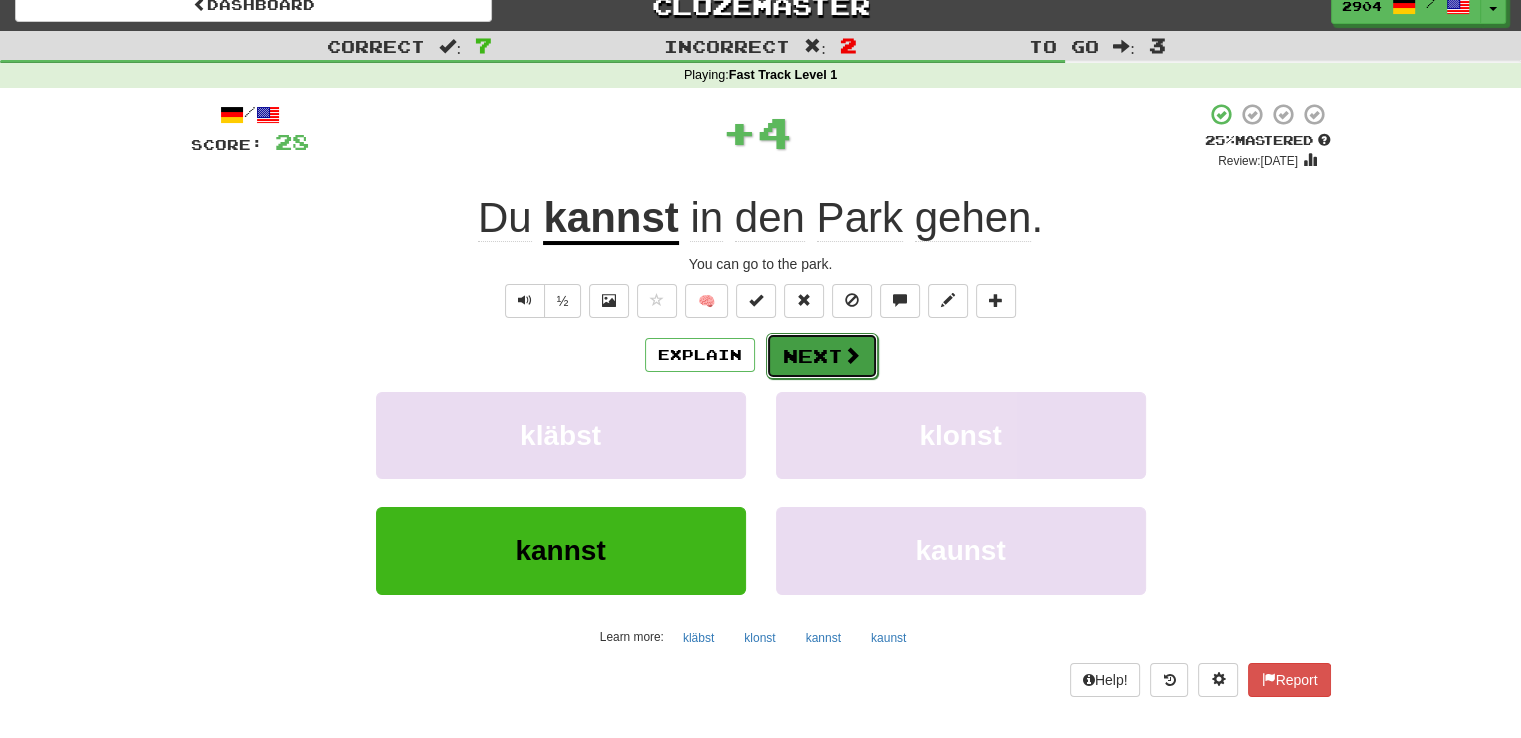 click on "Next" at bounding box center (822, 356) 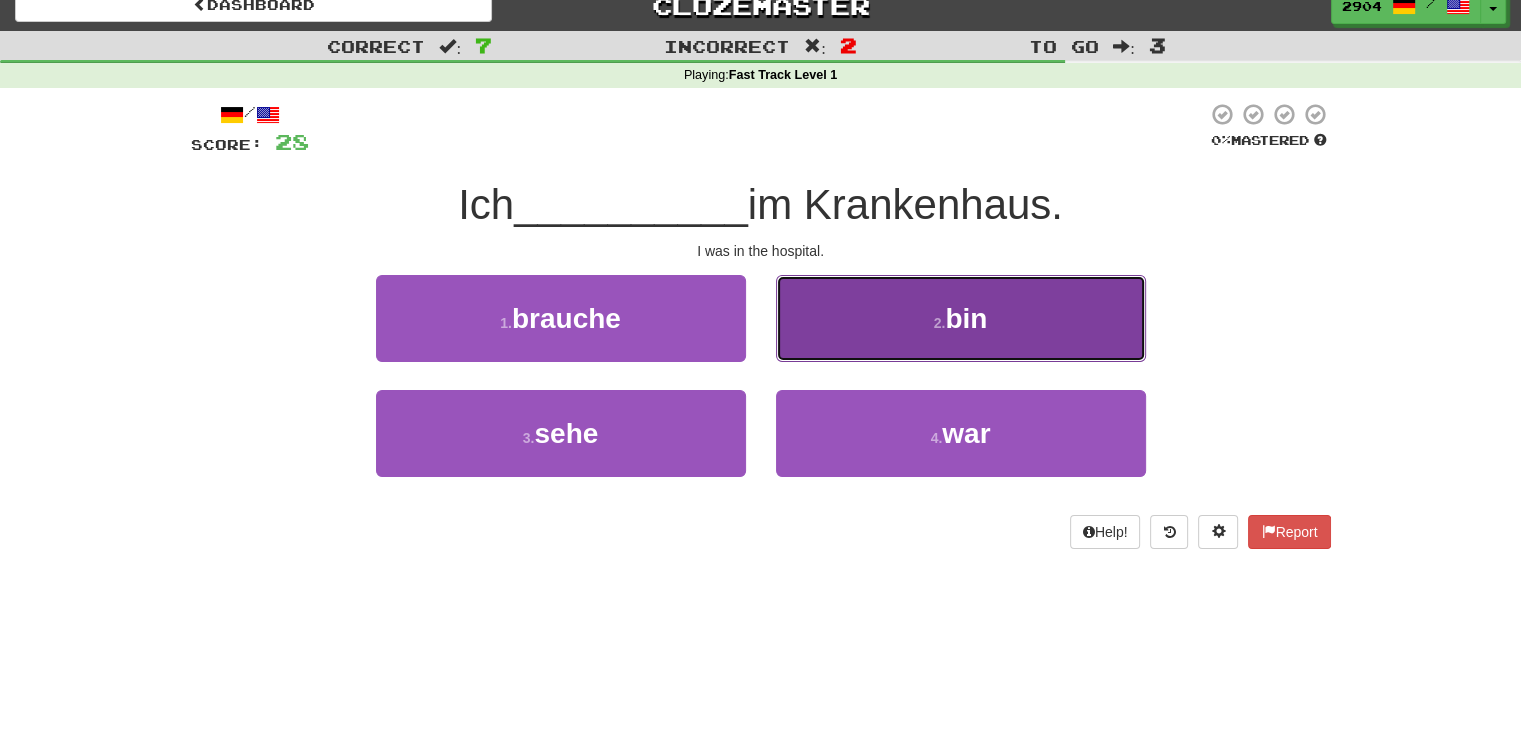 click on "2 .  bin" at bounding box center (961, 318) 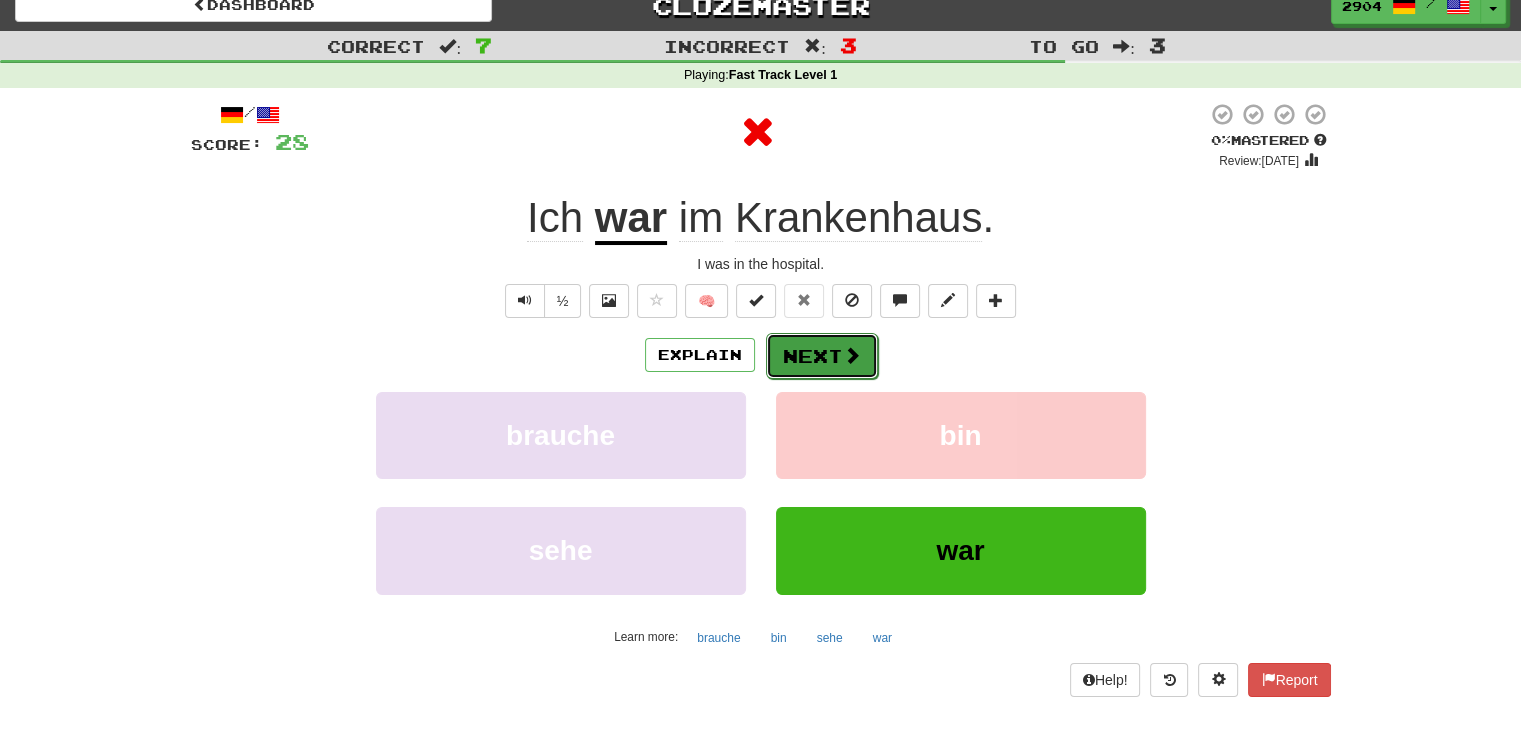 click on "Next" at bounding box center (822, 356) 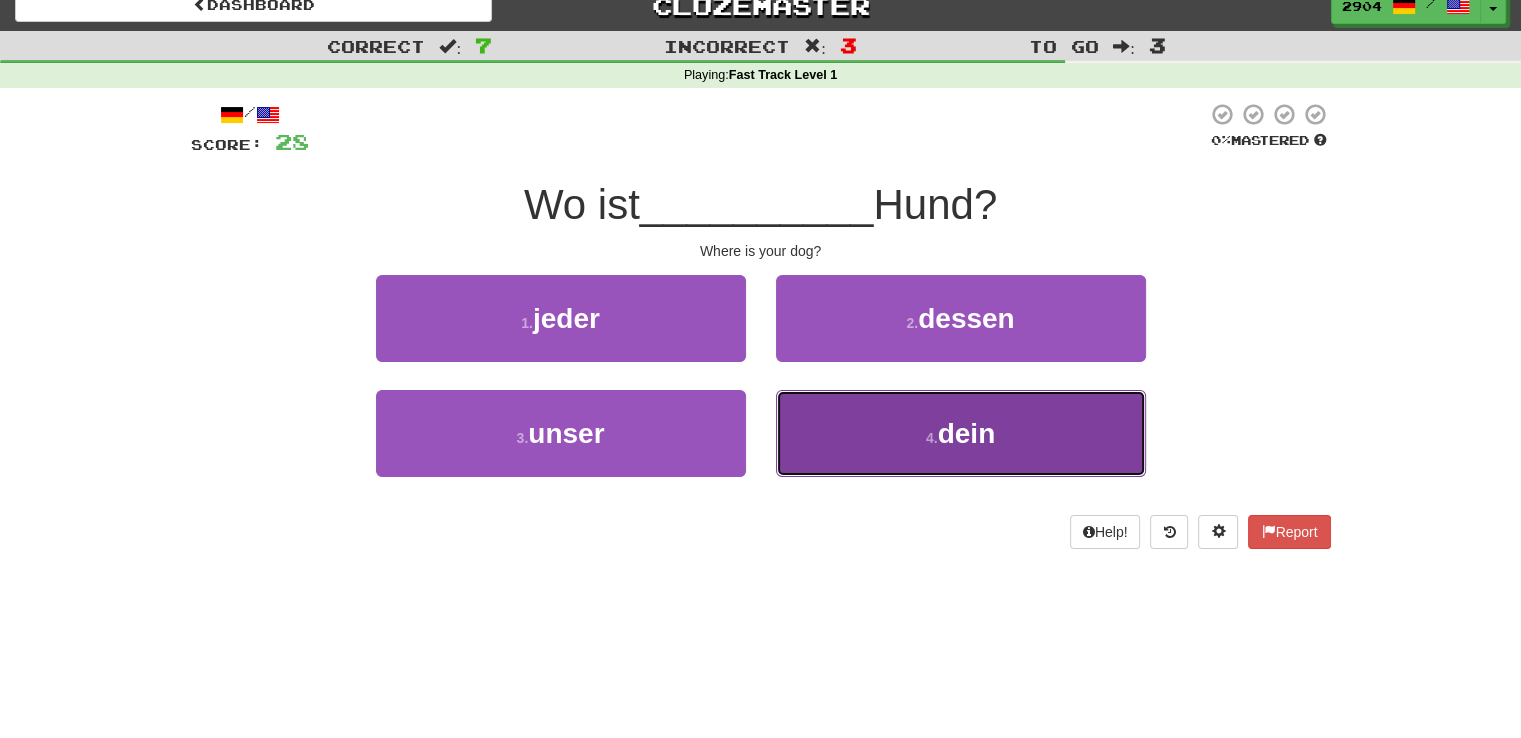 click on "4 .  dein" at bounding box center [961, 433] 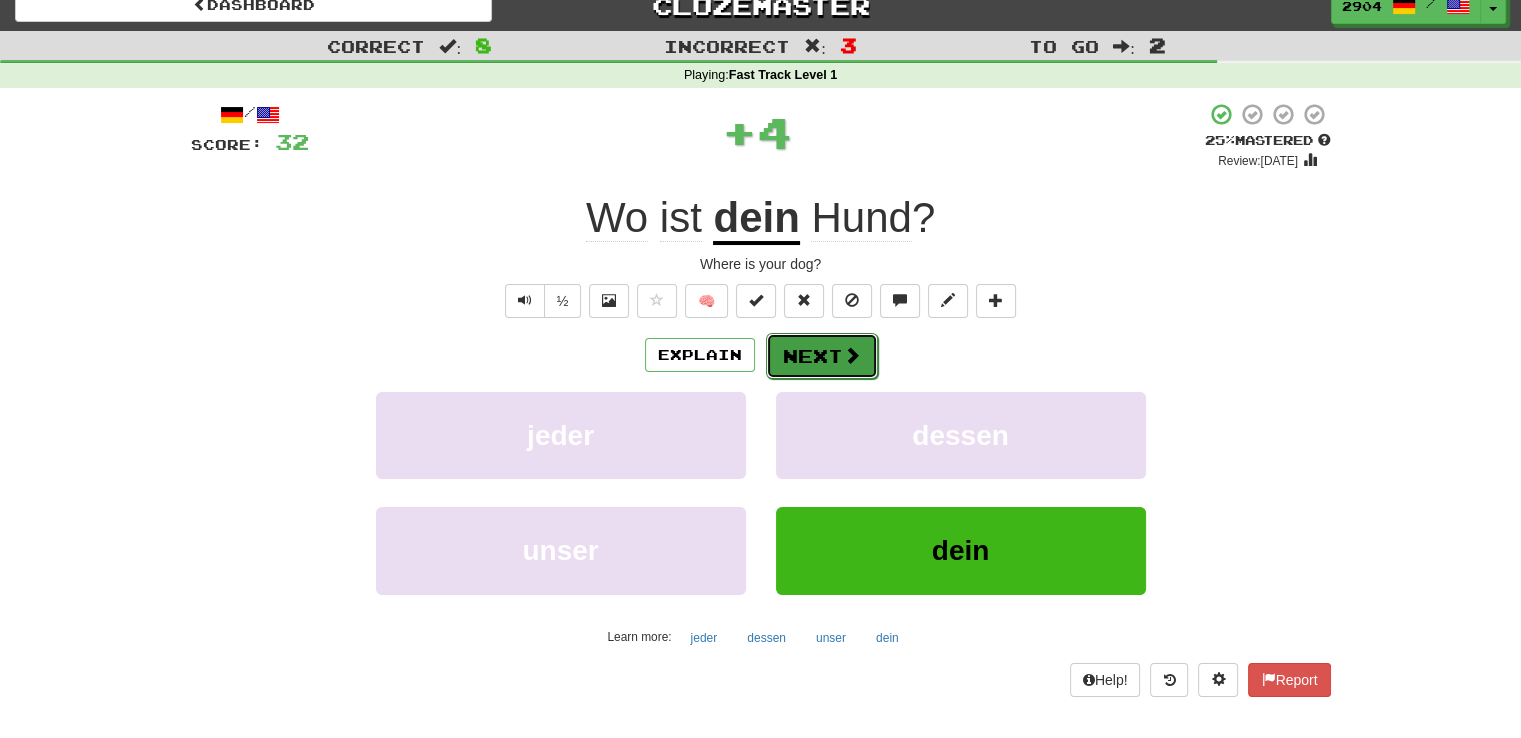 click on "Next" at bounding box center (822, 356) 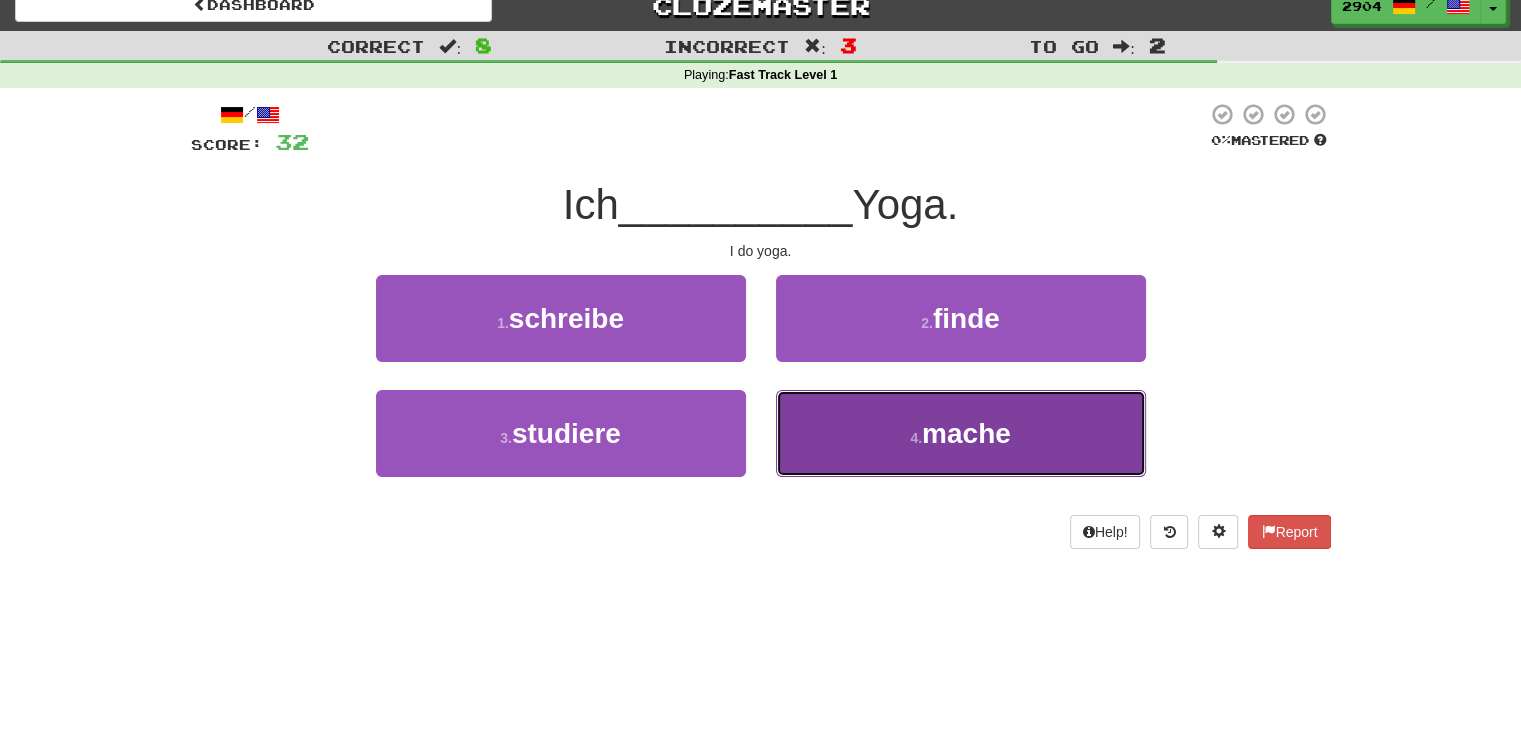 click on "4 .  mache" at bounding box center (961, 433) 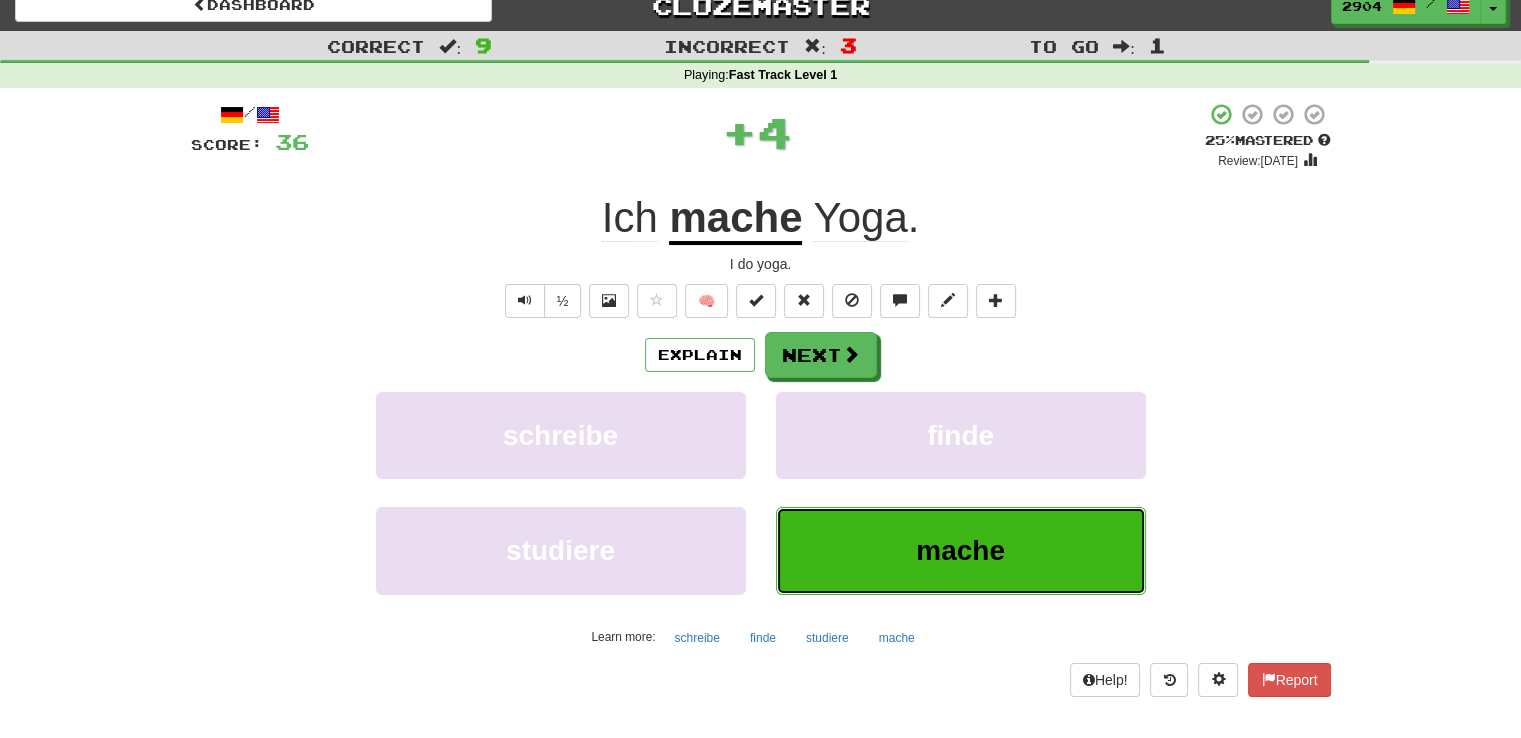 click on "mache" at bounding box center [960, 550] 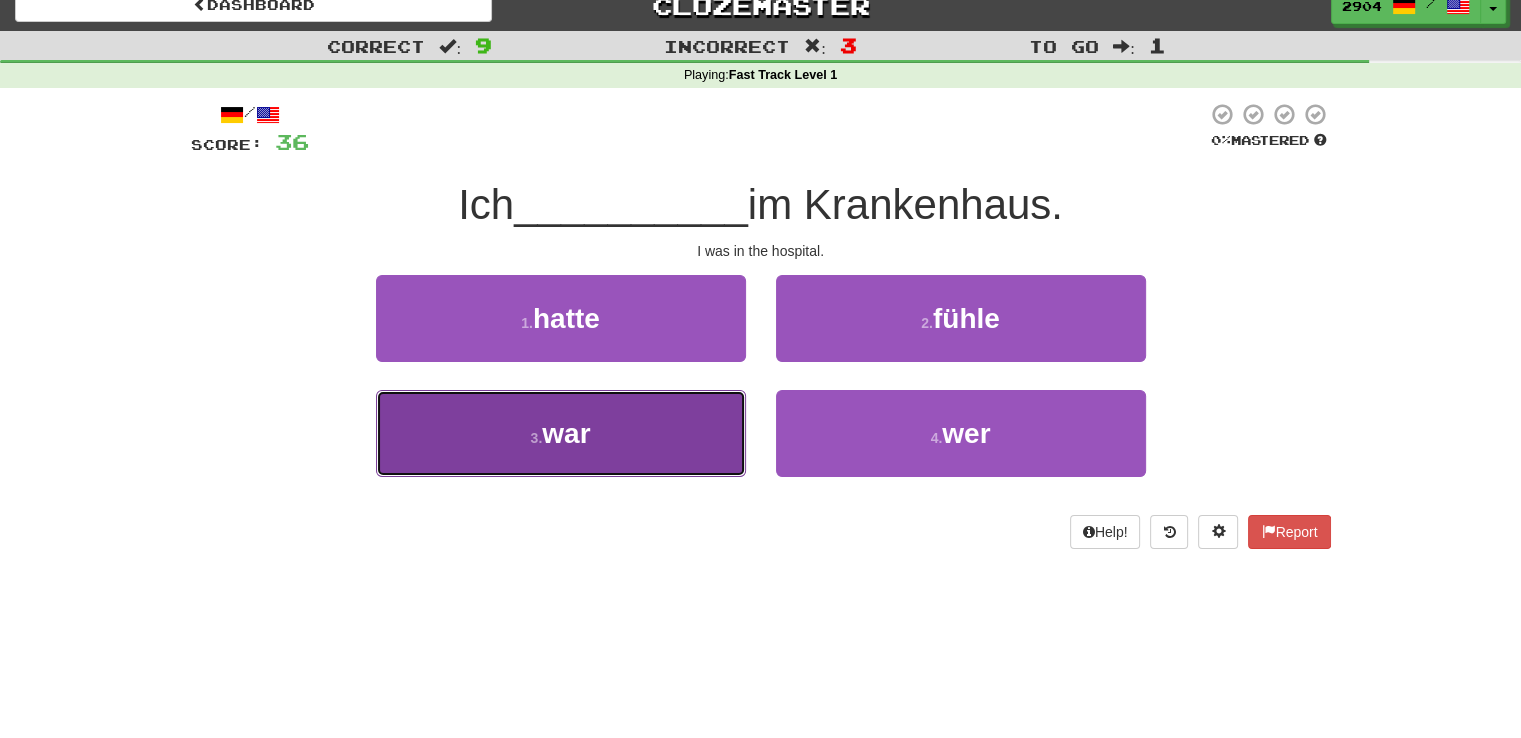 click on "3 .  war" at bounding box center [561, 433] 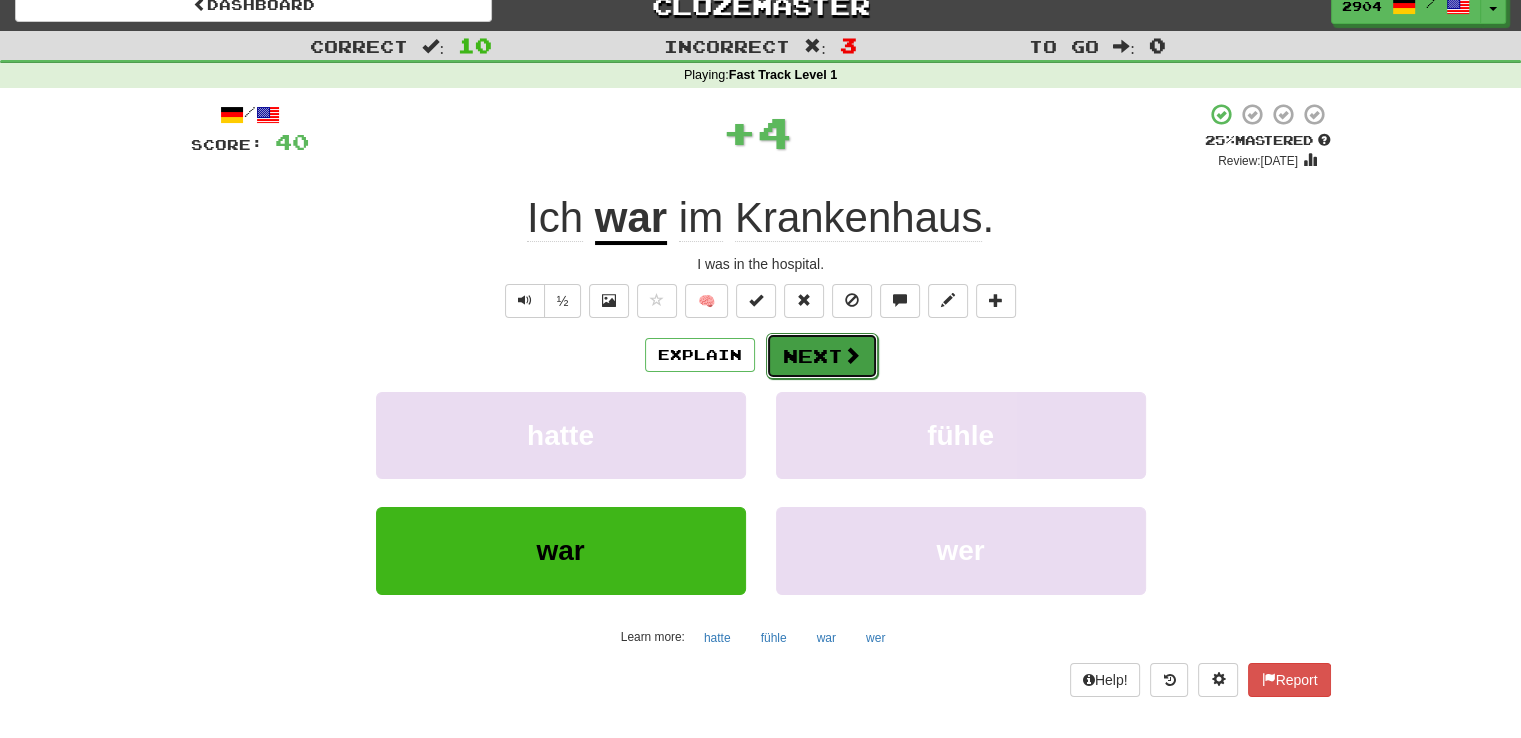 click on "Next" at bounding box center (822, 356) 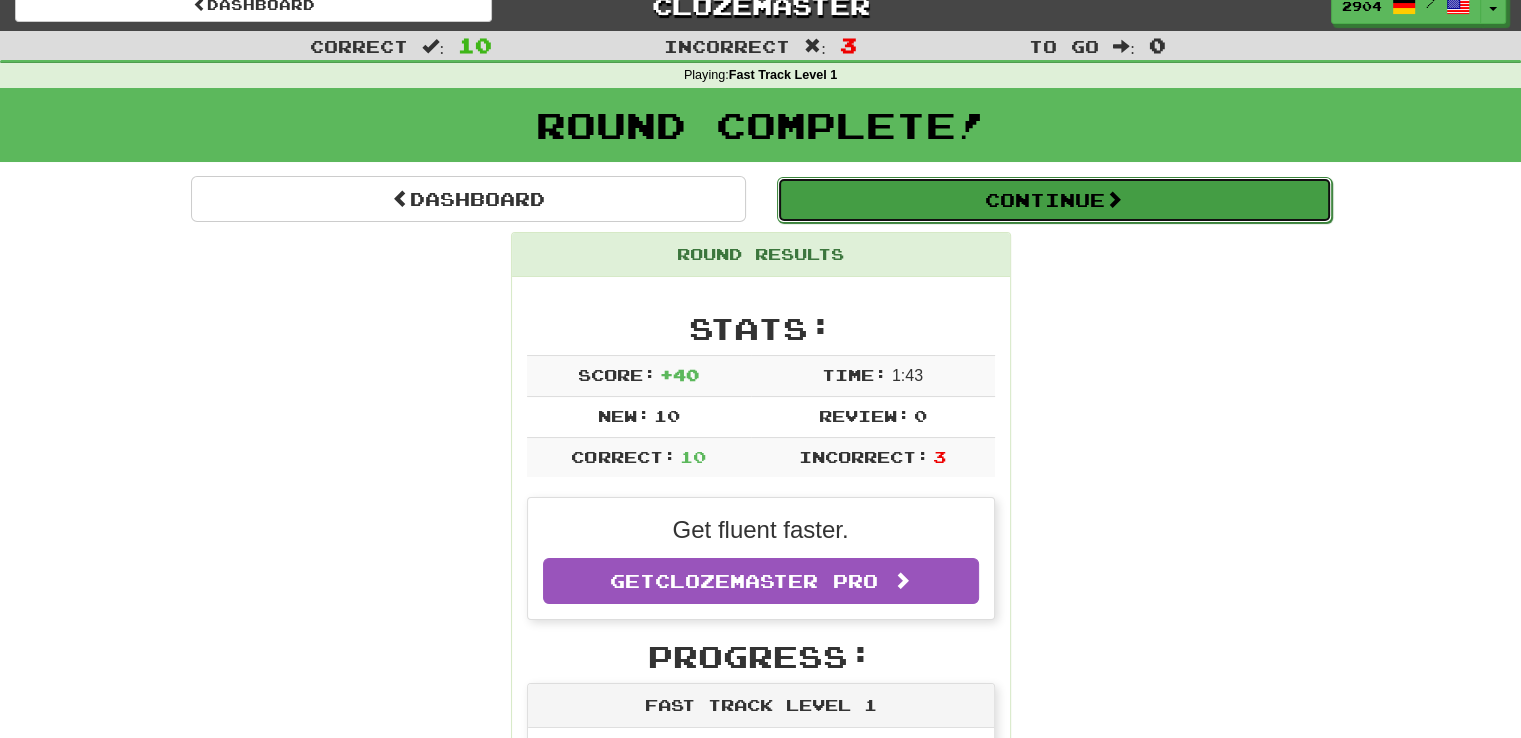 click on "Continue" at bounding box center (1054, 200) 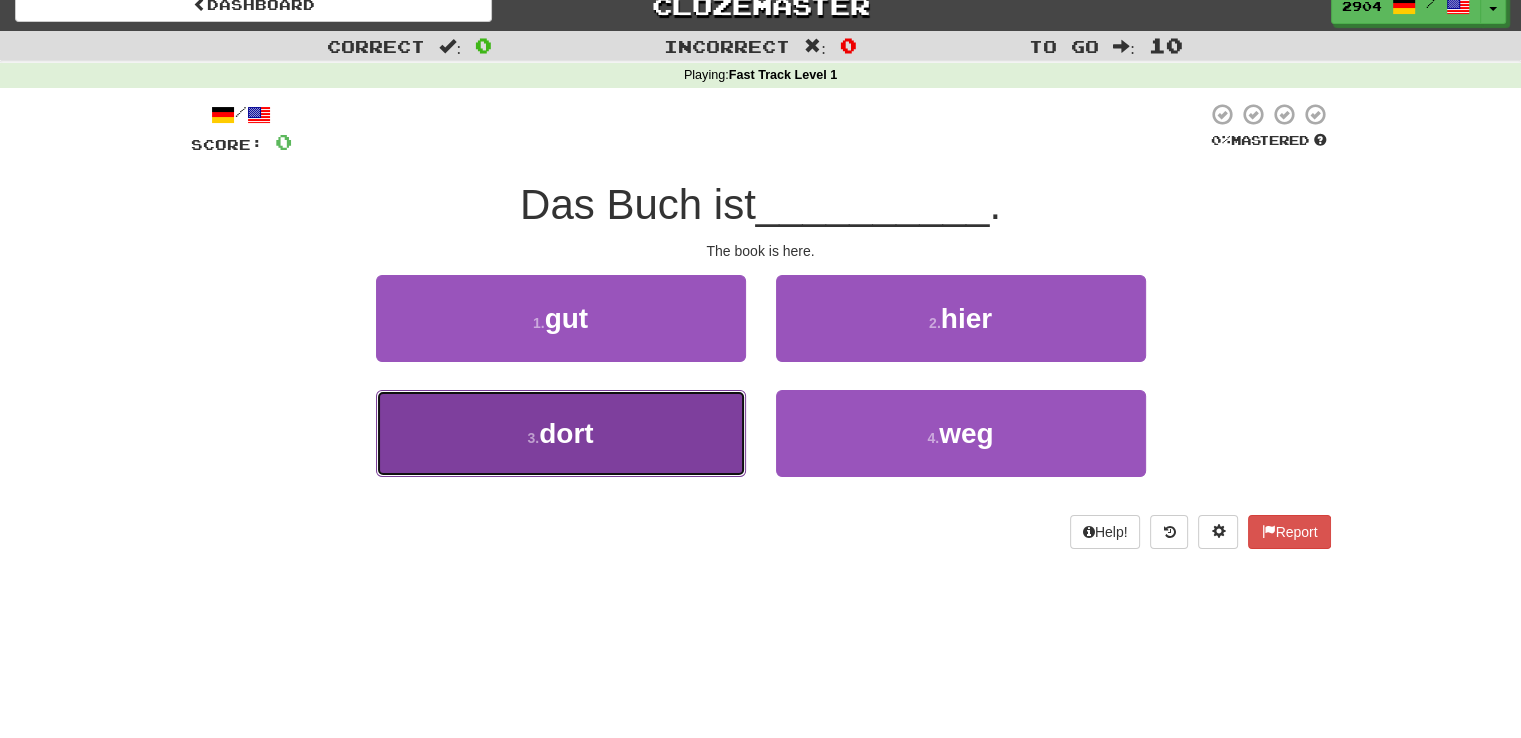 click on "3 .  dort" at bounding box center (561, 433) 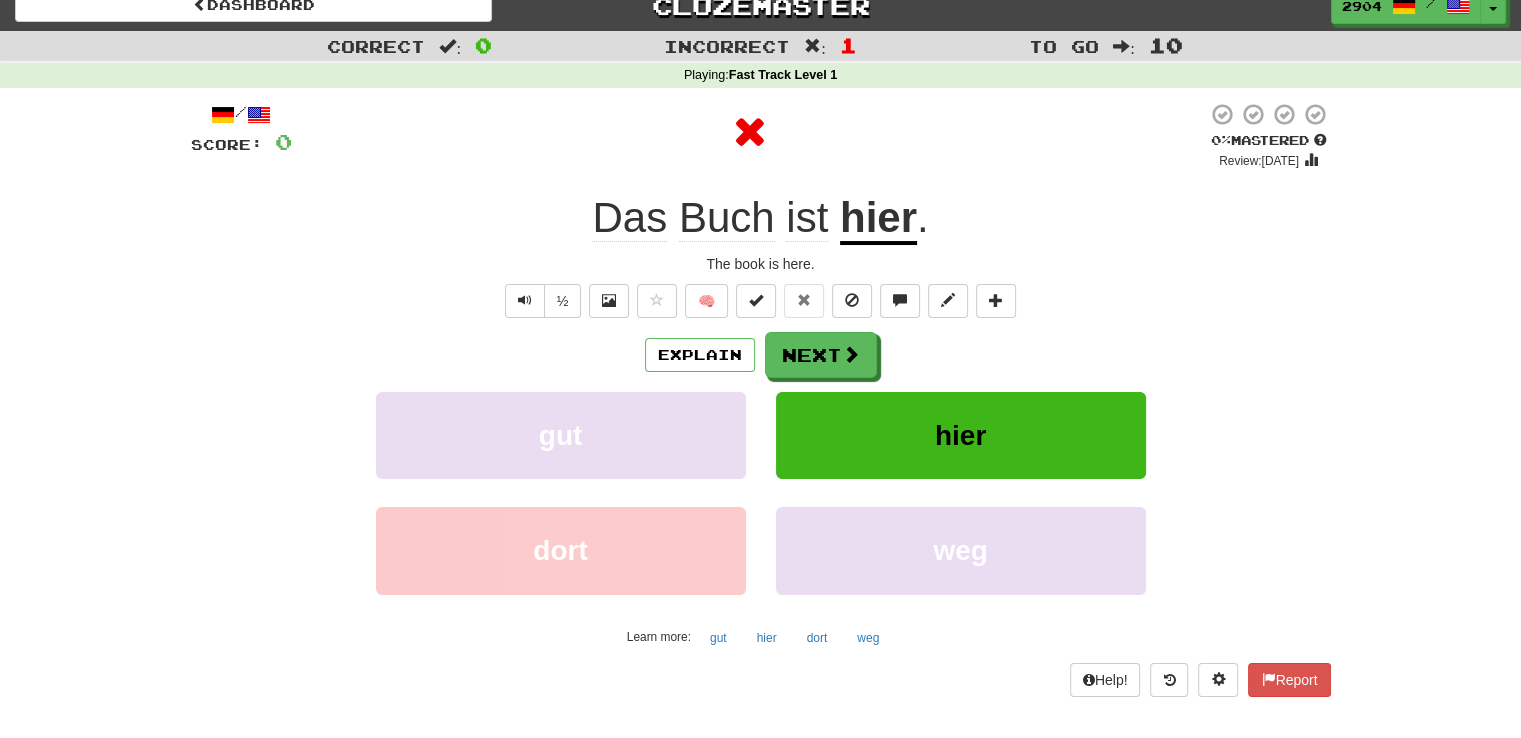 click on "/  Score:   0 0 %  Mastered Review:  2025-07-10 Das   Buch   ist   hier . The book is here. ½ 🧠 Explain Next gut hier dort weg Learn more: gut hier dort weg  Help!  Report" at bounding box center (761, 399) 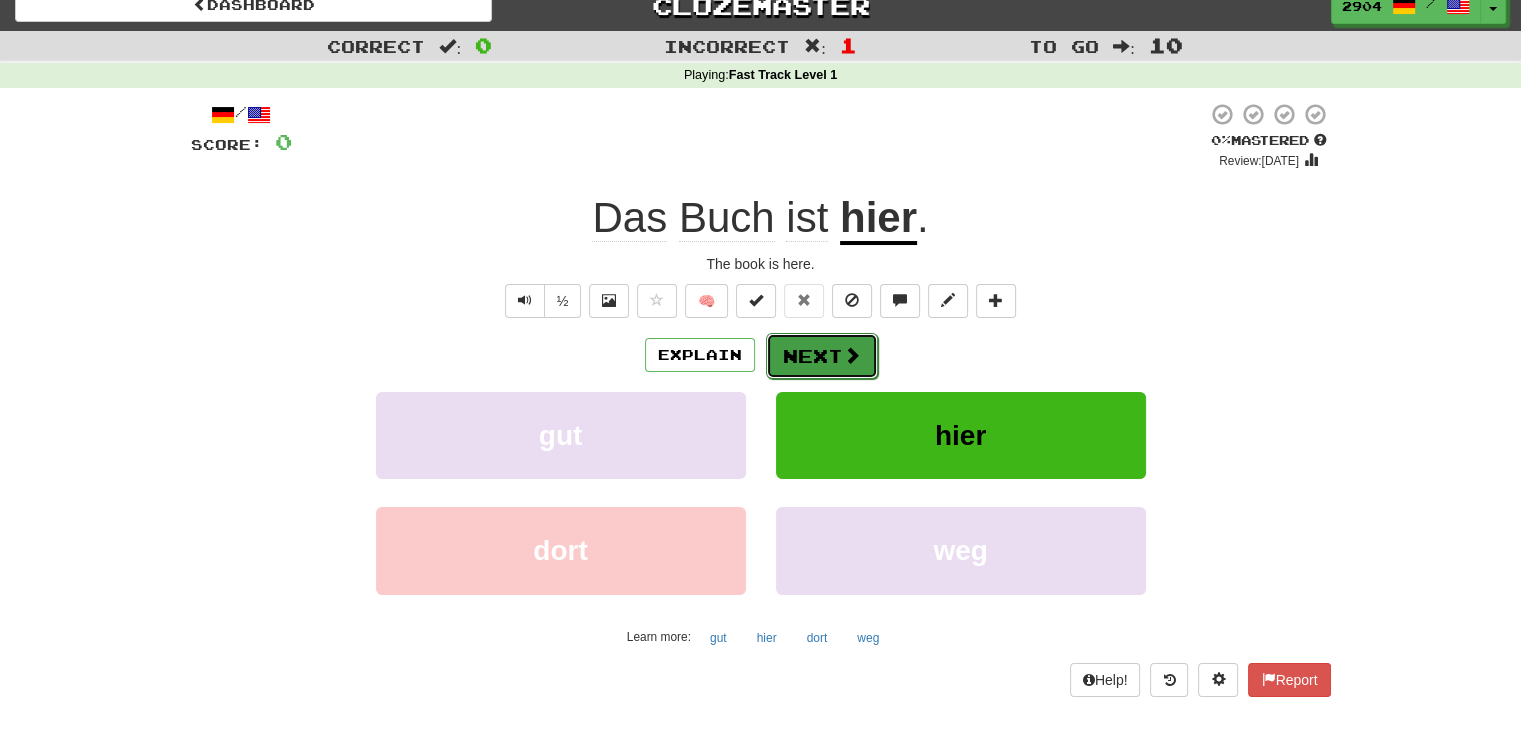 click at bounding box center [852, 355] 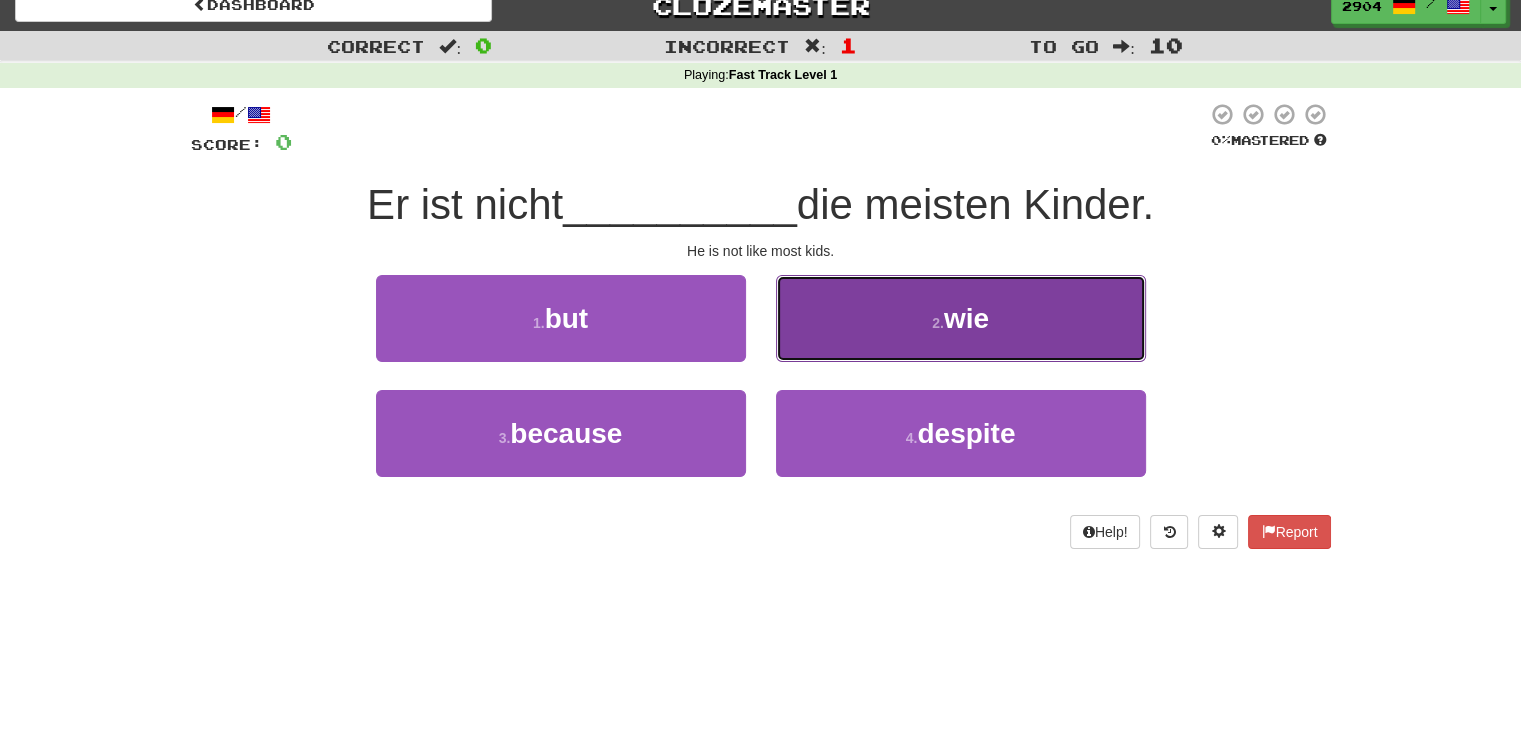 click on "2 .  wie" at bounding box center (961, 318) 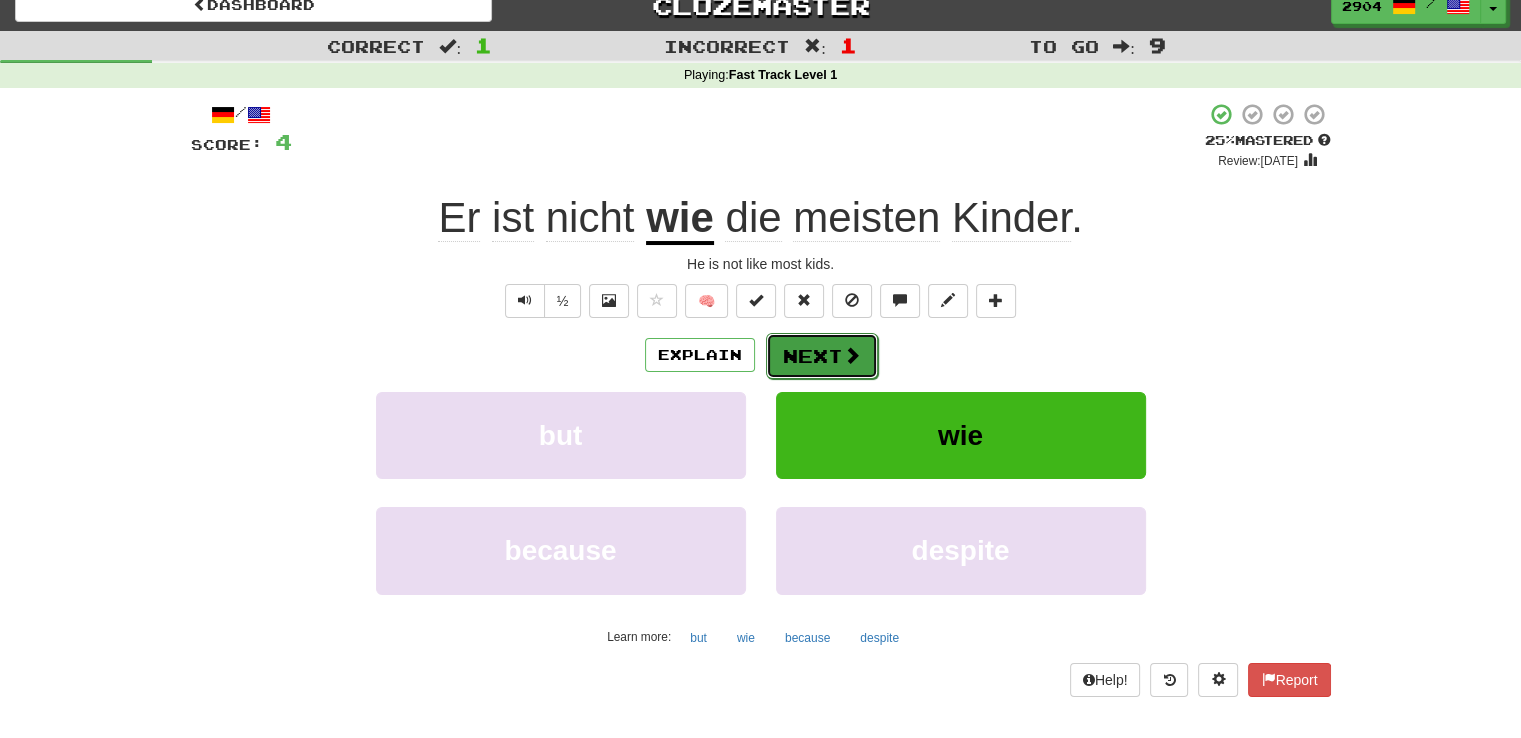 click at bounding box center [852, 355] 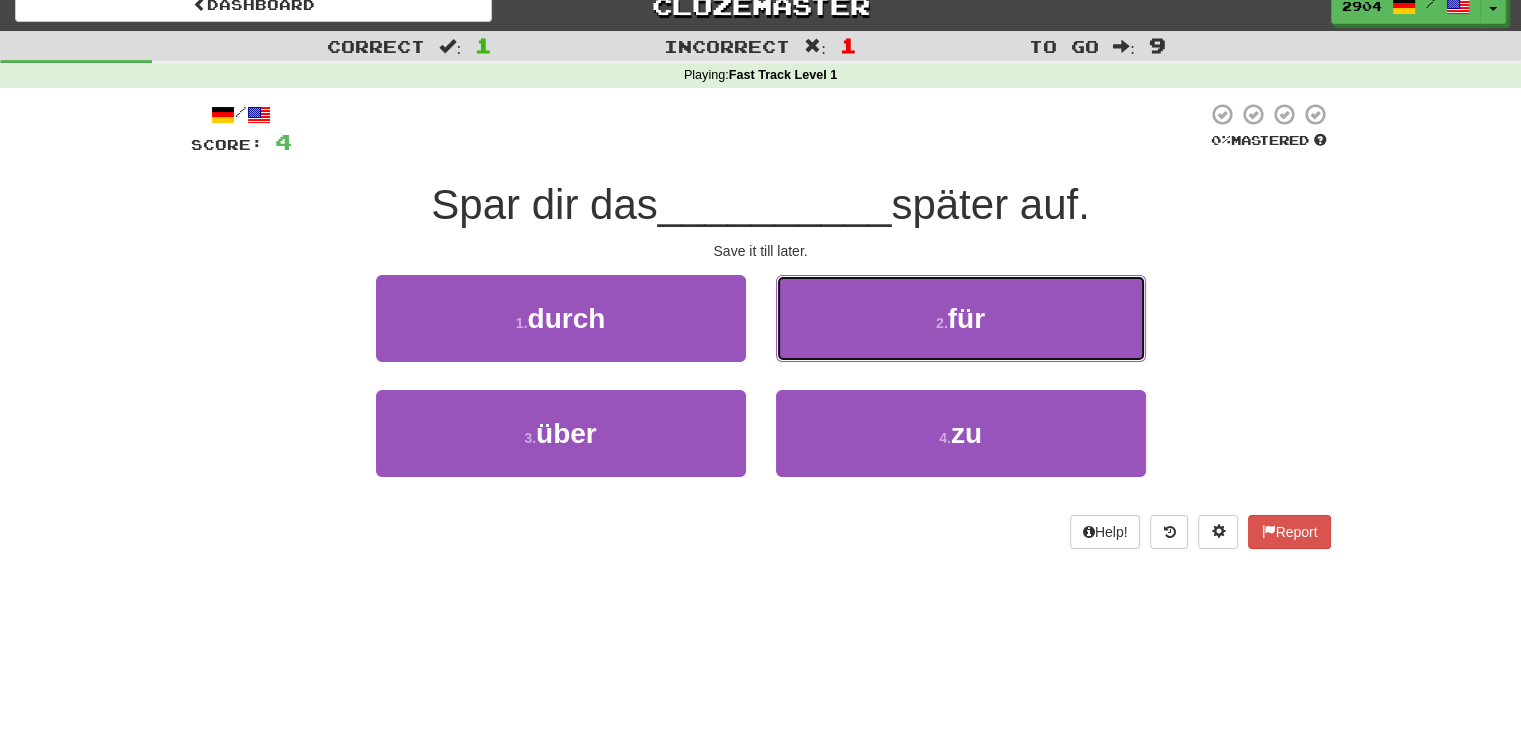 click on "2 .  für" at bounding box center (961, 318) 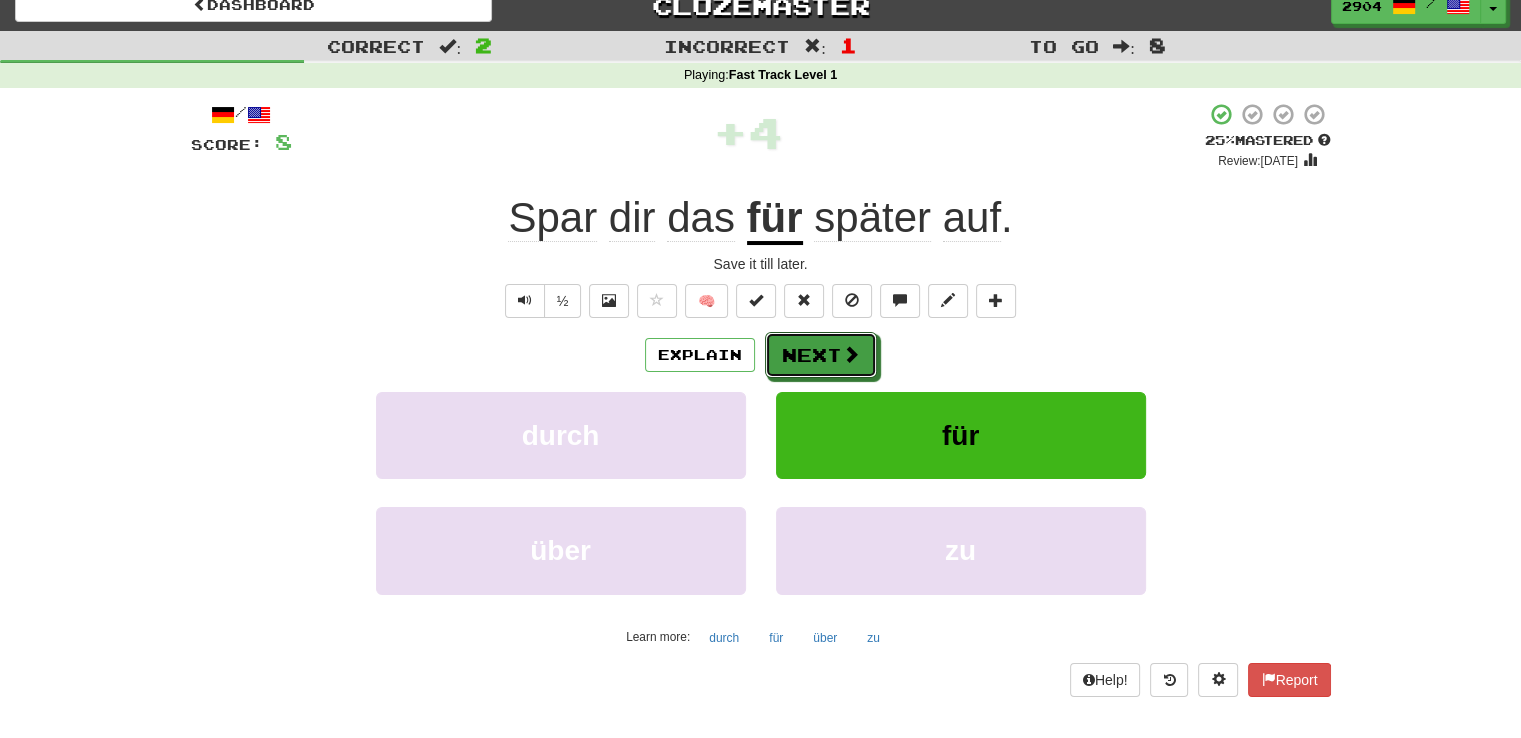click at bounding box center (851, 354) 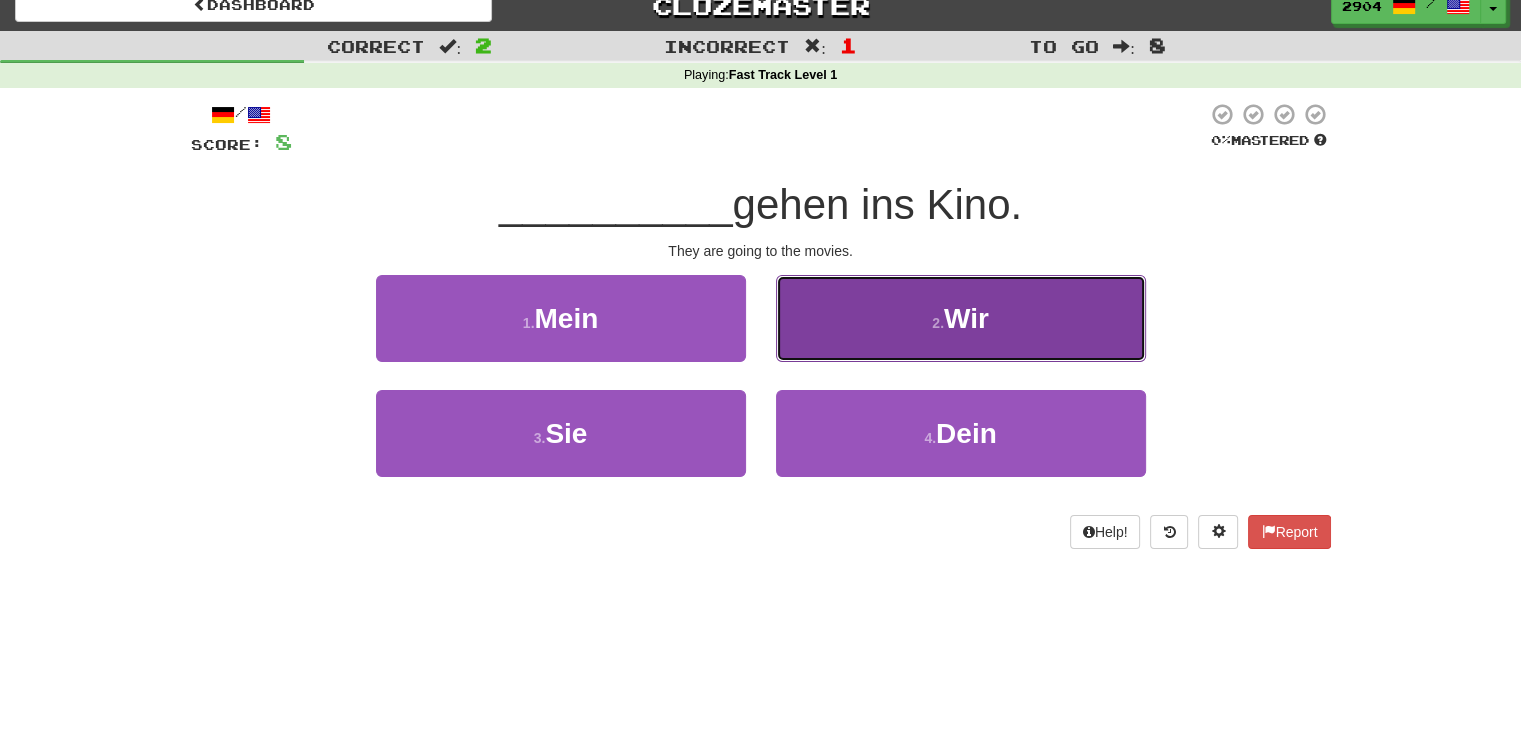 click on "2 .  Wir" at bounding box center [961, 318] 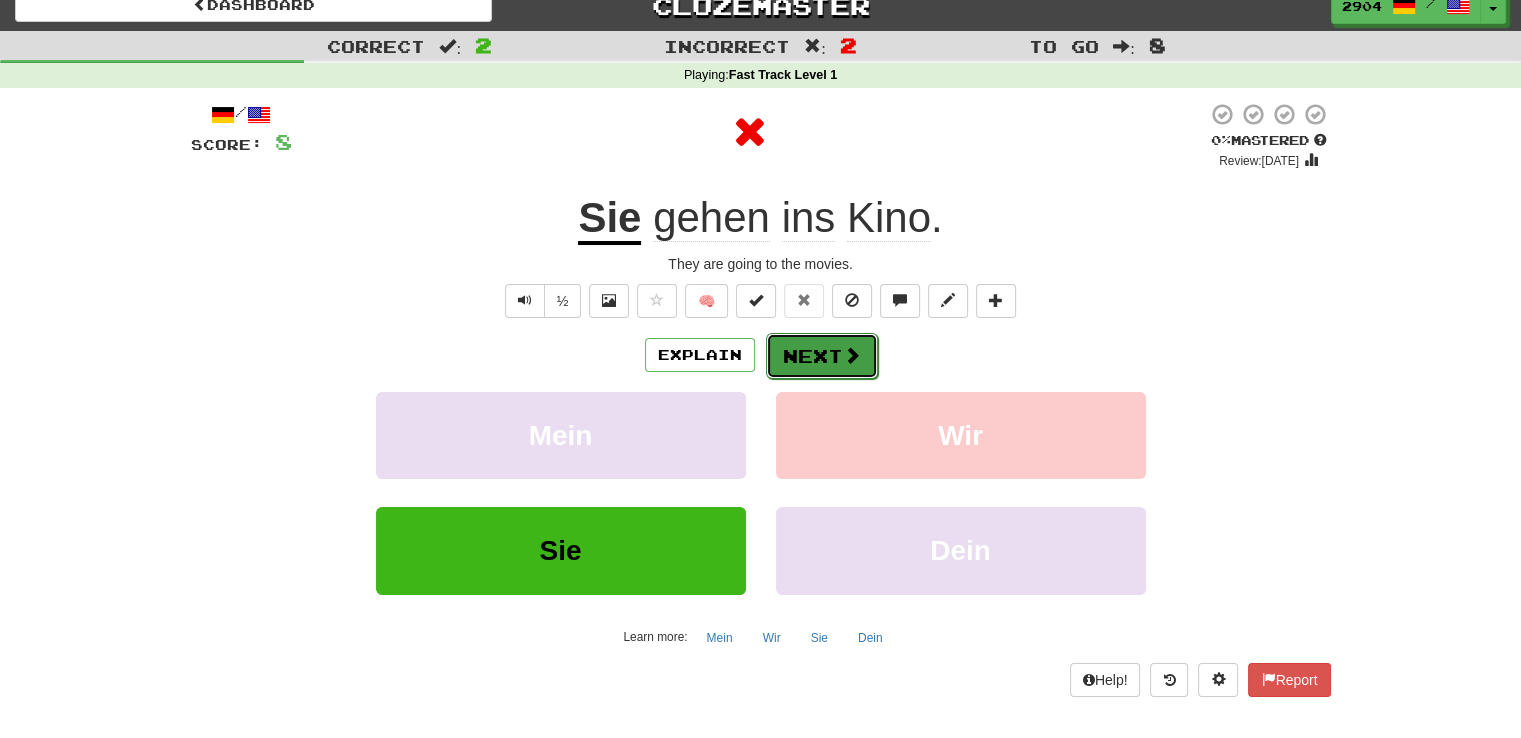 click on "Next" at bounding box center (822, 356) 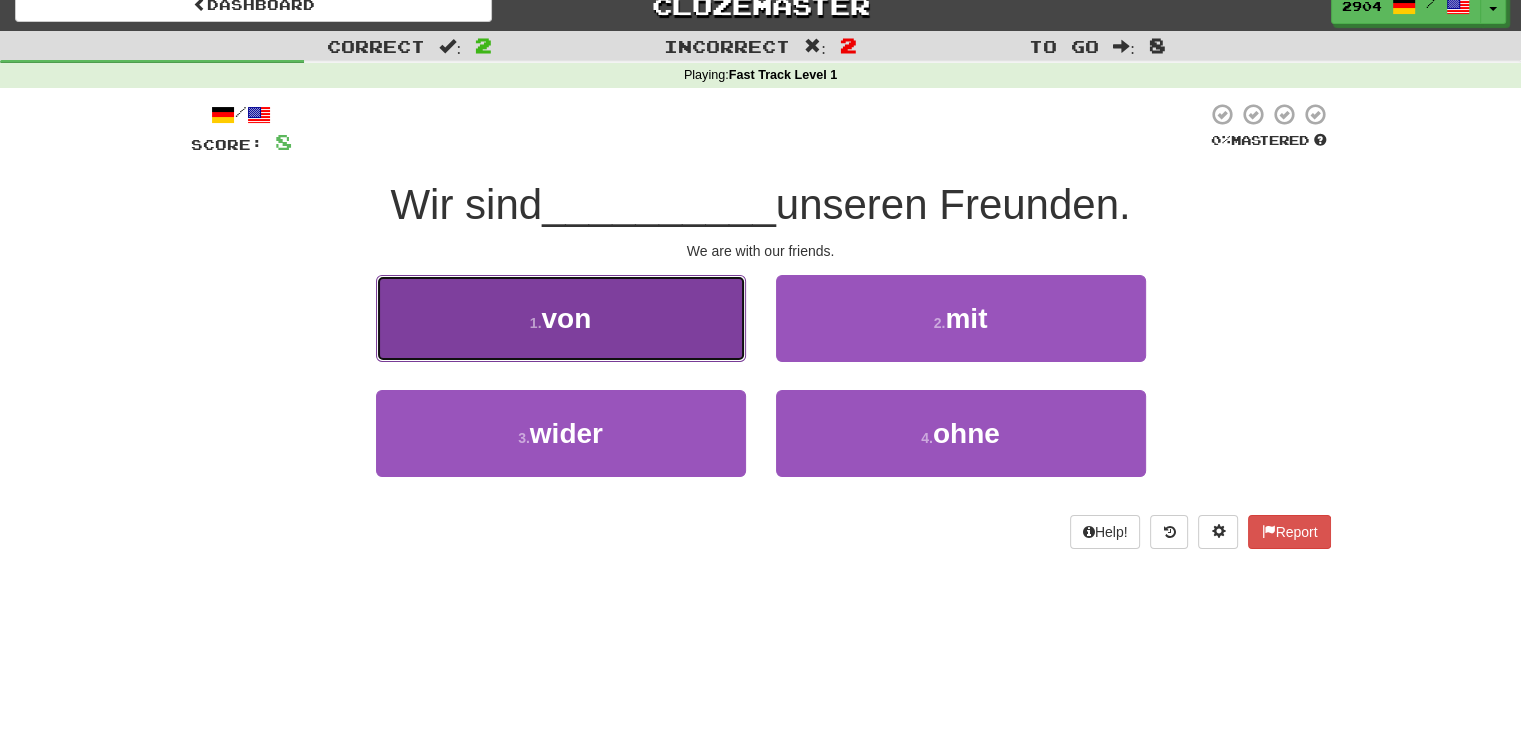 click on "1 .  von" at bounding box center [561, 318] 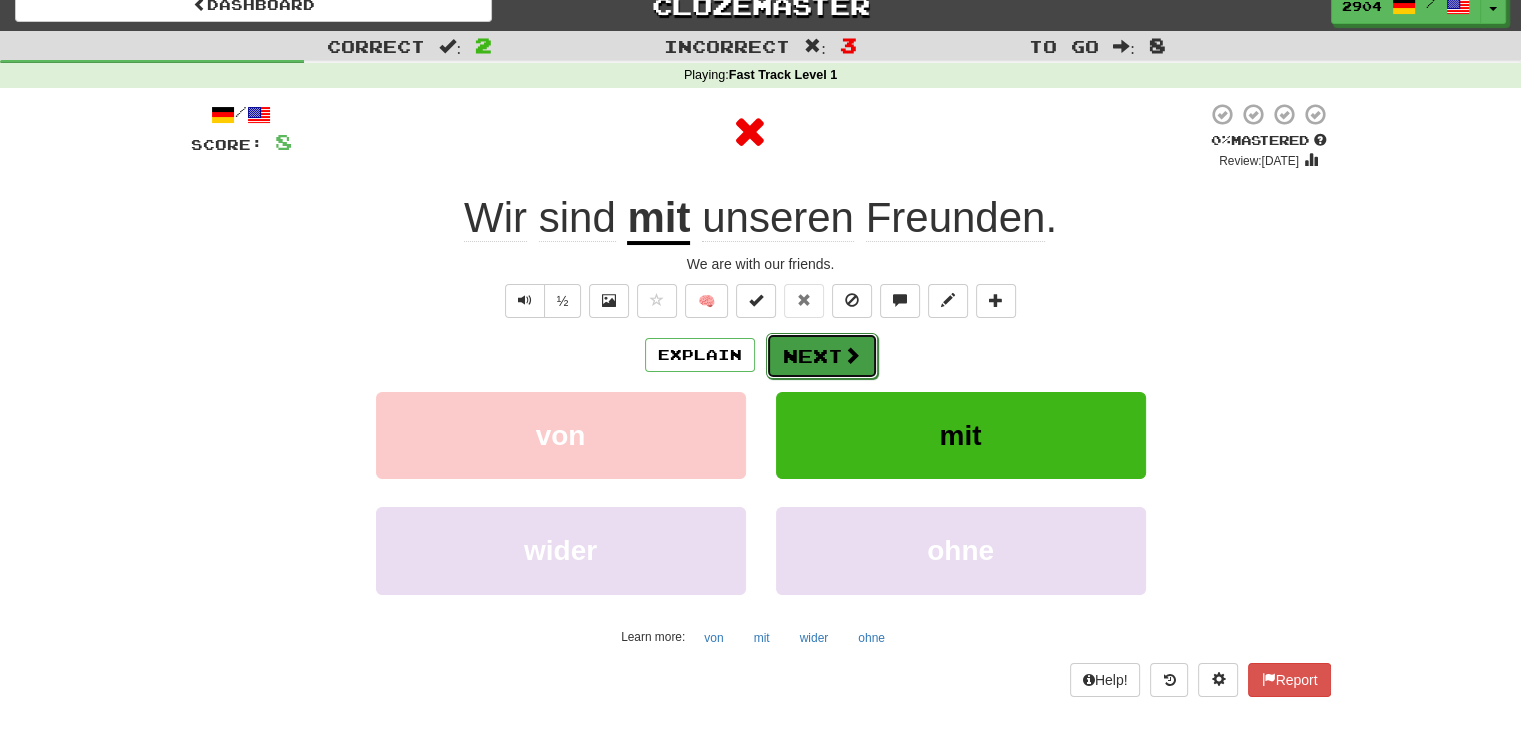 click on "Next" at bounding box center [822, 356] 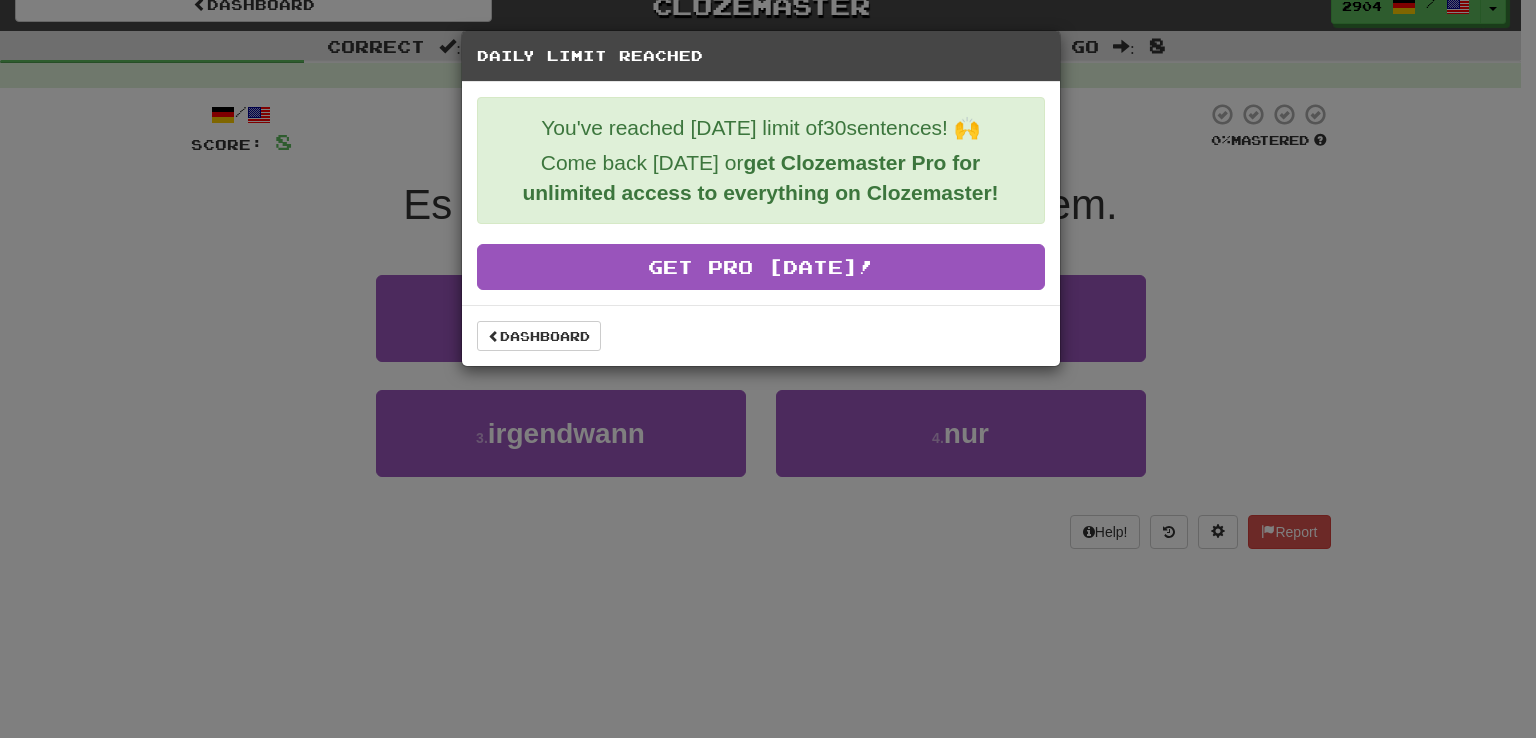 click on "Daily Limit Reached You've reached today's limit of  30  sentences! 🙌  Come back tomorrow or  get Clozemaster Pro for unlimited access to everything on Clozemaster! Get Pro Today! Dashboard" at bounding box center [768, 369] 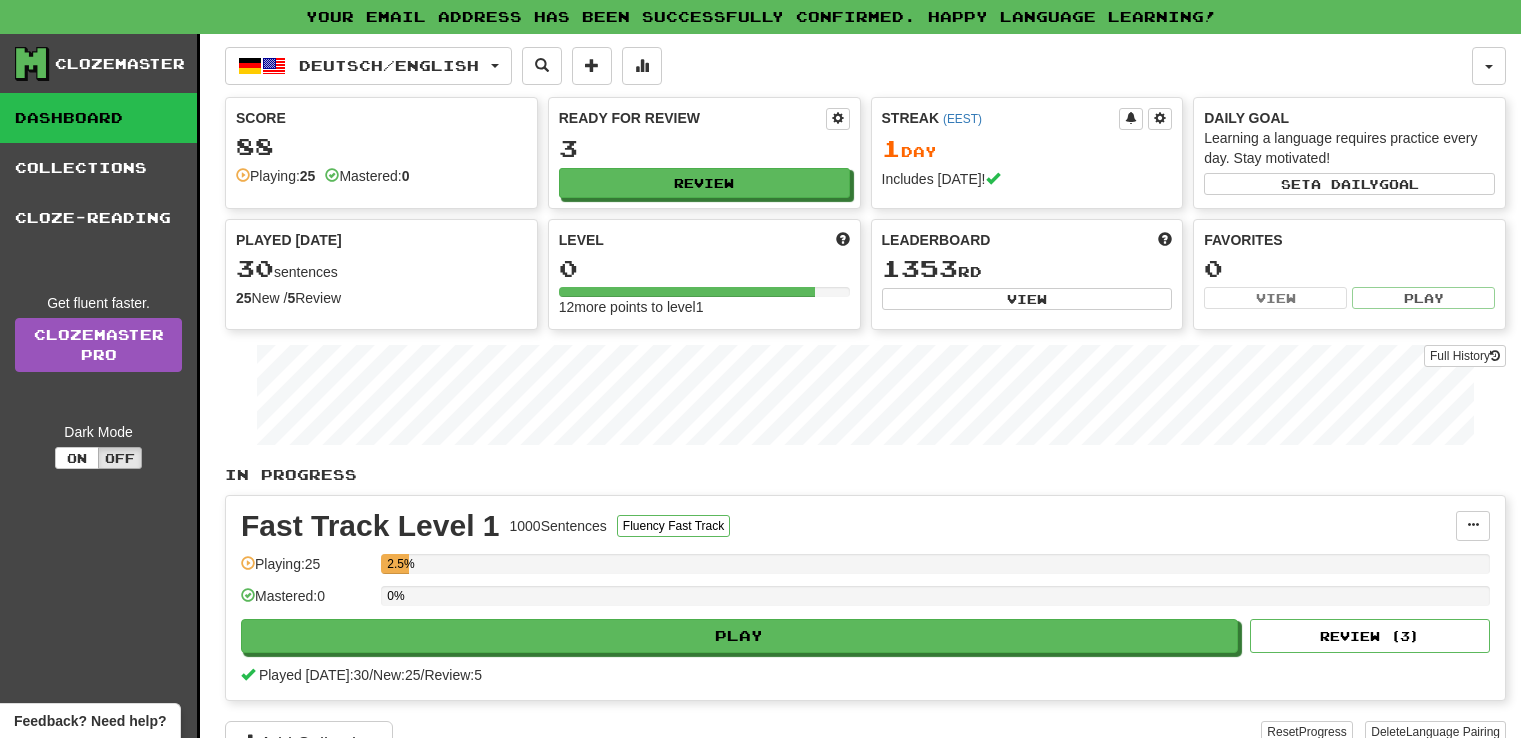 scroll, scrollTop: 0, scrollLeft: 0, axis: both 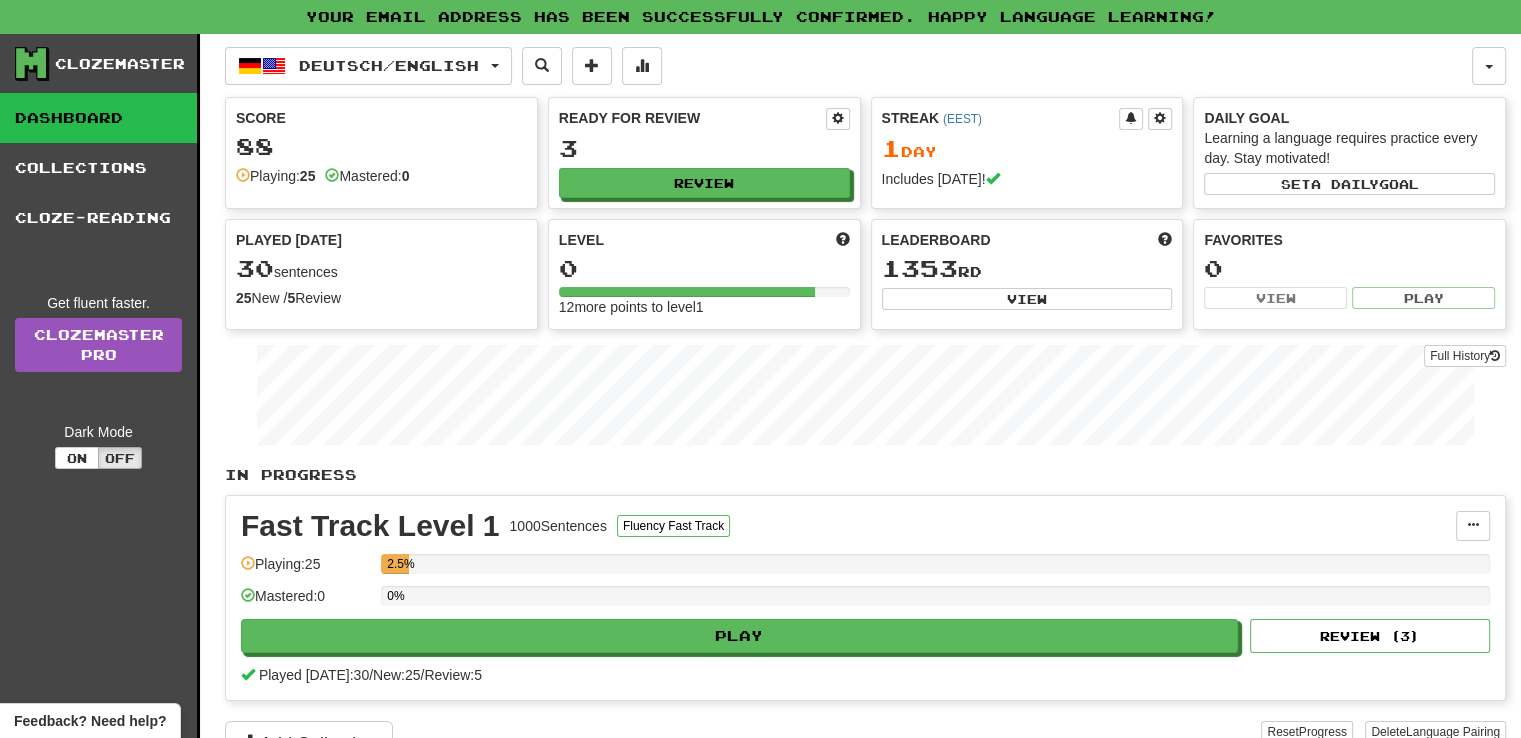 drag, startPoint x: 1519, startPoint y: 139, endPoint x: 1517, endPoint y: 108, distance: 31.06445 